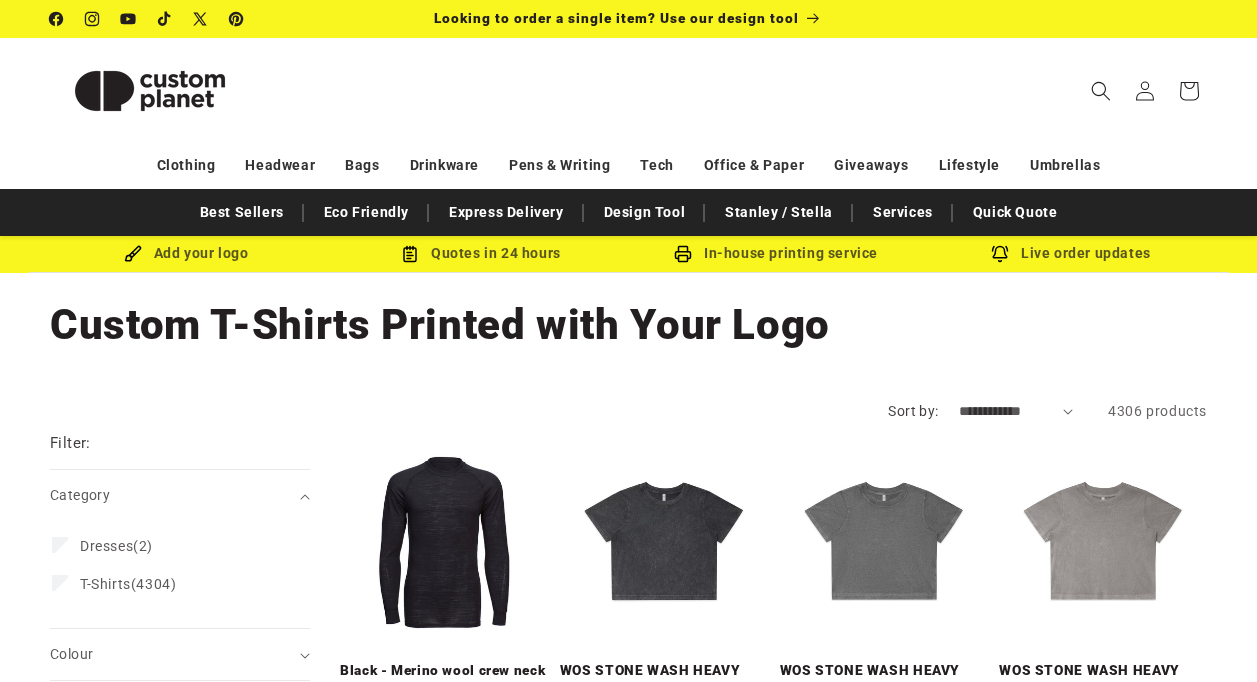 scroll, scrollTop: 0, scrollLeft: 0, axis: both 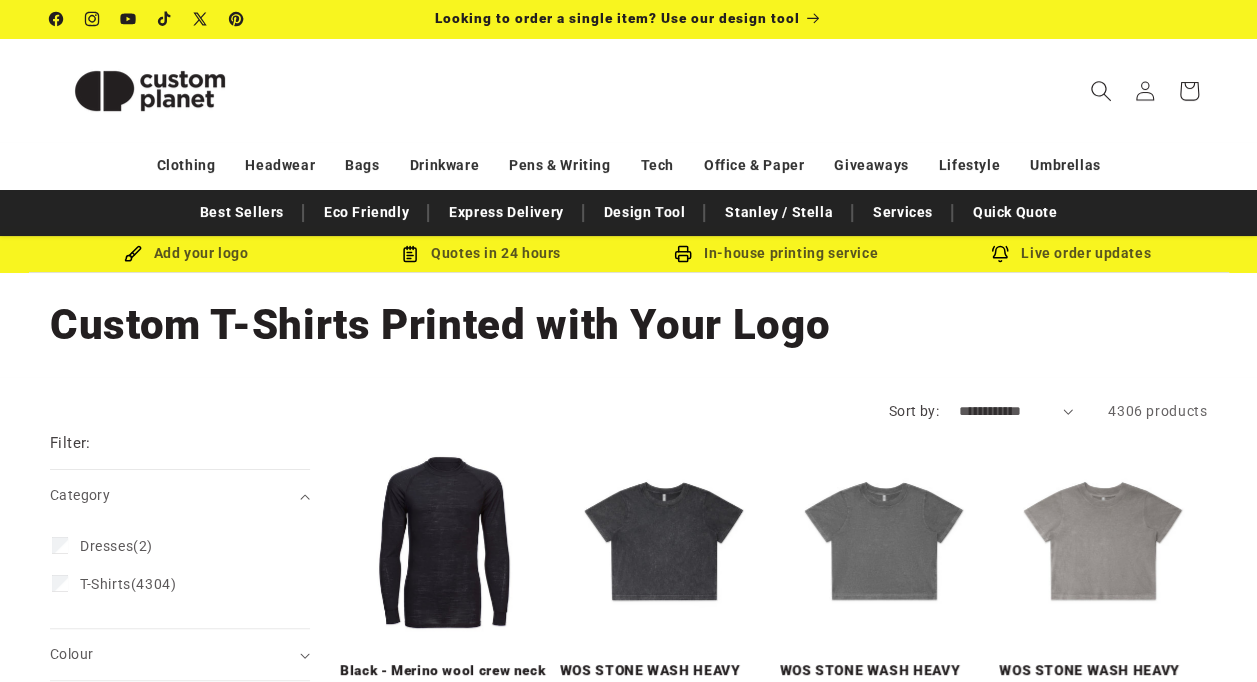 click 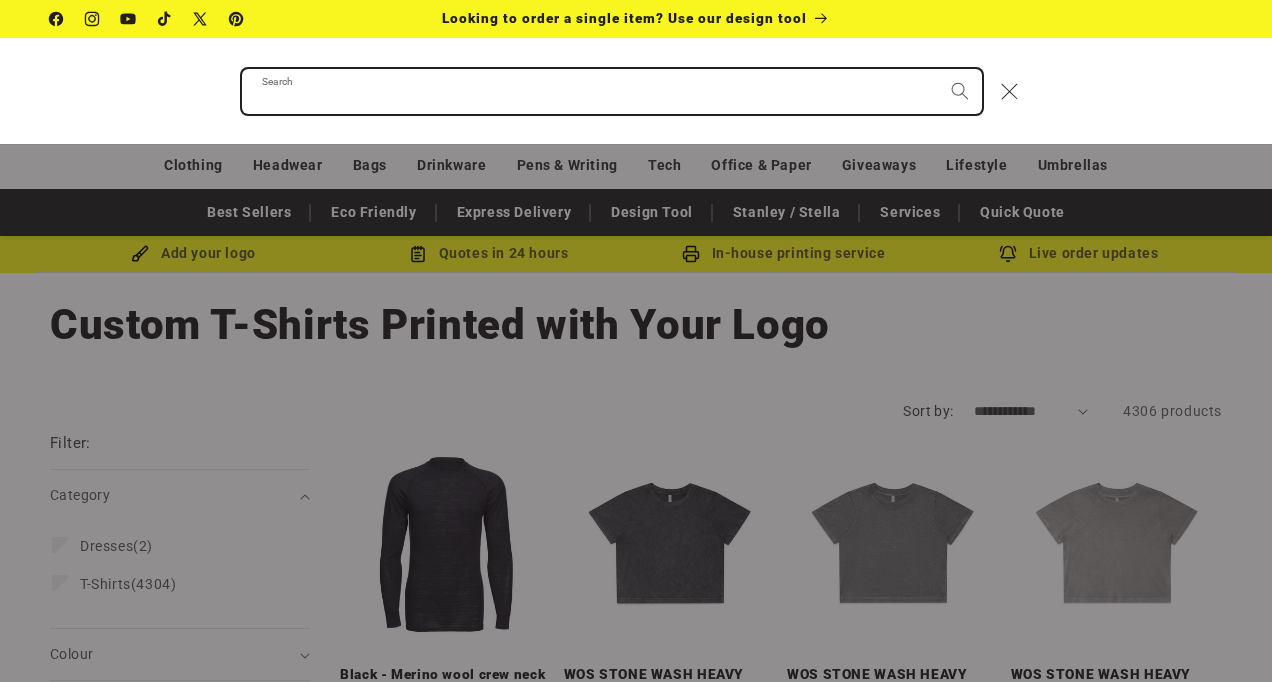 paste on "**********" 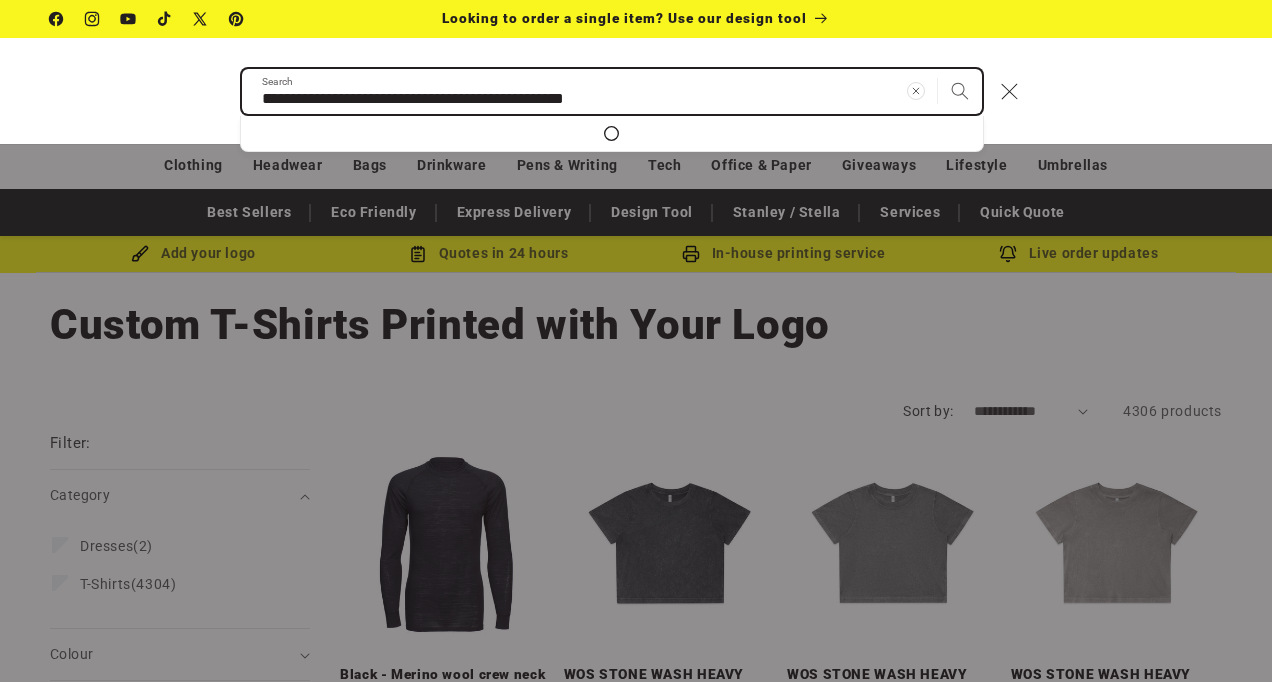 type on "**********" 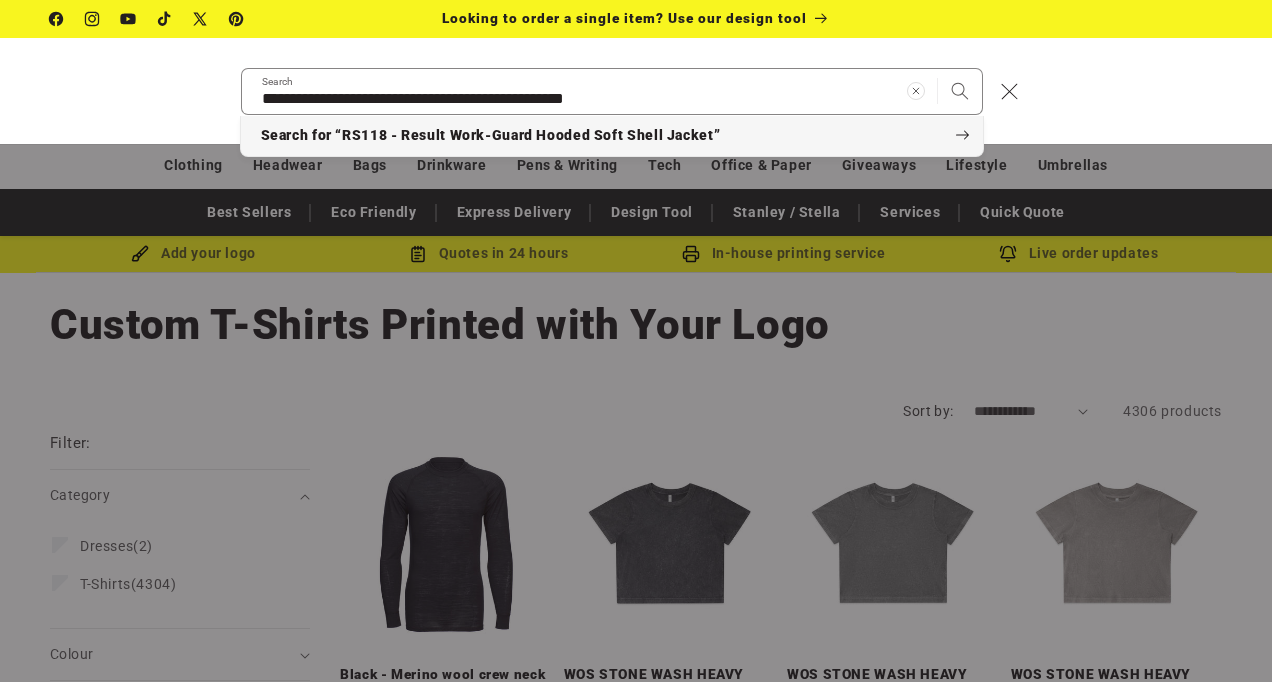 click on "Search for “RS118 - Result Work-Guard Hooded Soft Shell Jacket”" at bounding box center (491, 136) 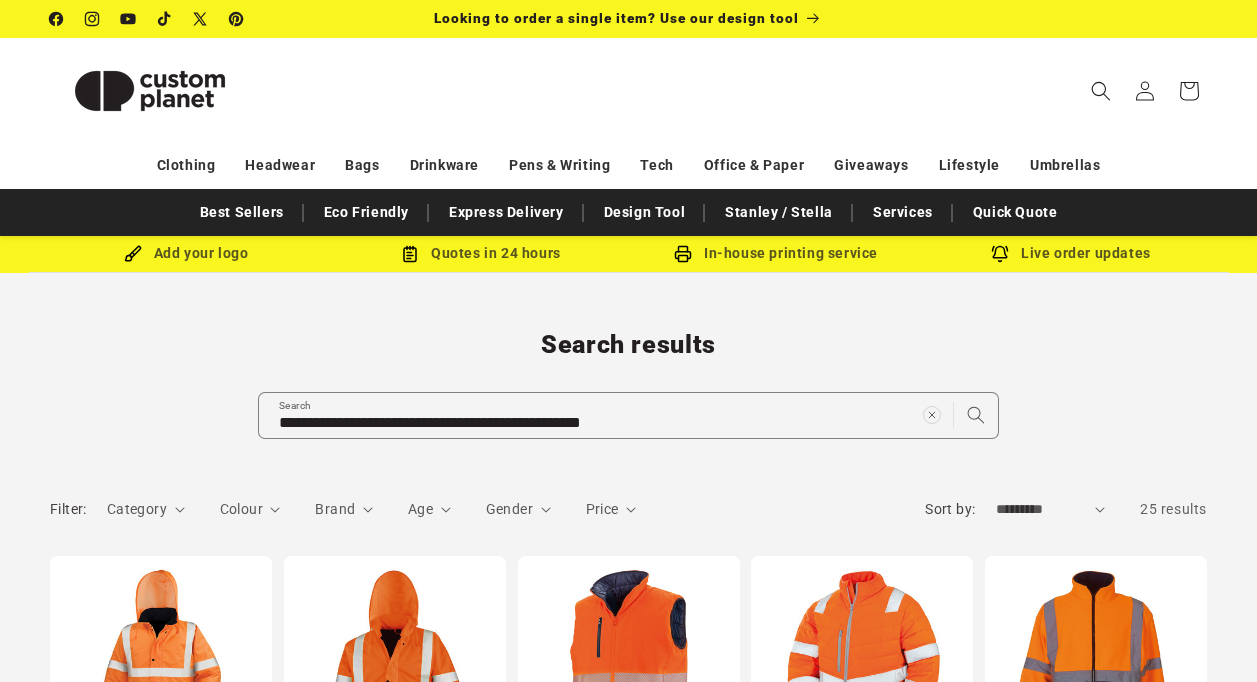 scroll, scrollTop: 0, scrollLeft: 0, axis: both 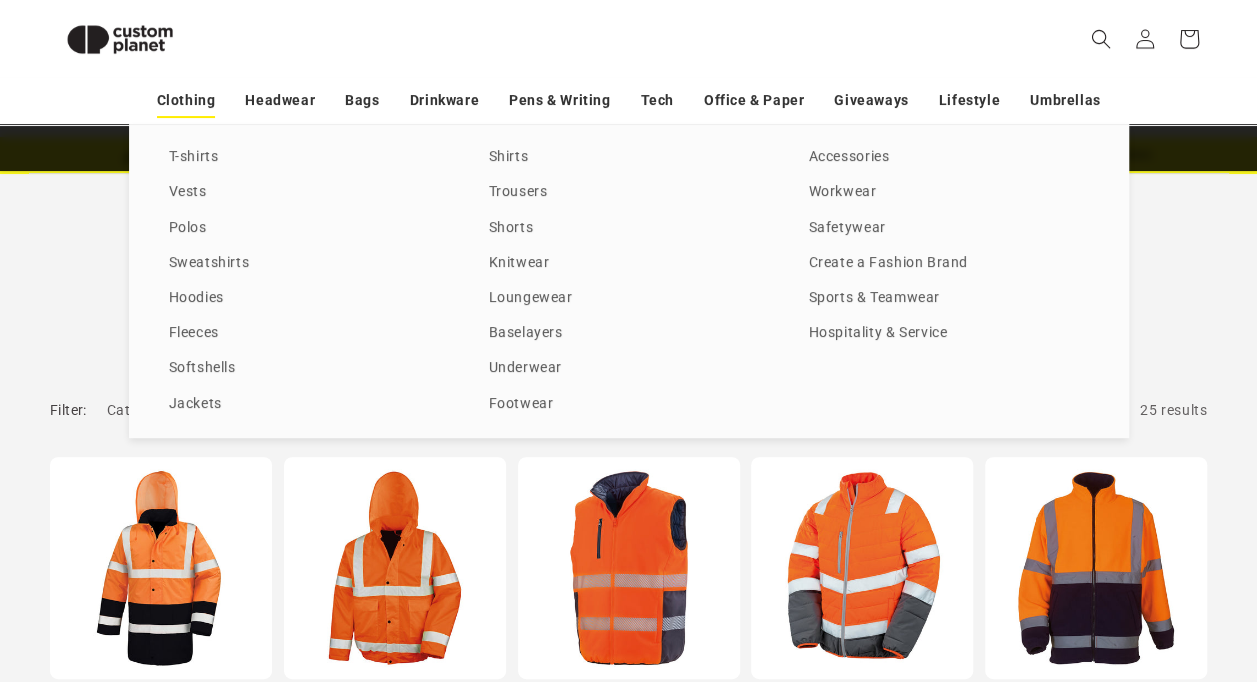 click on "Clothing" at bounding box center [186, 100] 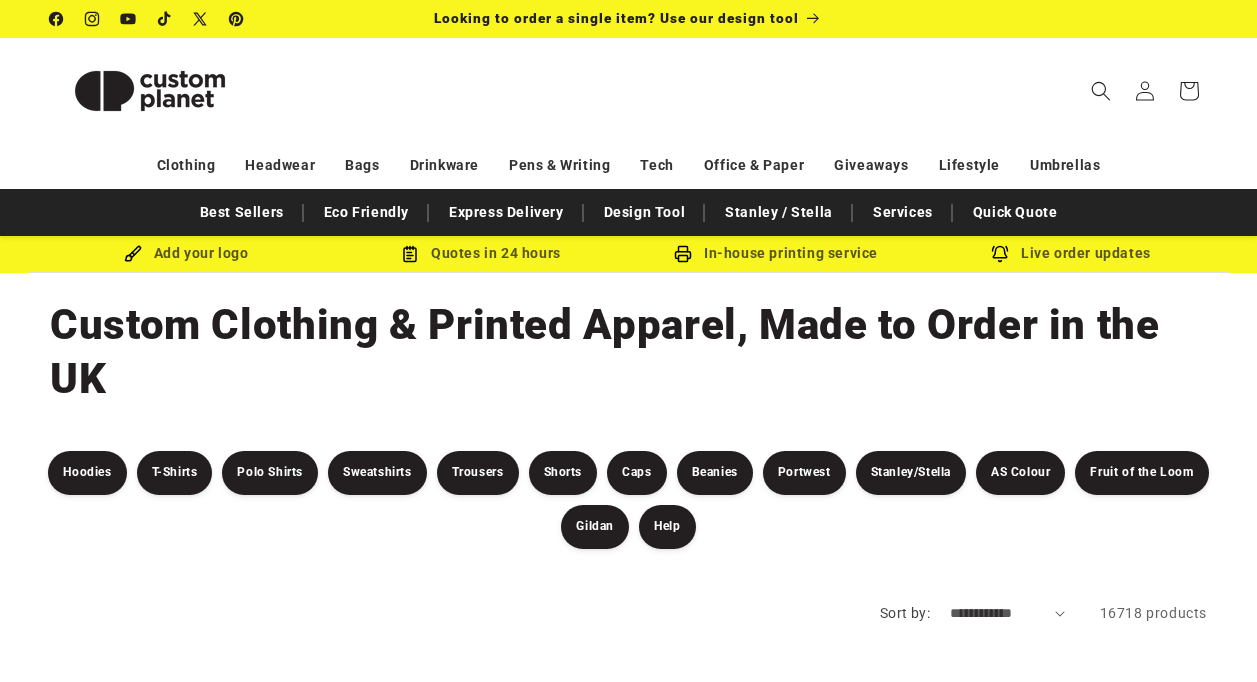 scroll, scrollTop: 0, scrollLeft: 0, axis: both 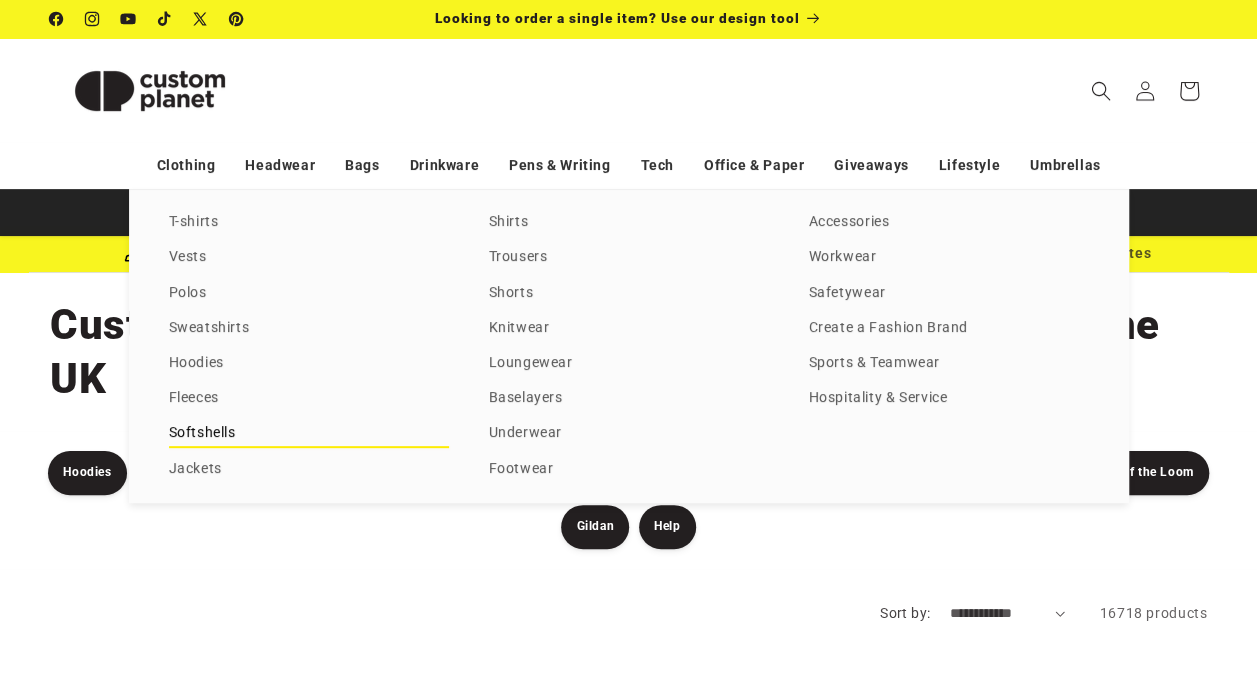 click on "Softshells" at bounding box center (309, 433) 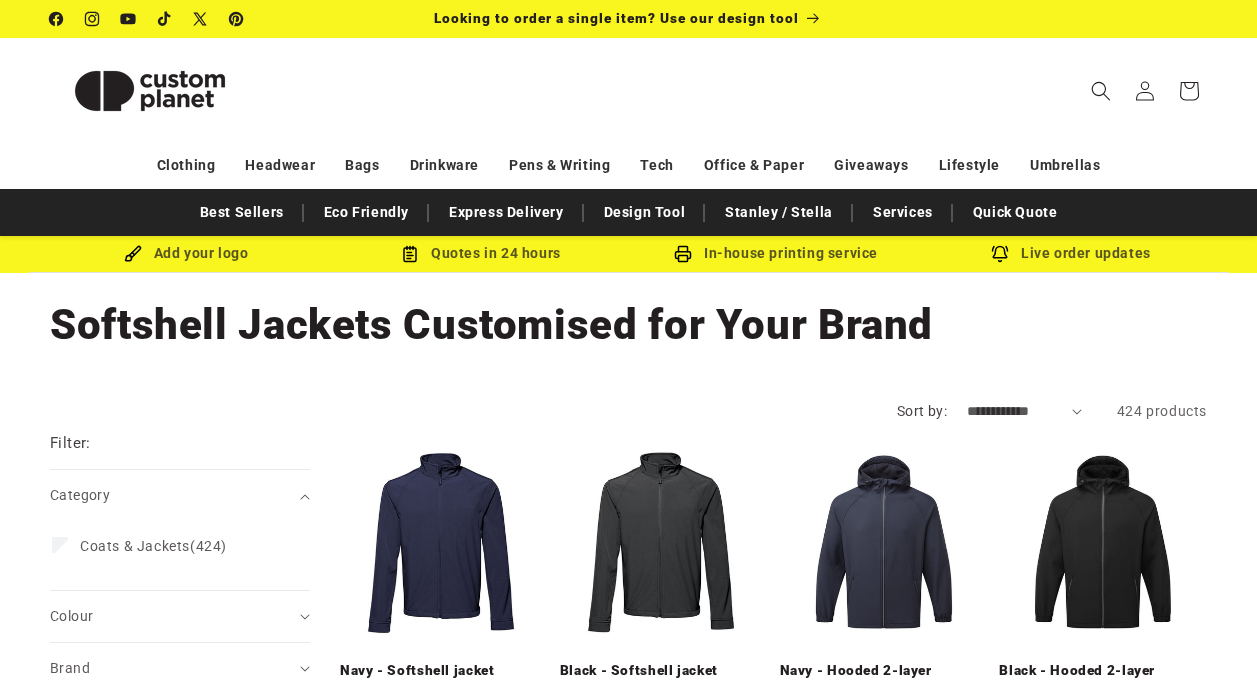 scroll, scrollTop: 0, scrollLeft: 0, axis: both 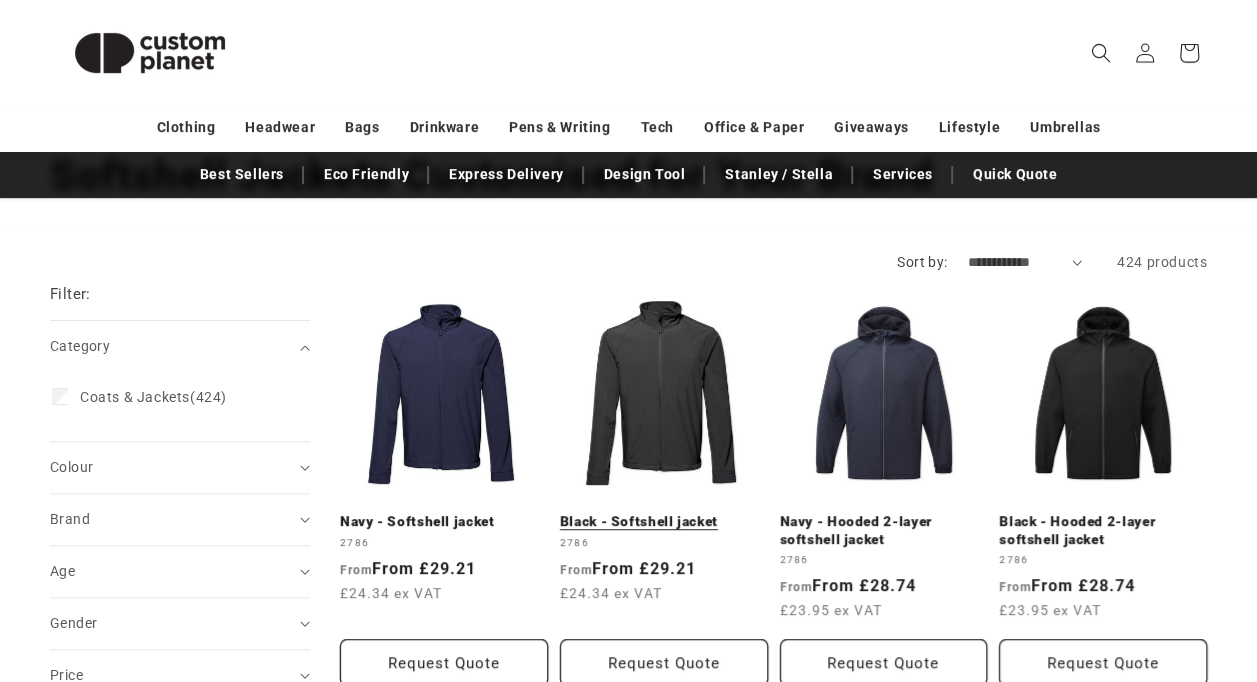 click on "Black - Softshell jacket" at bounding box center (664, 522) 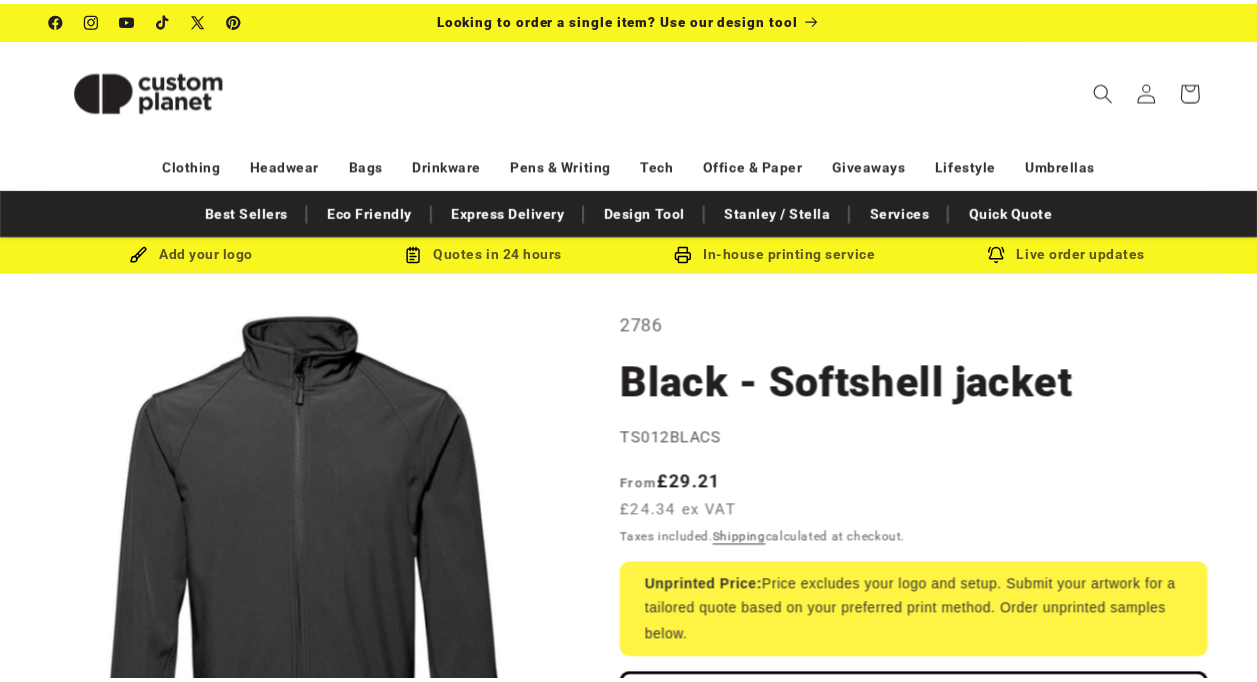 scroll, scrollTop: 0, scrollLeft: 0, axis: both 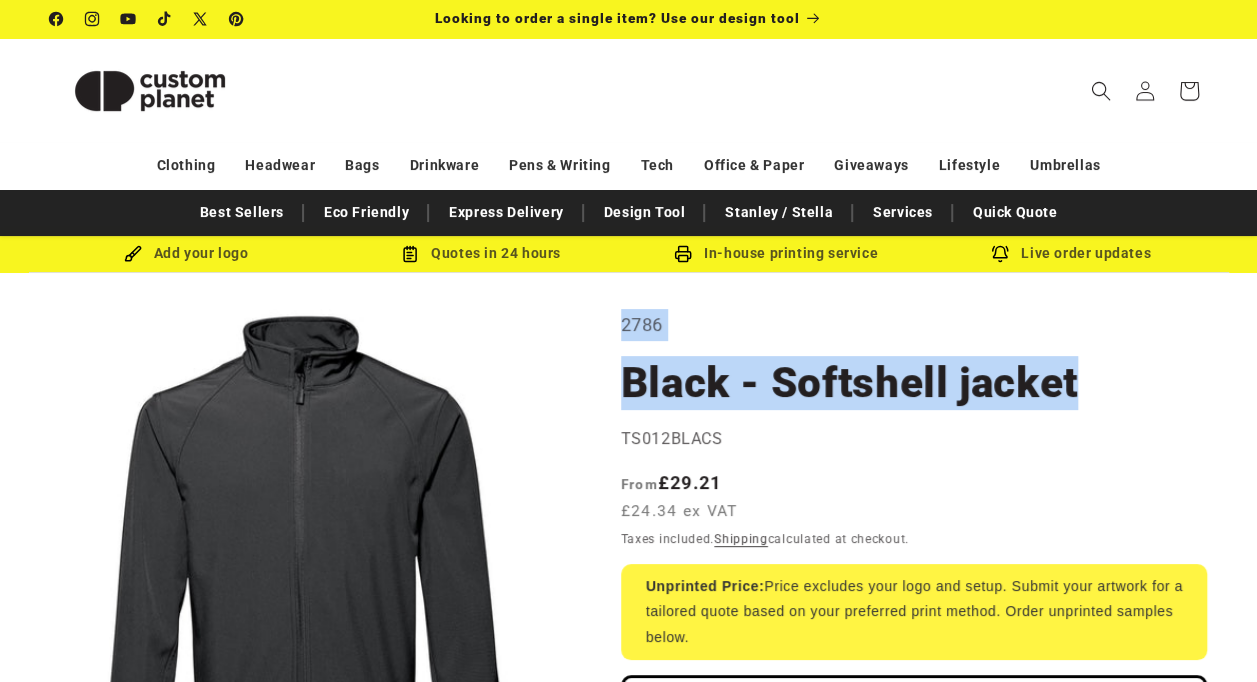 drag, startPoint x: 1082, startPoint y: 382, endPoint x: 608, endPoint y: 321, distance: 477.909 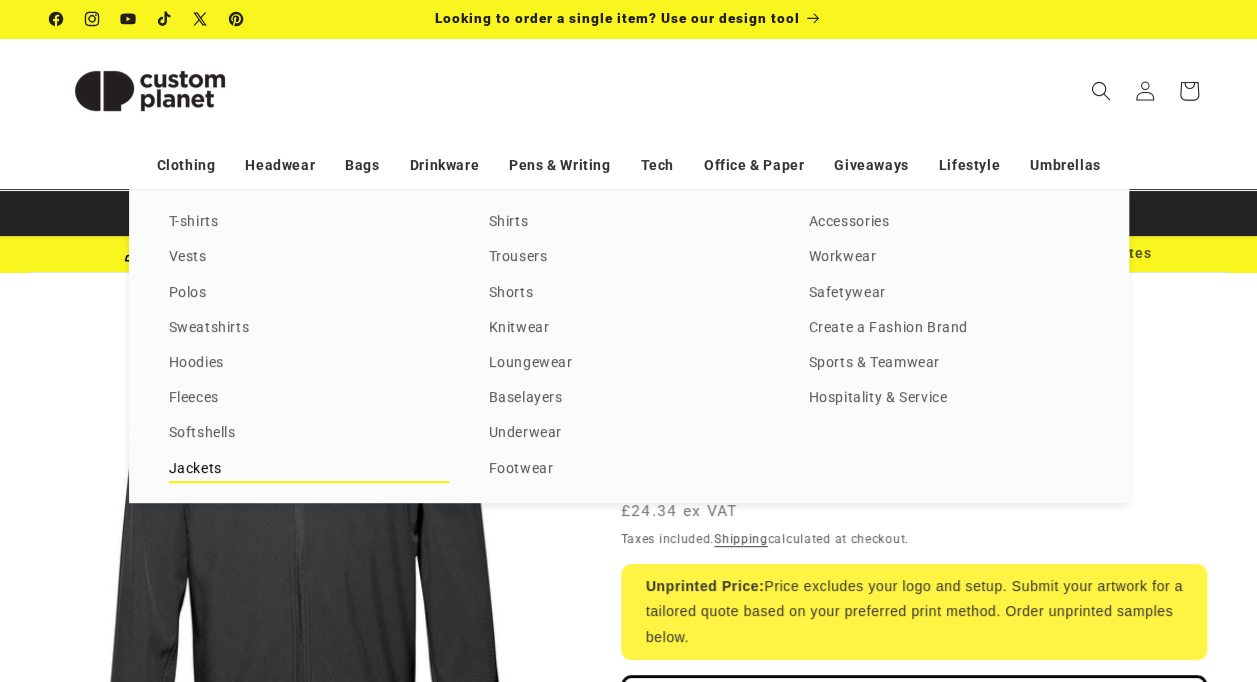 click on "Jackets" at bounding box center (309, 469) 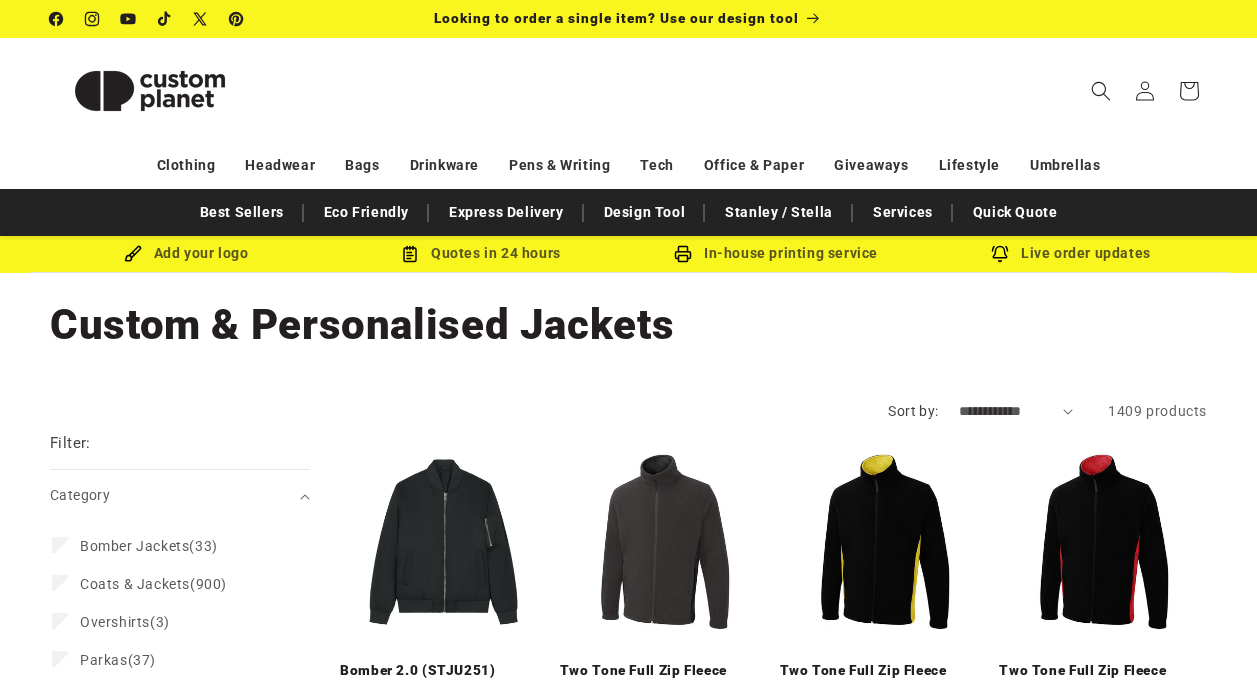 scroll, scrollTop: 0, scrollLeft: 0, axis: both 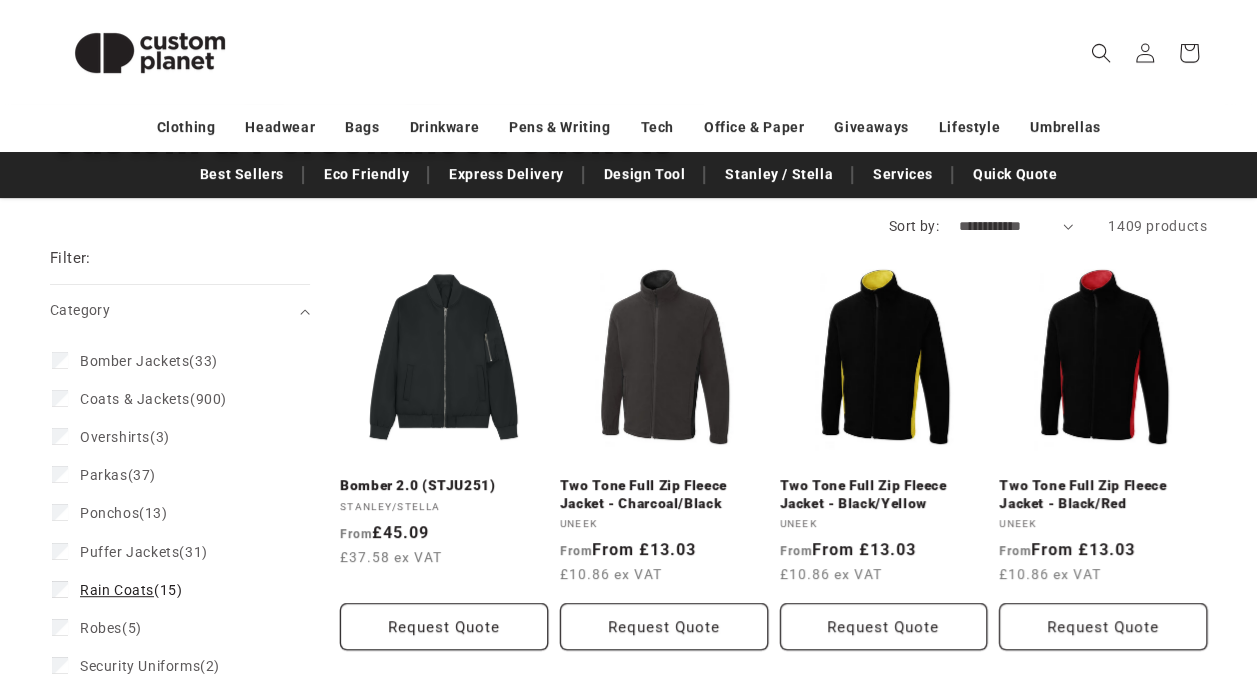 click on "Rain Coats  (15)" at bounding box center (131, 590) 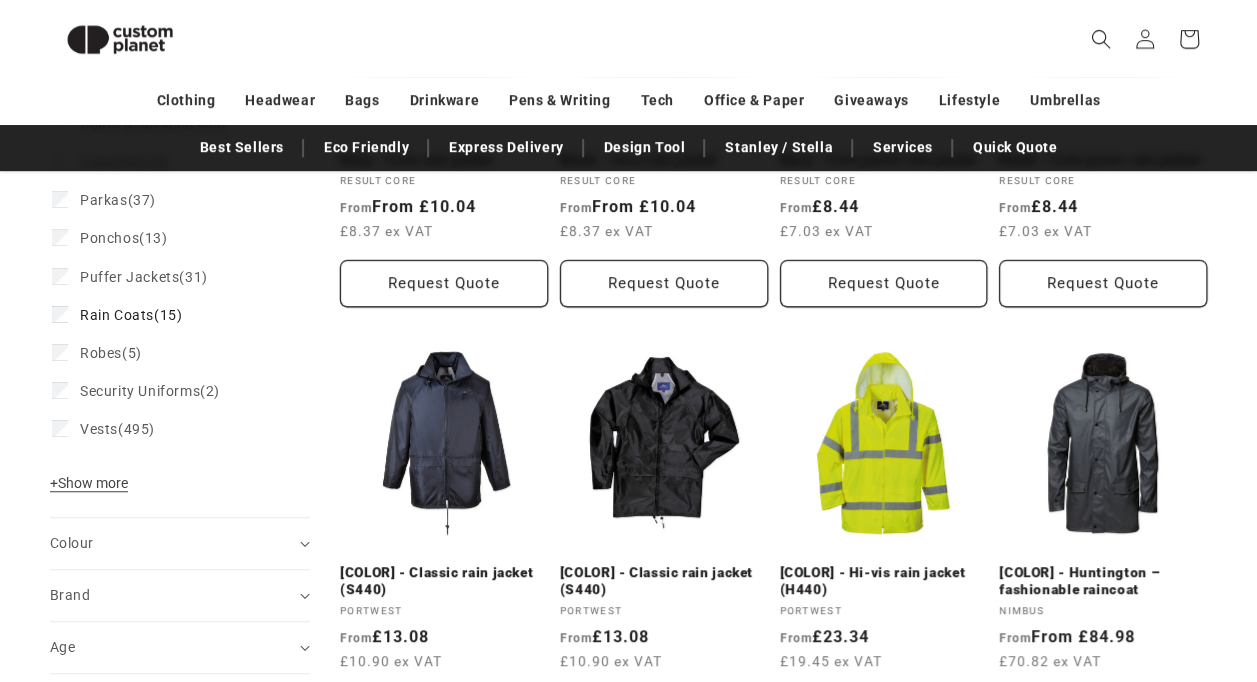 scroll, scrollTop: 652, scrollLeft: 0, axis: vertical 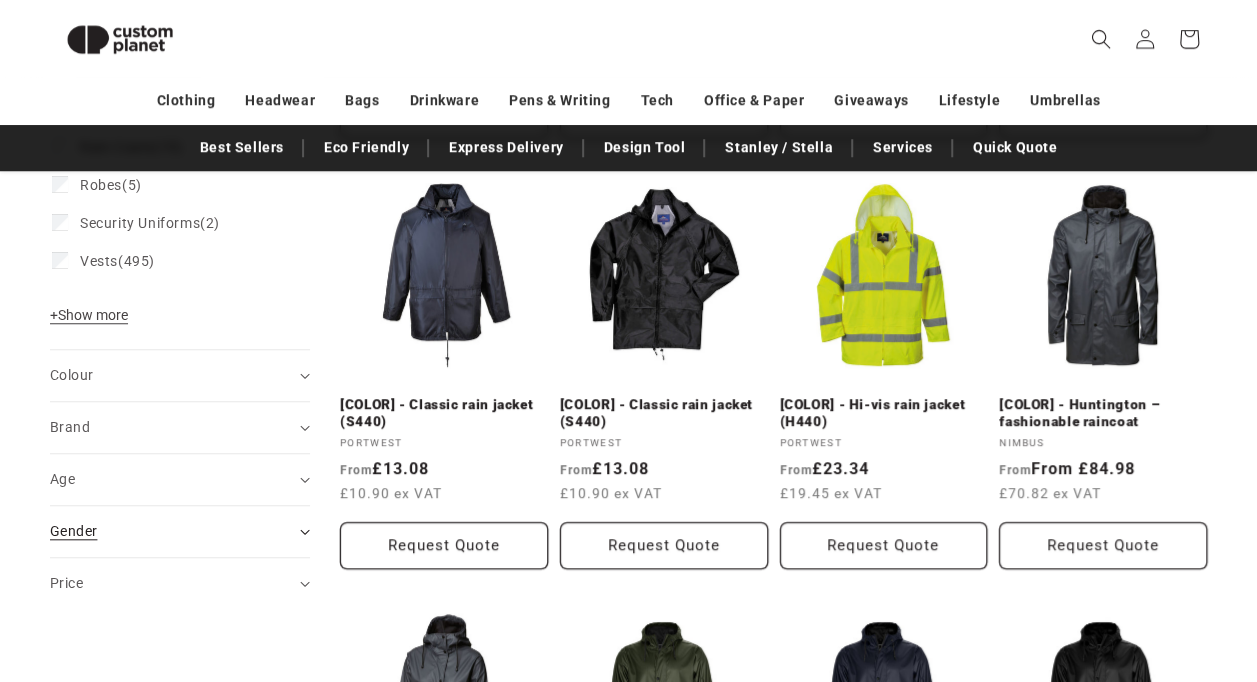 click on "Gender
(0)" at bounding box center (171, 531) 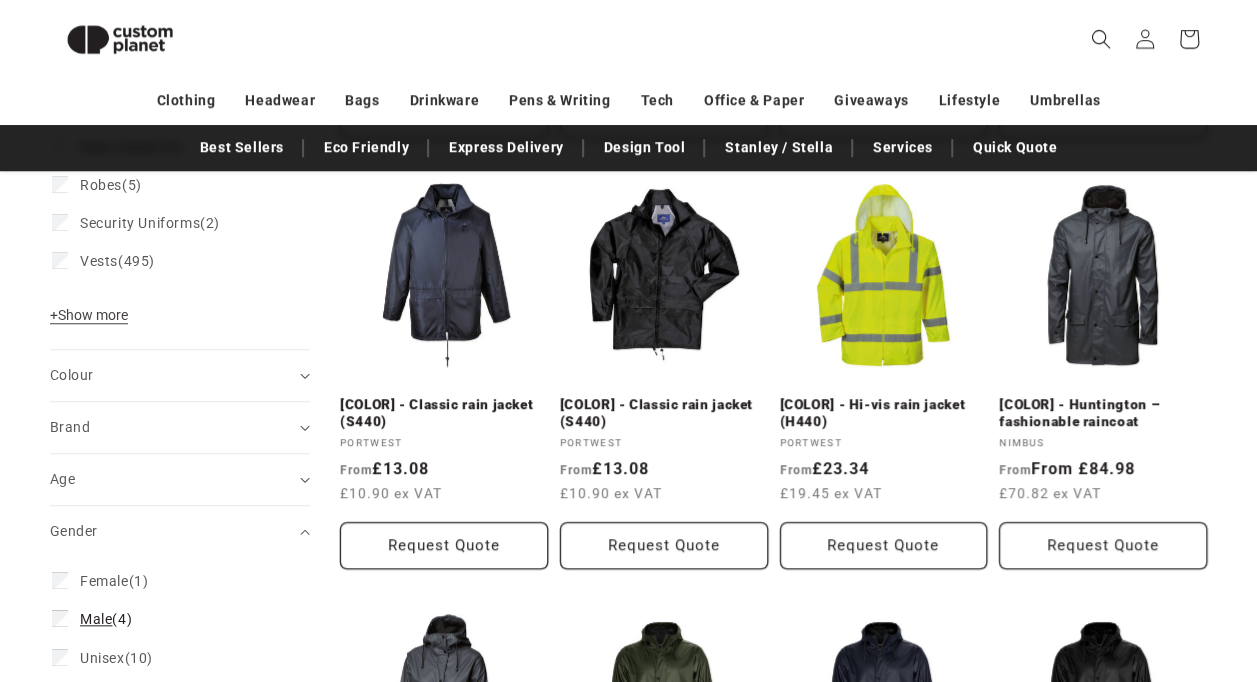 click on "Male  (4)" at bounding box center (106, 619) 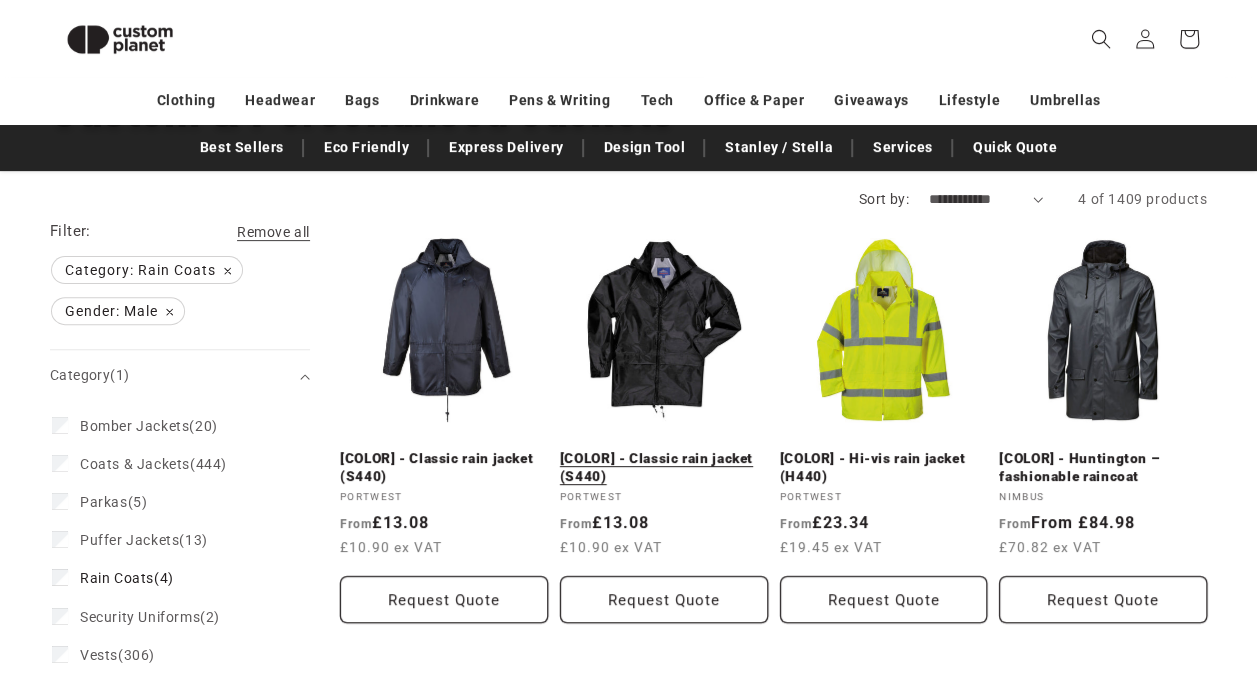 scroll, scrollTop: 202, scrollLeft: 0, axis: vertical 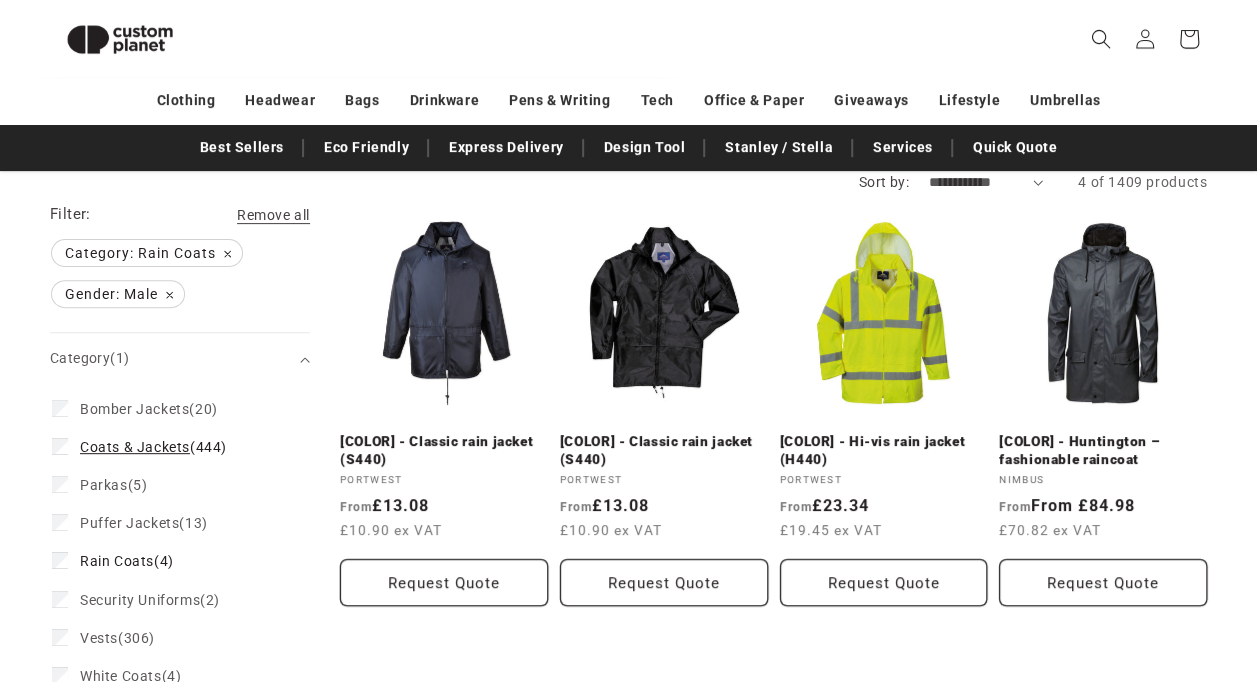 click on "Coats & Jackets  (444)" at bounding box center [153, 447] 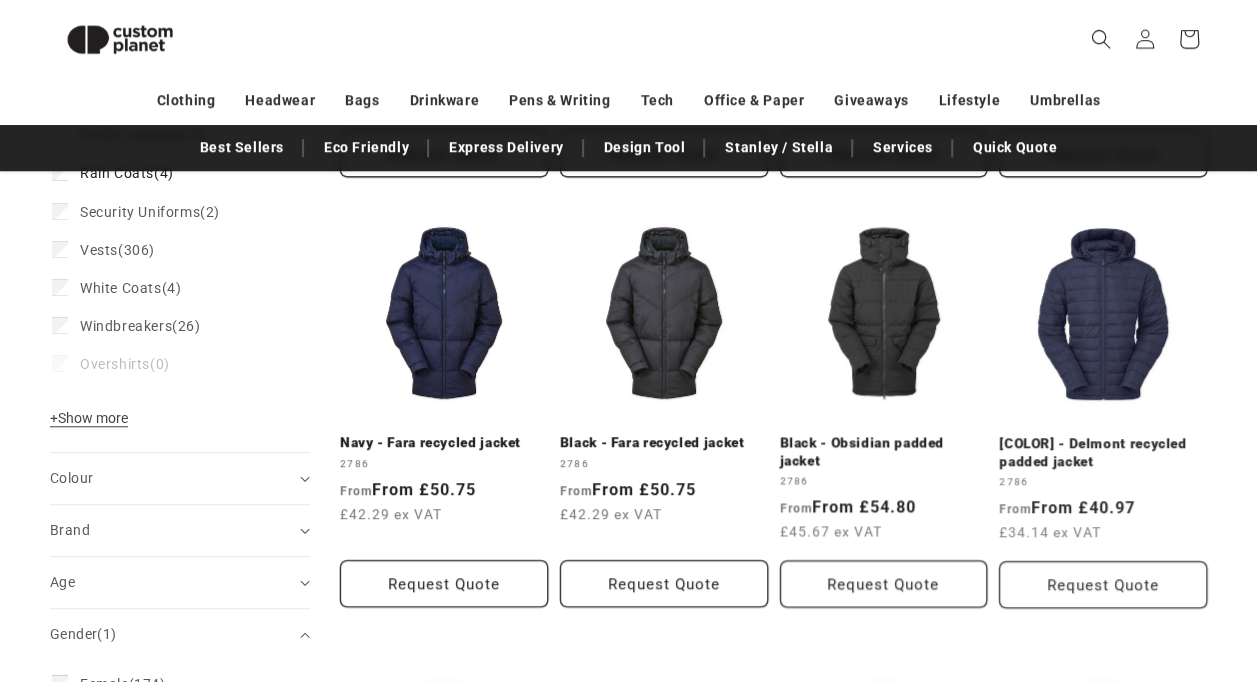 scroll, scrollTop: 632, scrollLeft: 0, axis: vertical 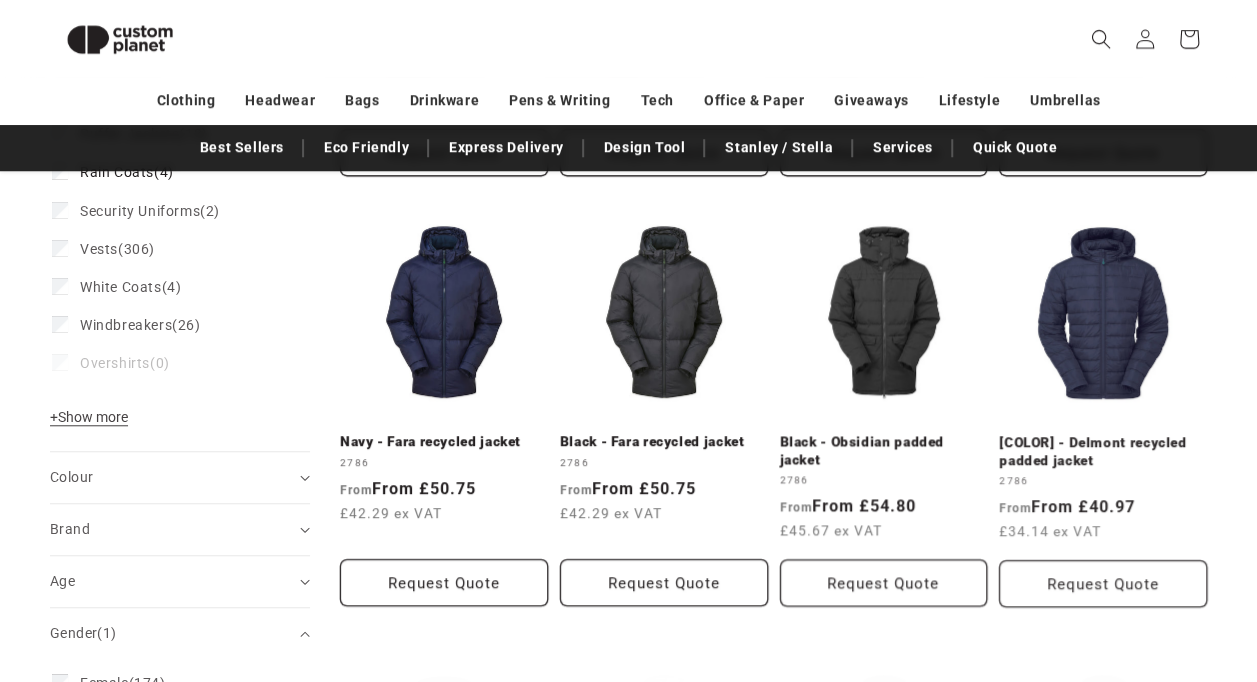 click on "Navy - Fara recycled jacket" at bounding box center (444, 442) 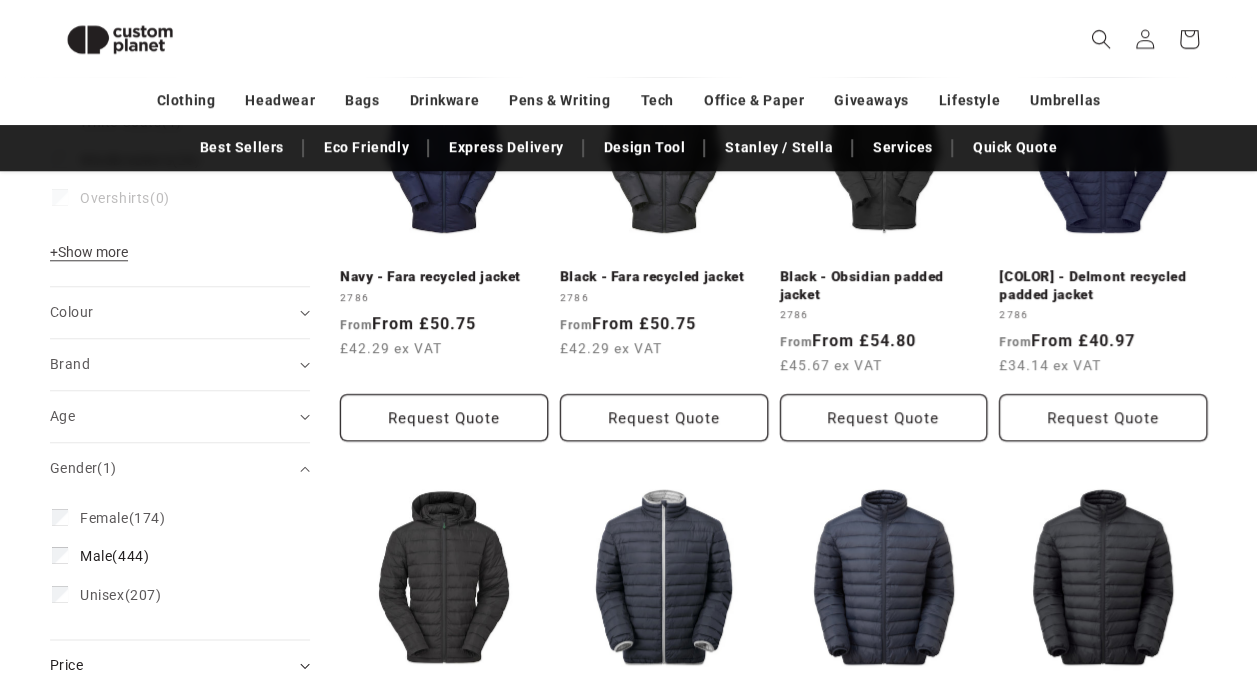 scroll, scrollTop: 788, scrollLeft: 0, axis: vertical 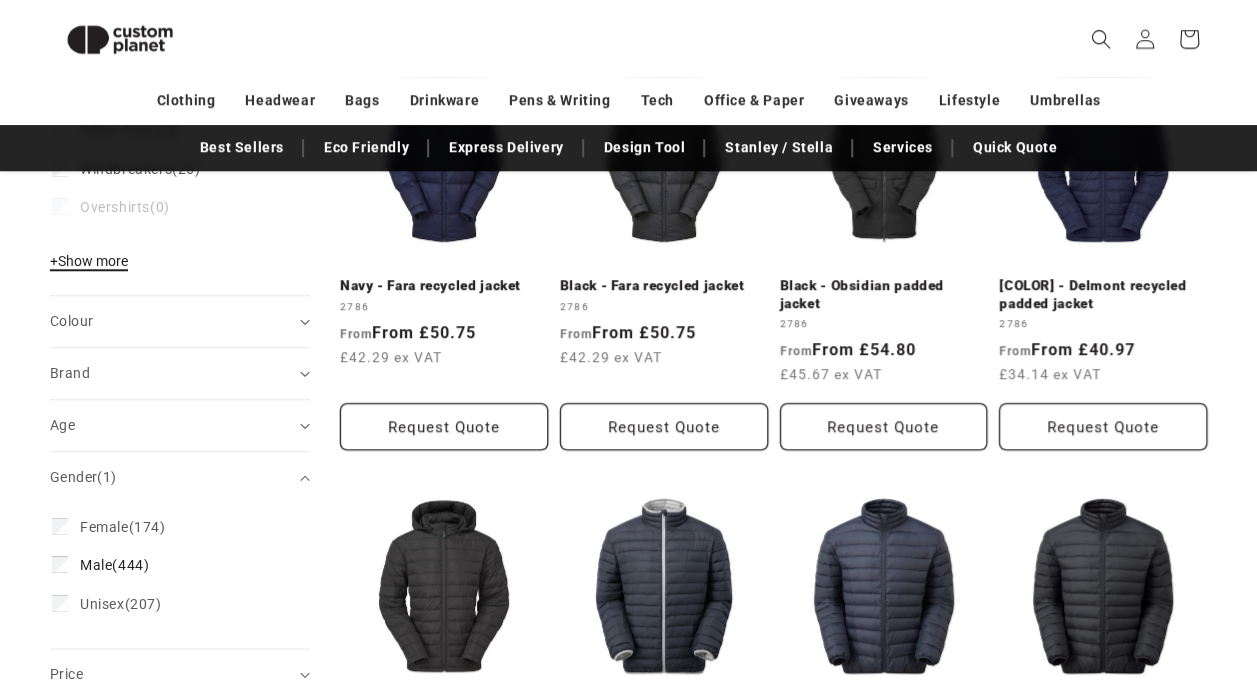 click on "+  Show more" at bounding box center (89, 261) 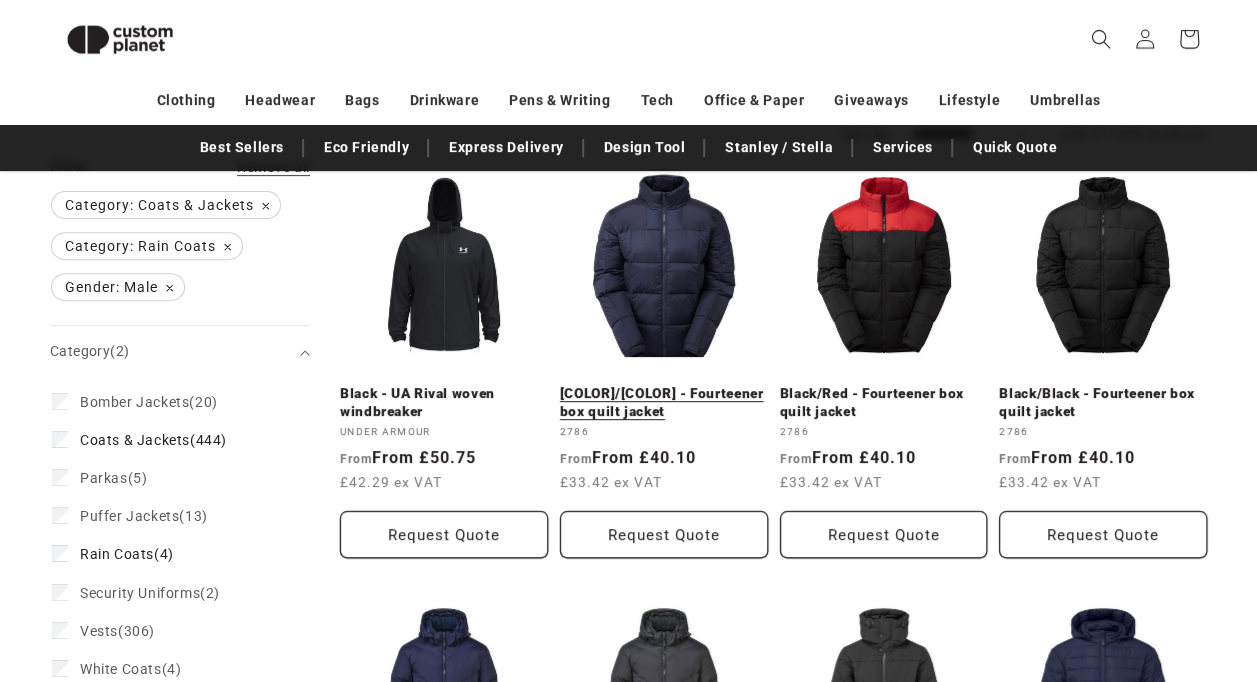scroll, scrollTop: 255, scrollLeft: 0, axis: vertical 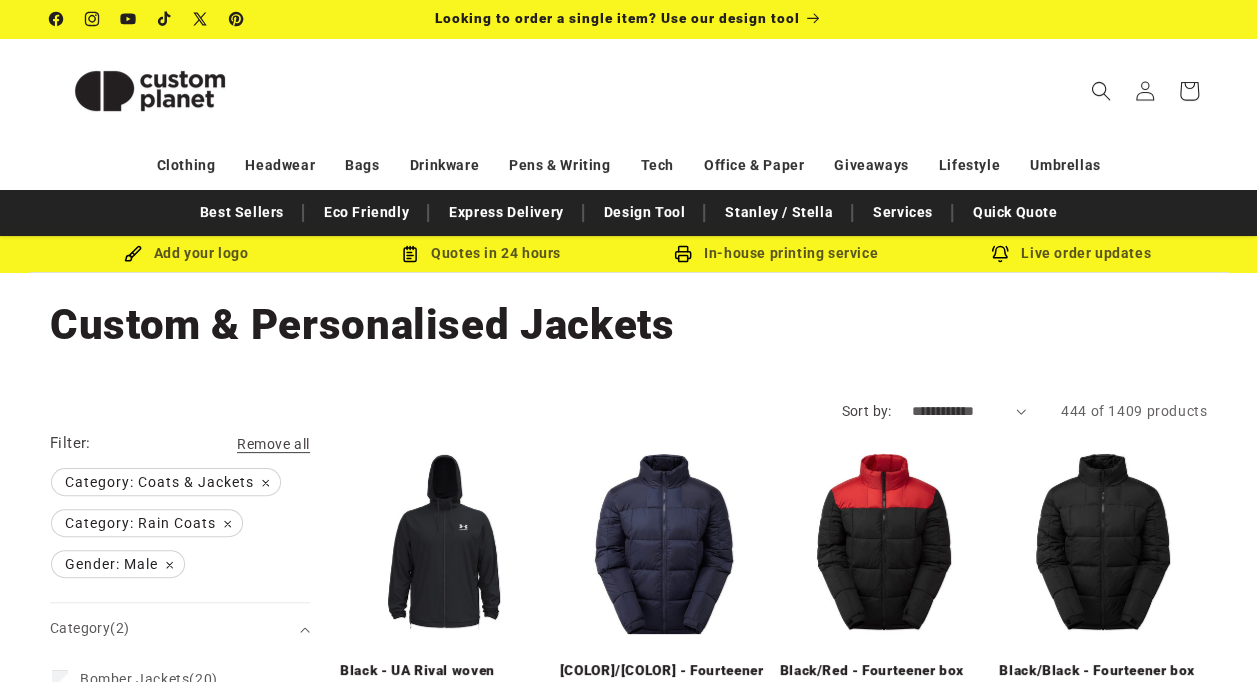 click 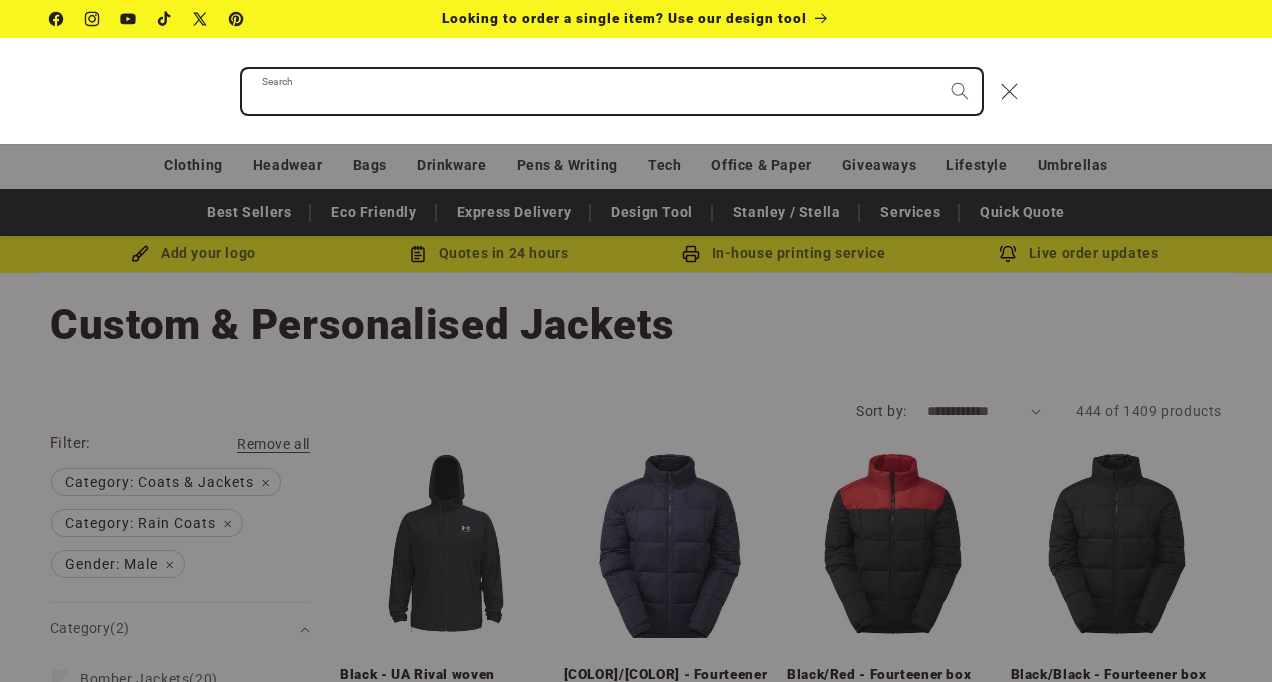 paste on "**********" 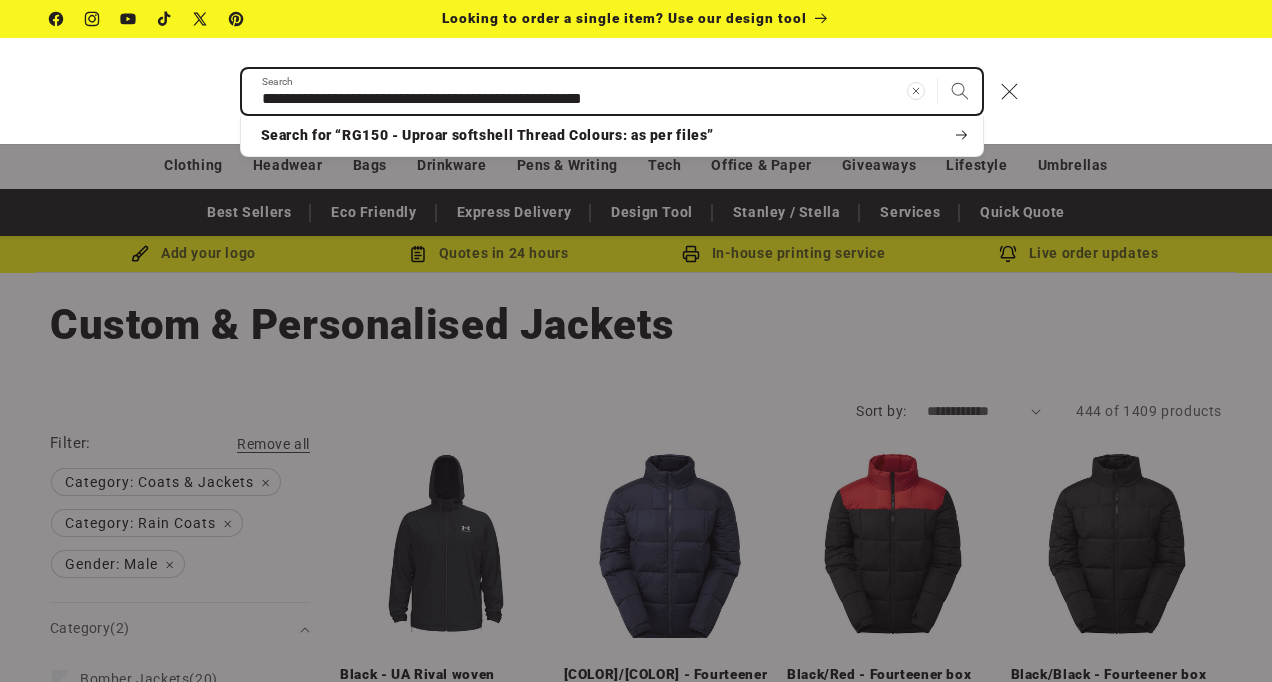 drag, startPoint x: 766, startPoint y: 86, endPoint x: 476, endPoint y: 90, distance: 290.0276 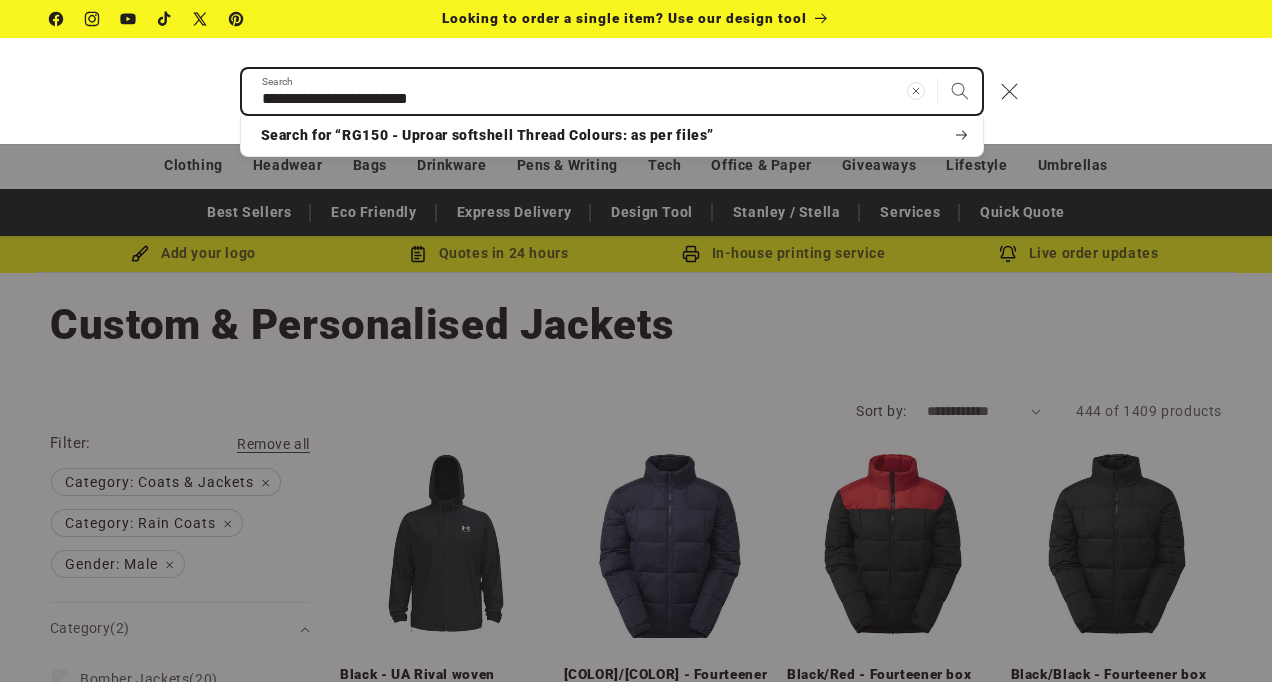 type on "**********" 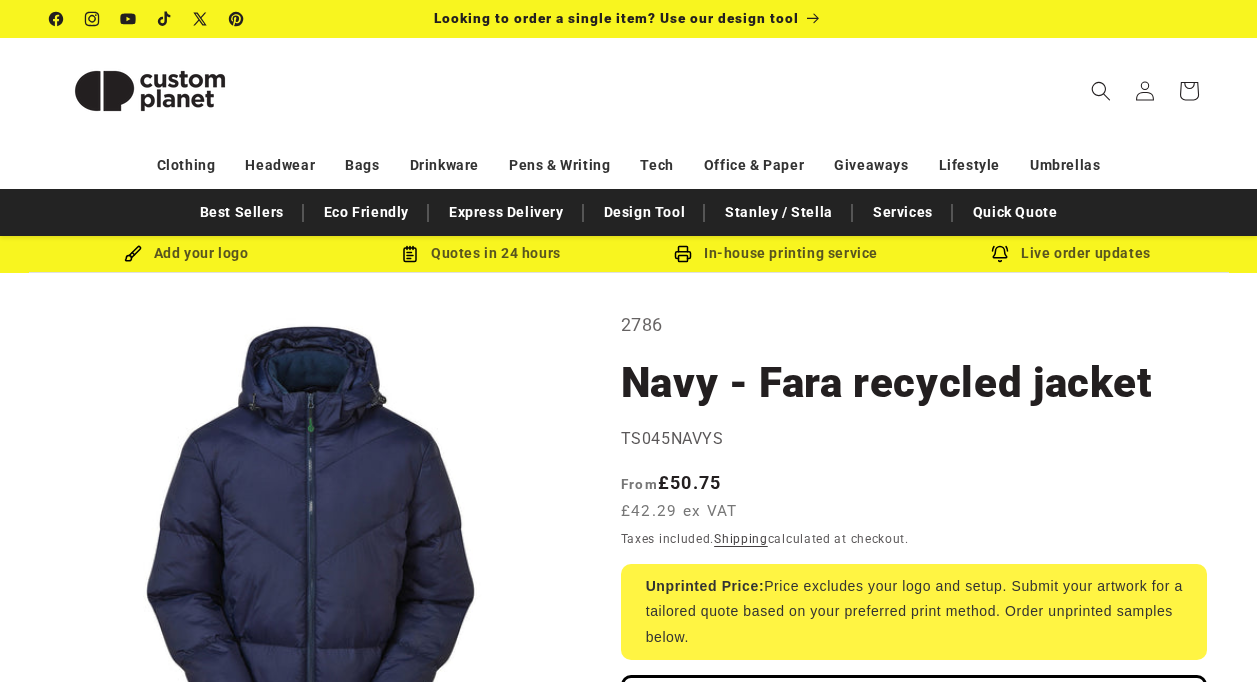 scroll, scrollTop: 0, scrollLeft: 0, axis: both 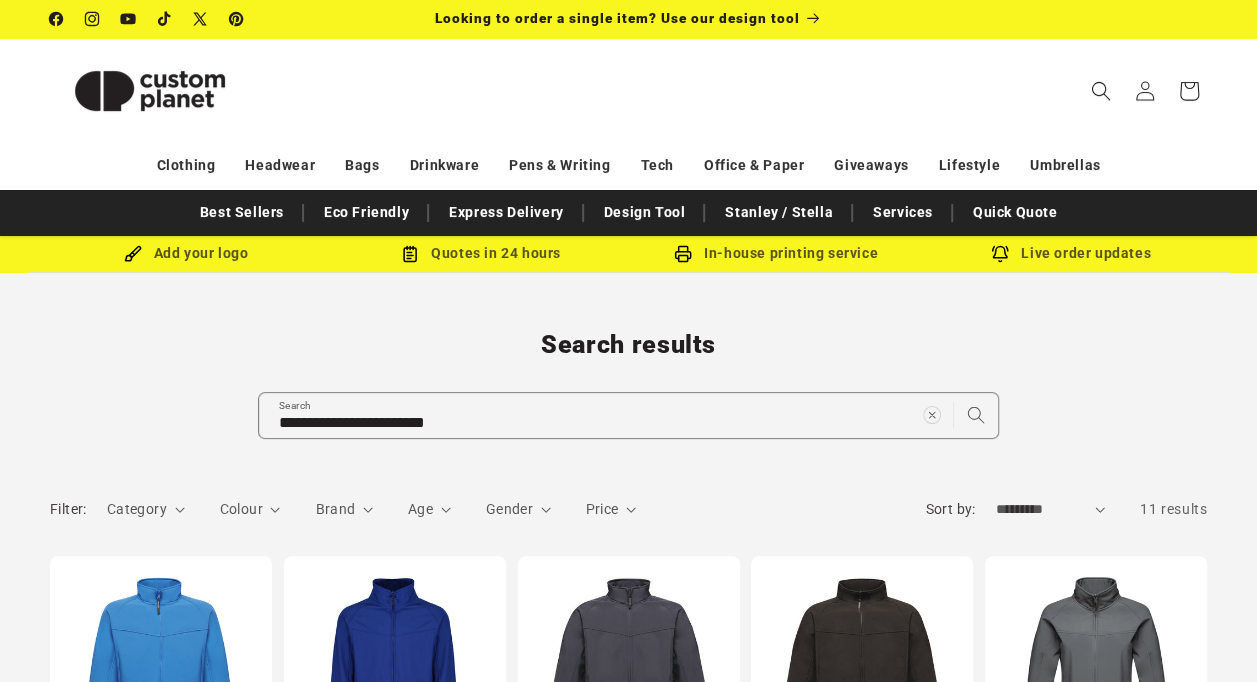 click 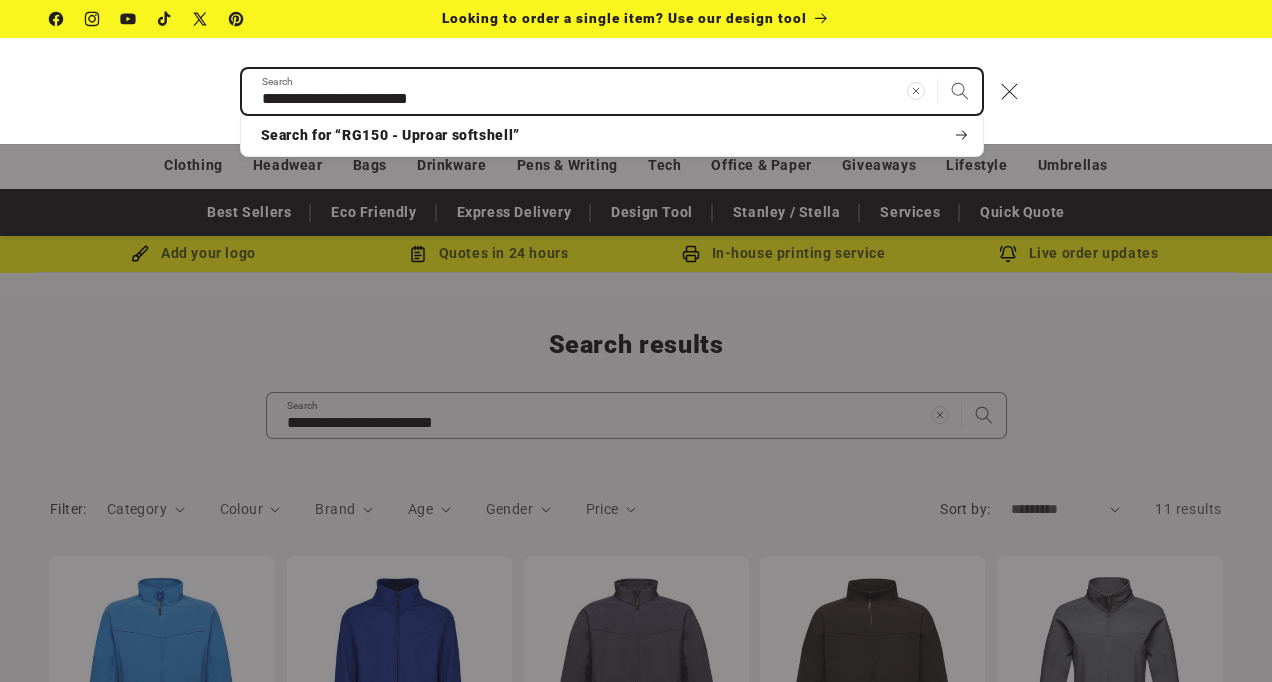 click on "**********" at bounding box center (612, 91) 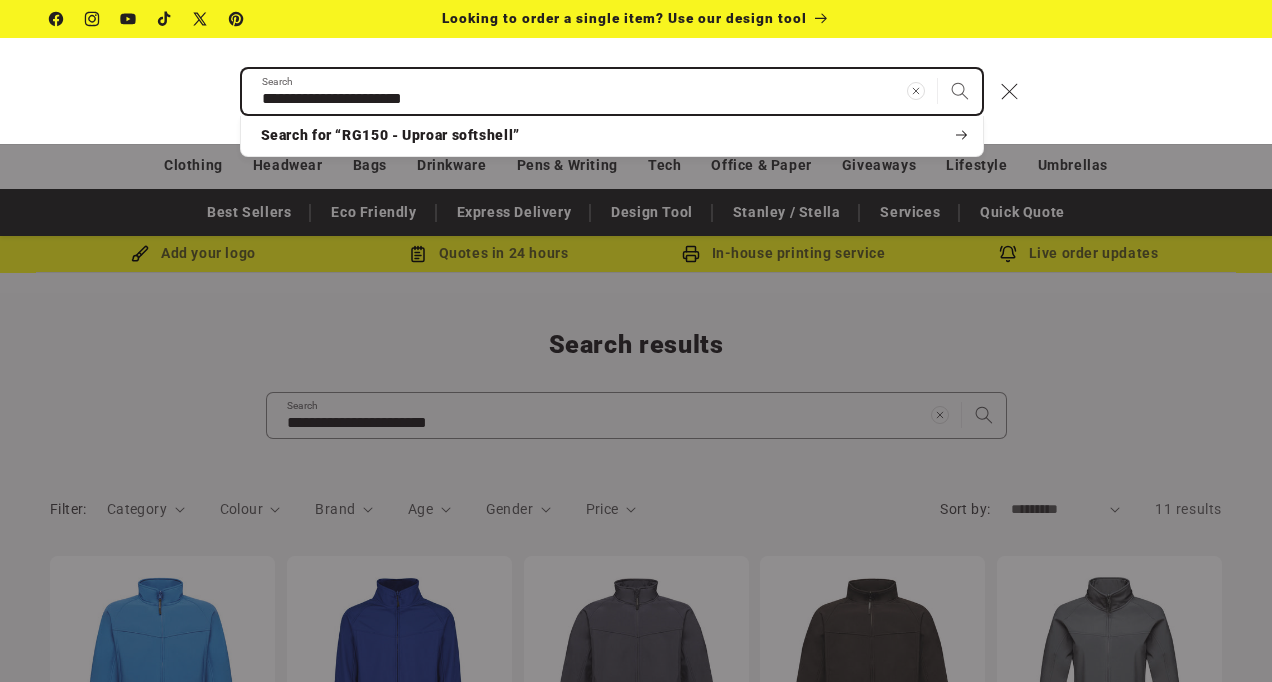 type on "**********" 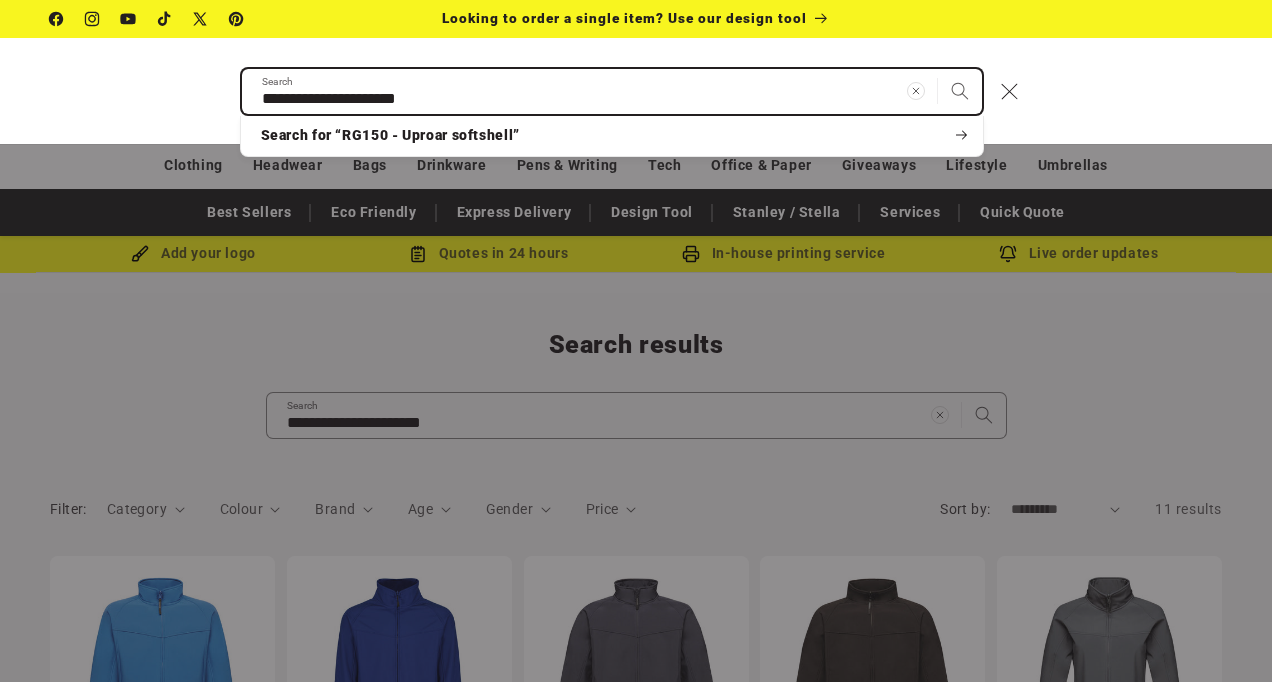 type on "**********" 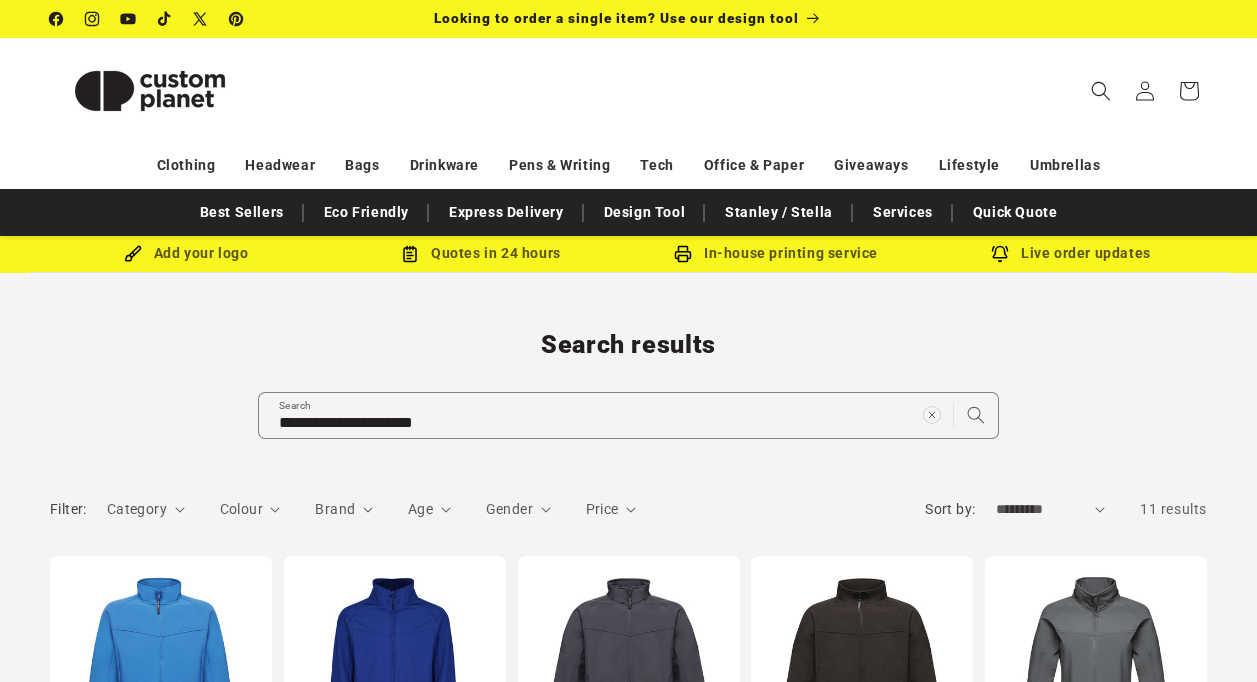 scroll, scrollTop: 0, scrollLeft: 0, axis: both 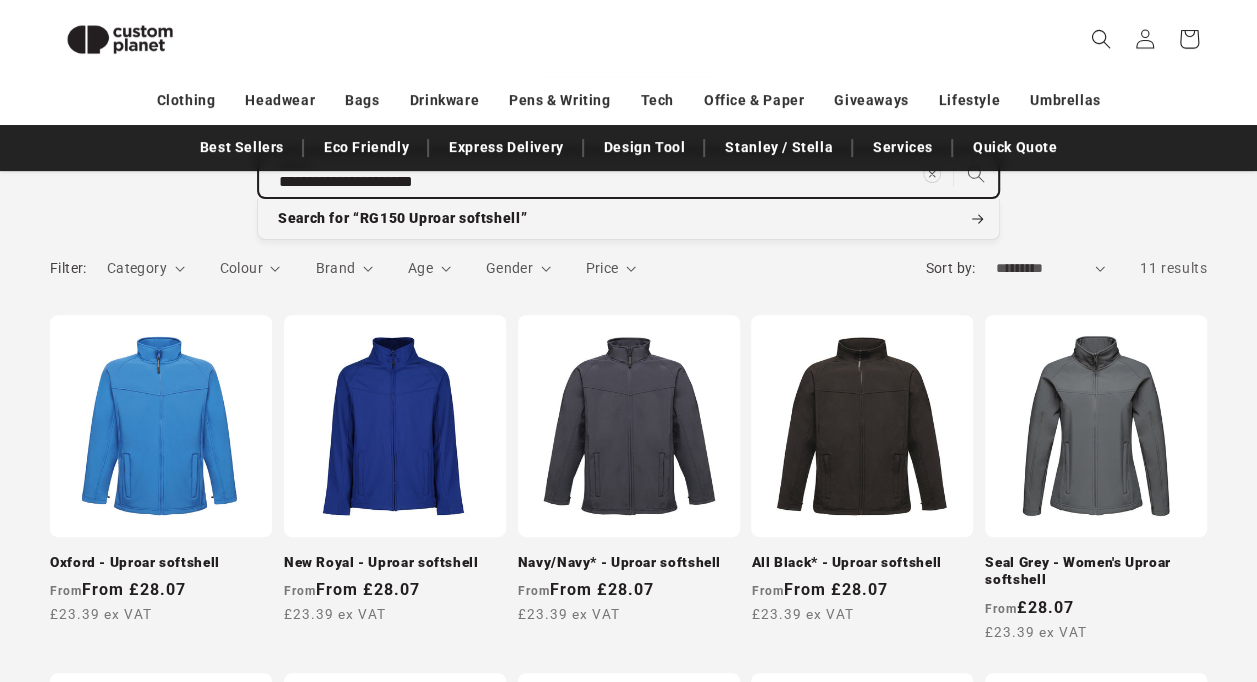 drag, startPoint x: 492, startPoint y: 189, endPoint x: 335, endPoint y: 186, distance: 157.02866 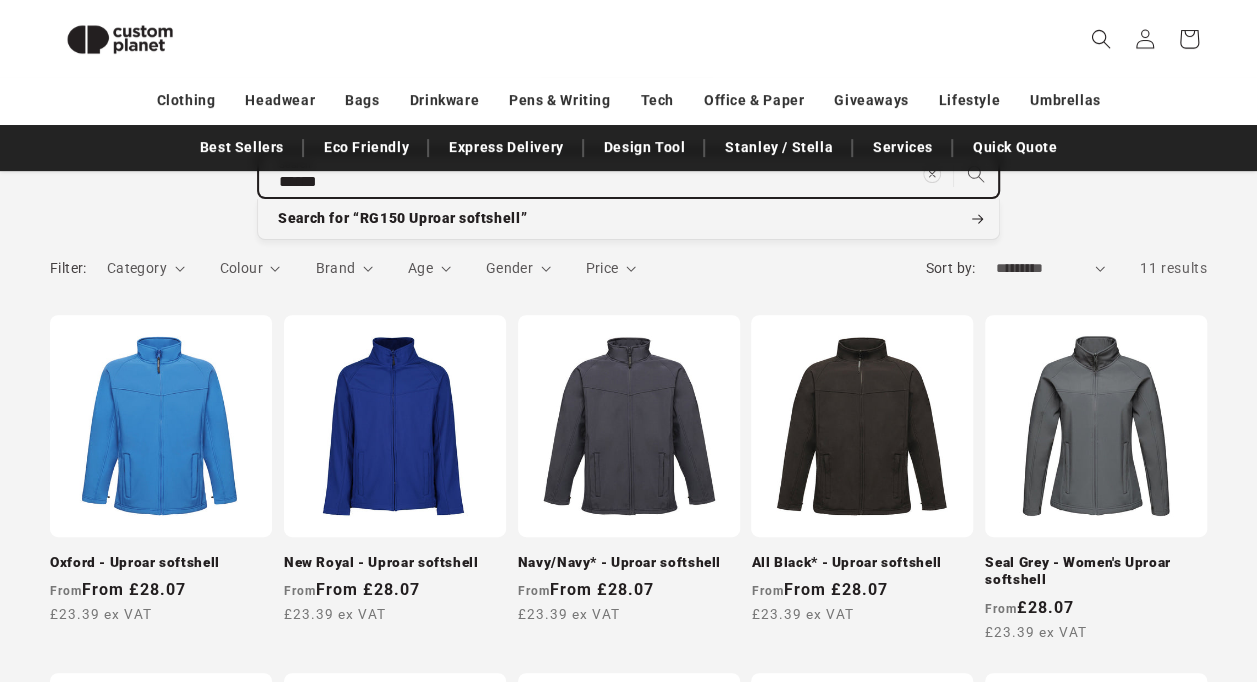 type on "*****" 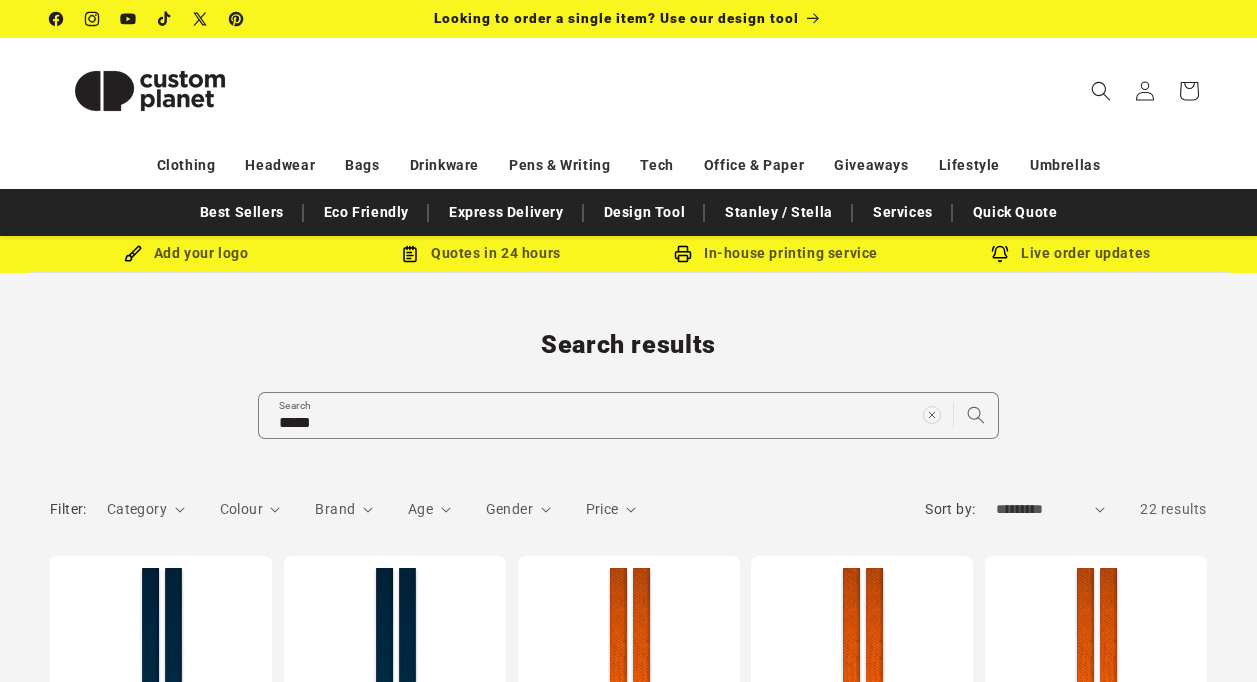 scroll, scrollTop: 0, scrollLeft: 0, axis: both 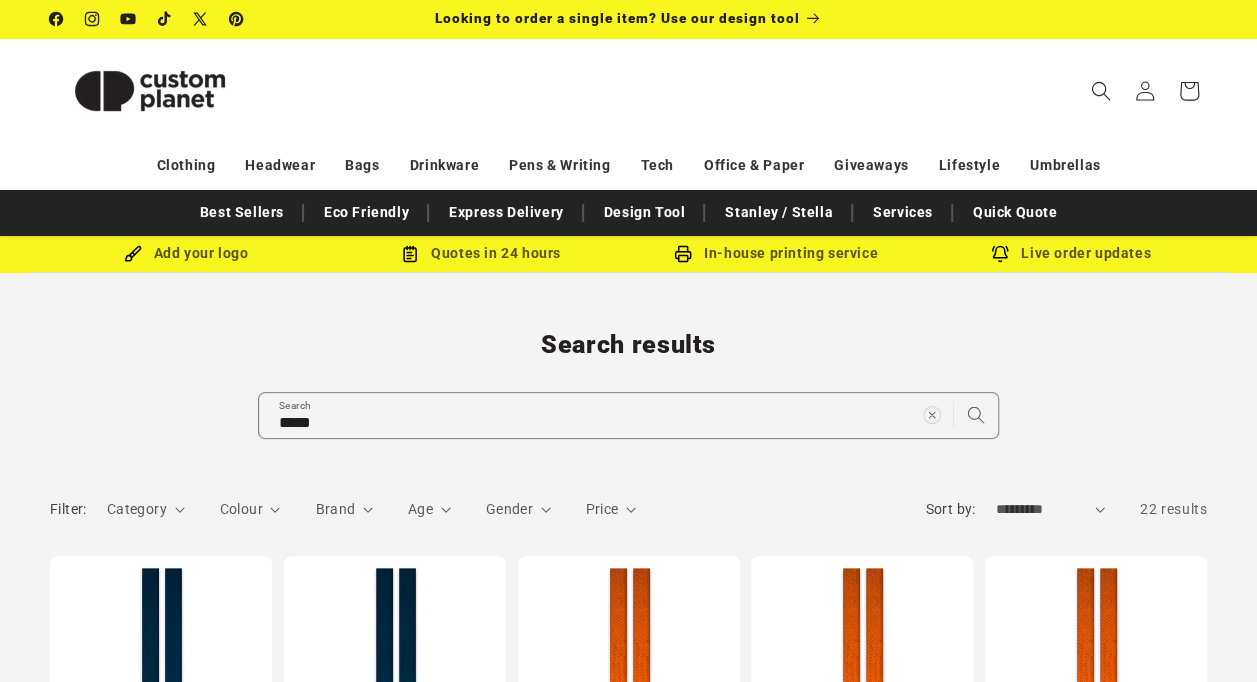 click 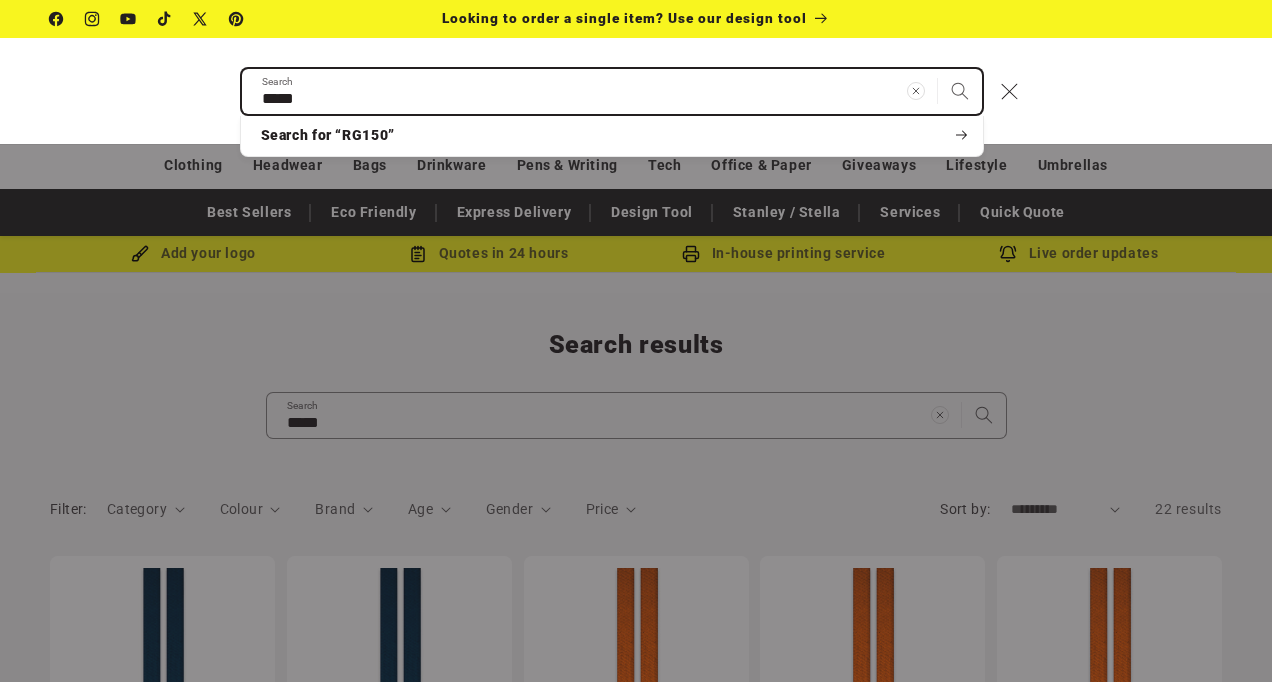 paste 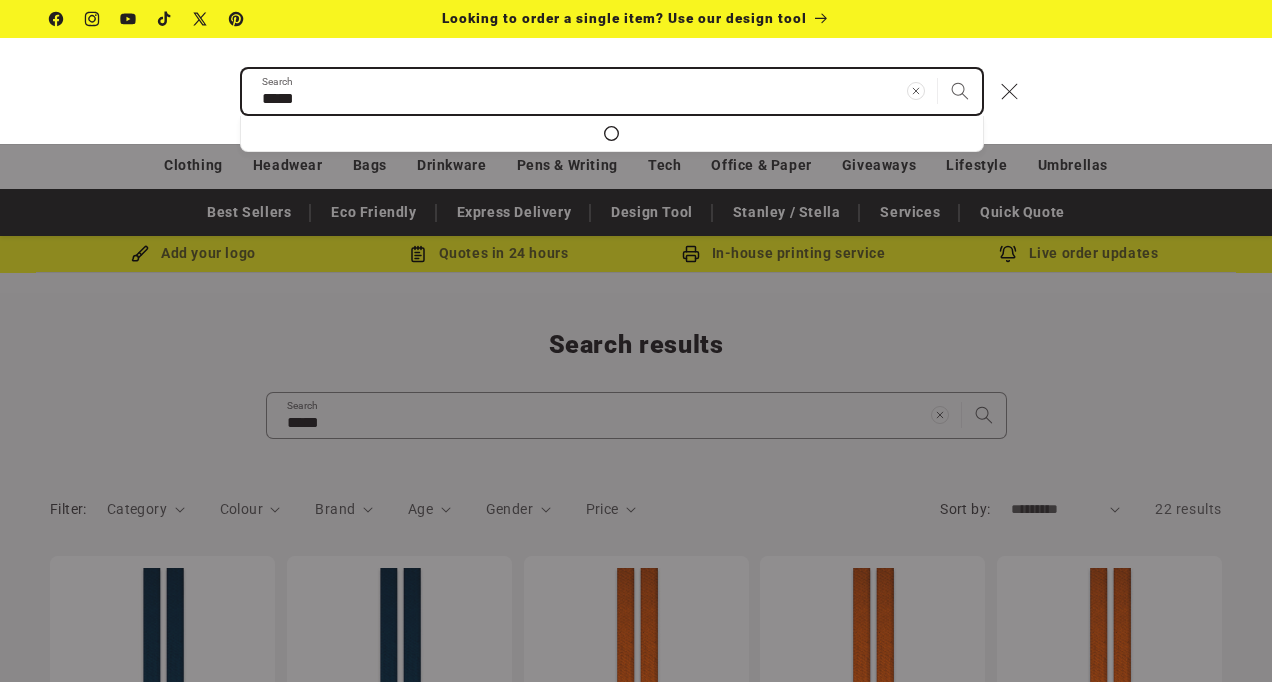 type on "*****" 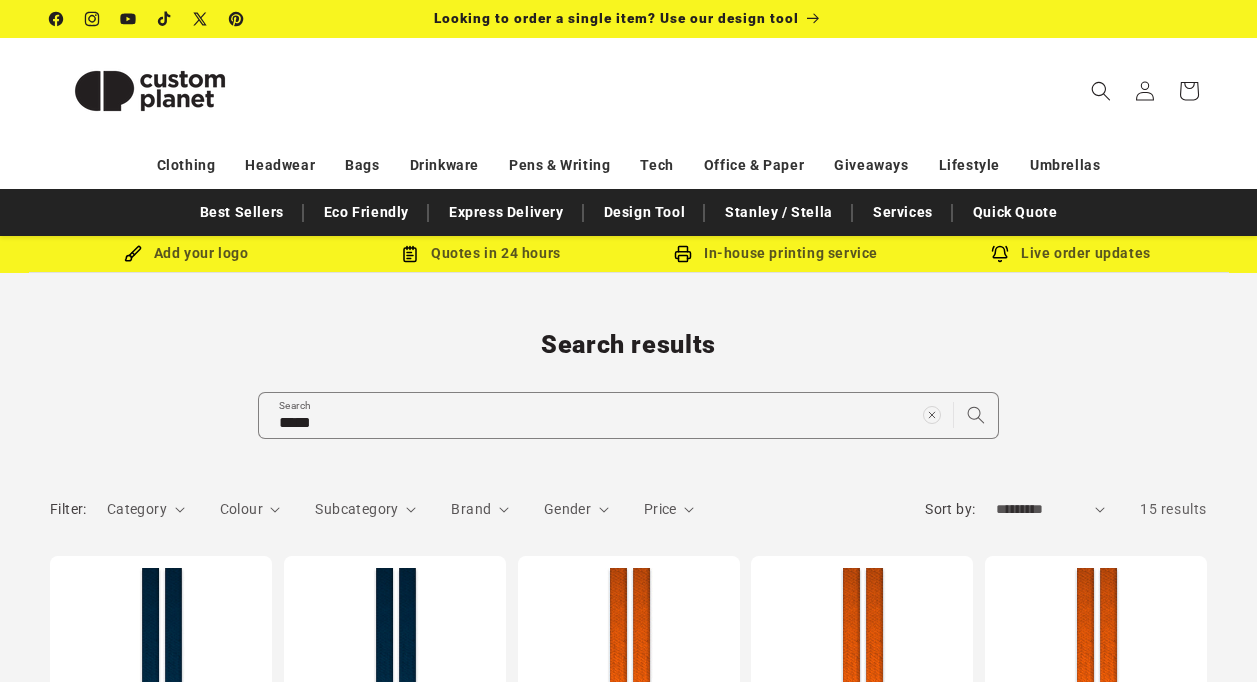 scroll, scrollTop: 0, scrollLeft: 0, axis: both 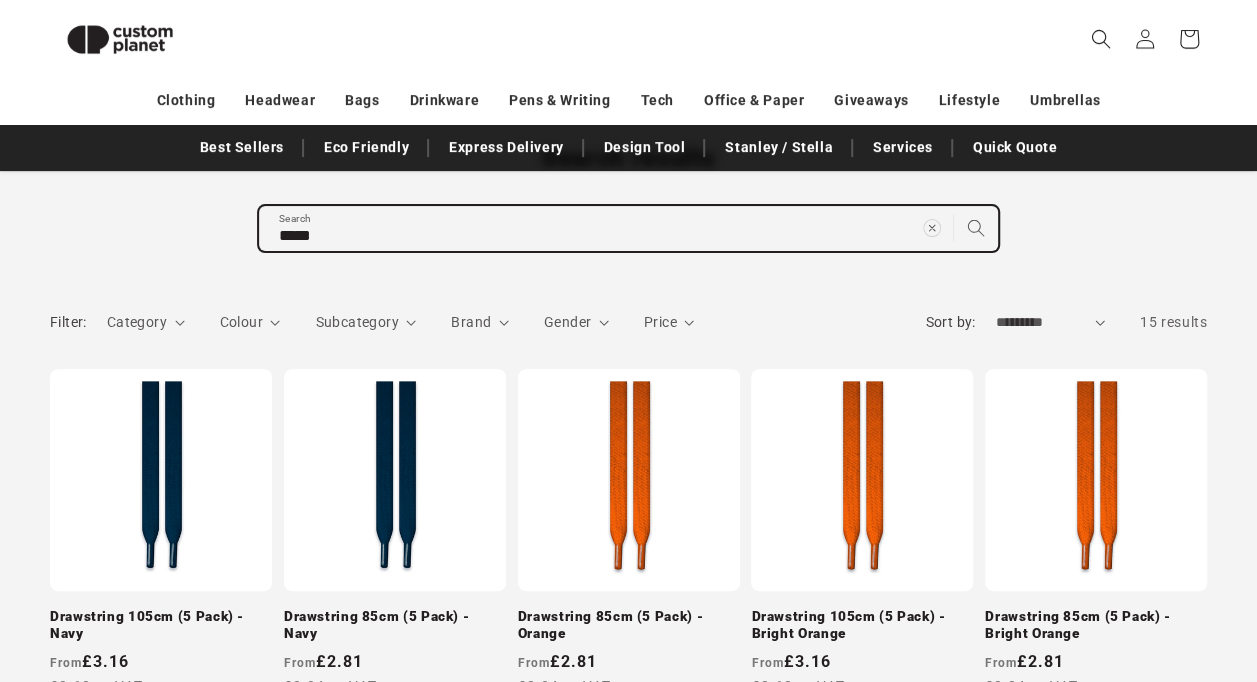 click on "*****" at bounding box center (628, 228) 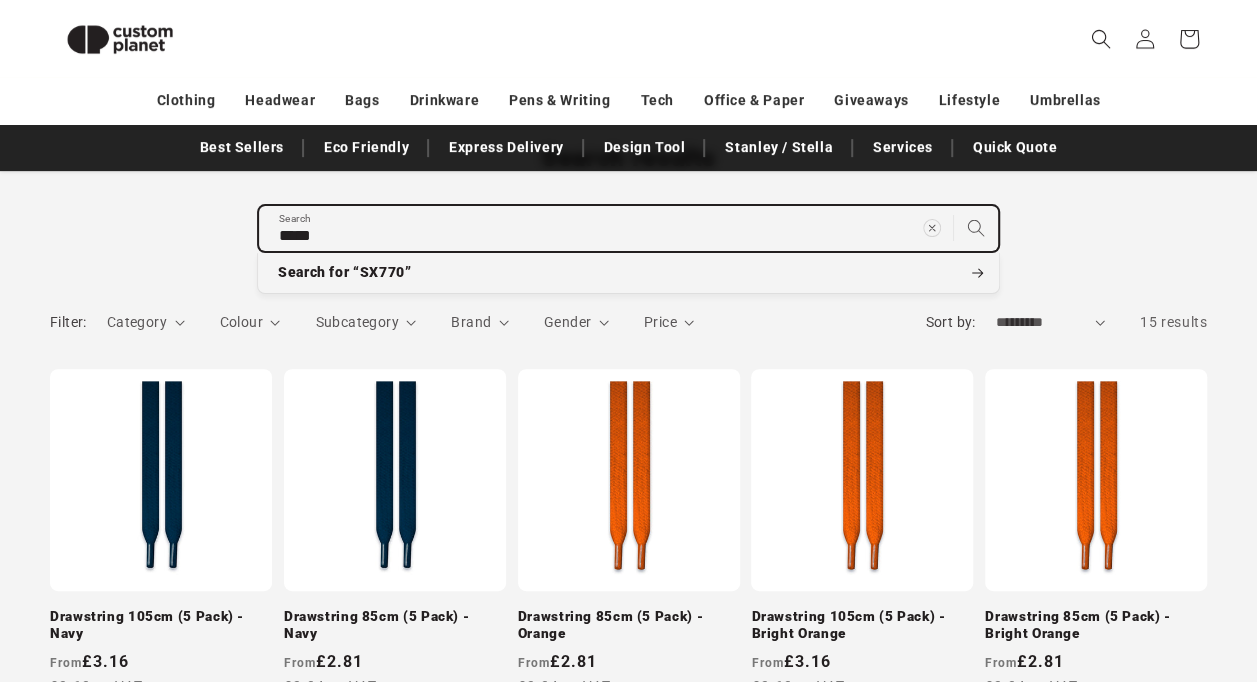 drag, startPoint x: 502, startPoint y: 235, endPoint x: 217, endPoint y: 226, distance: 285.14206 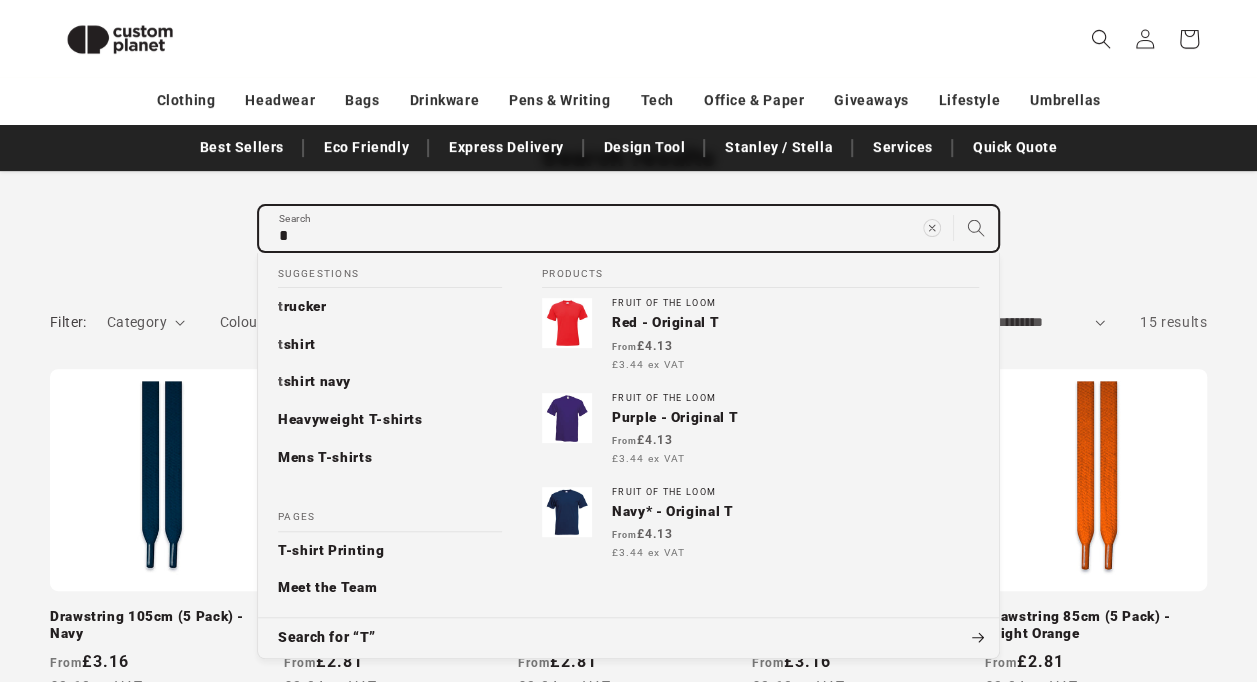 paste on "**********" 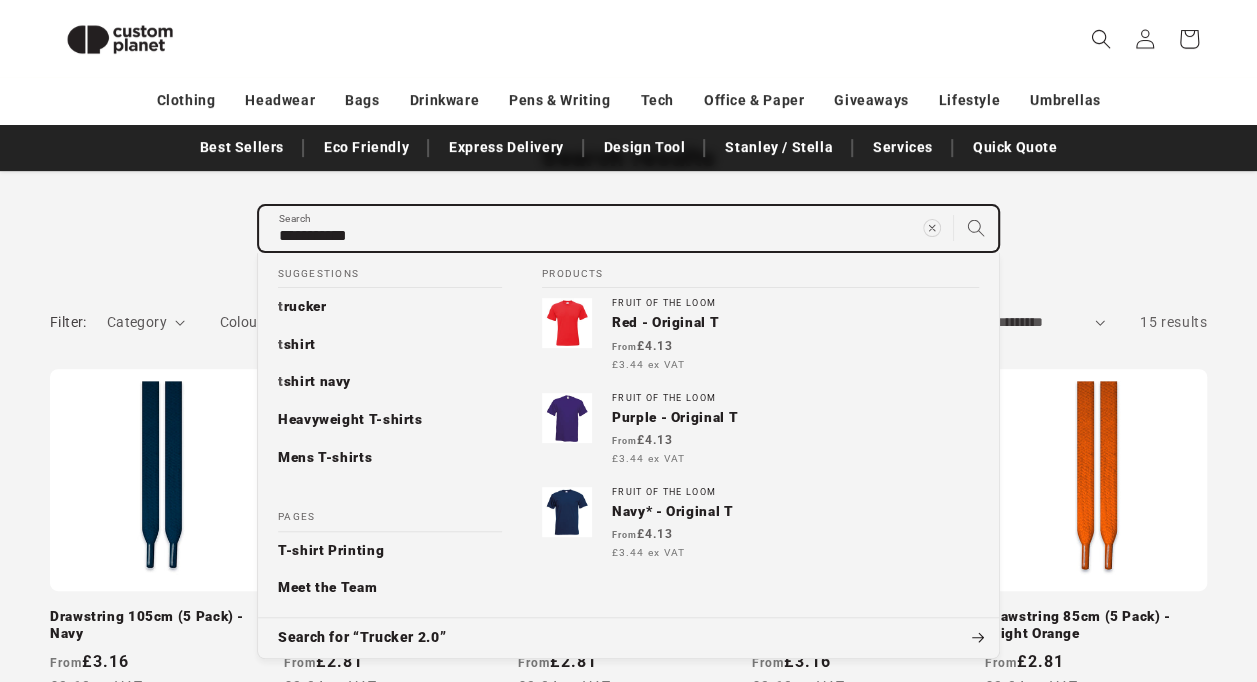 type on "**********" 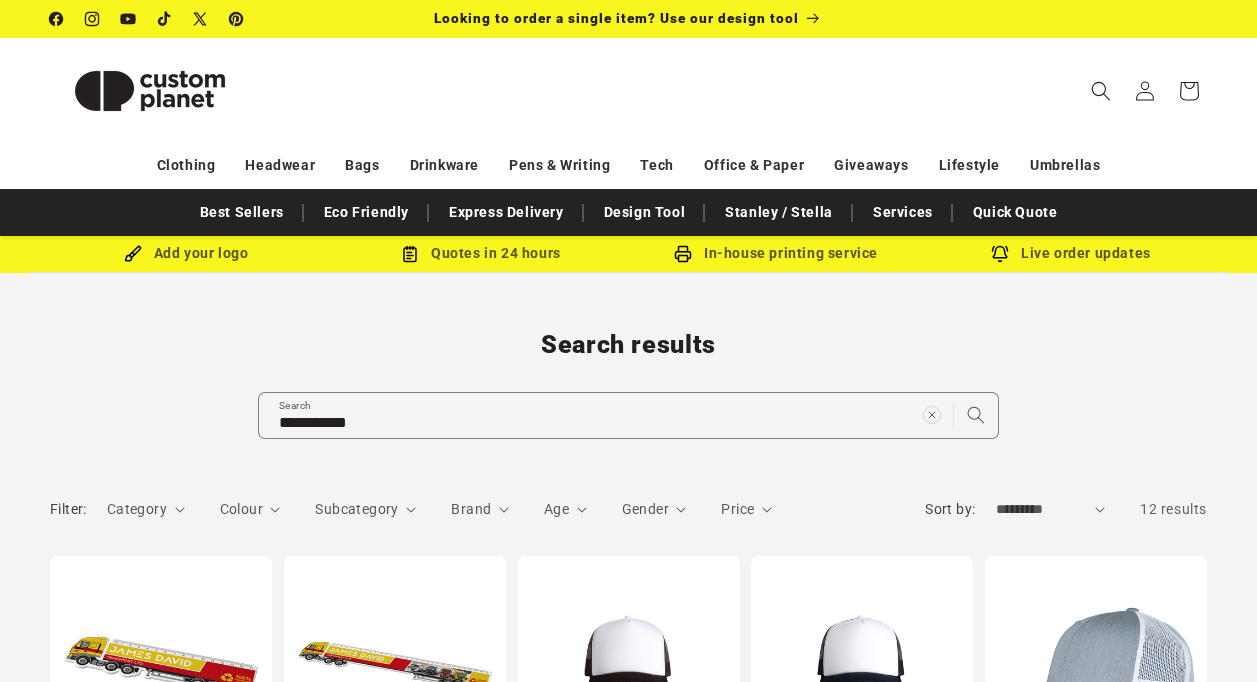 scroll, scrollTop: 0, scrollLeft: 0, axis: both 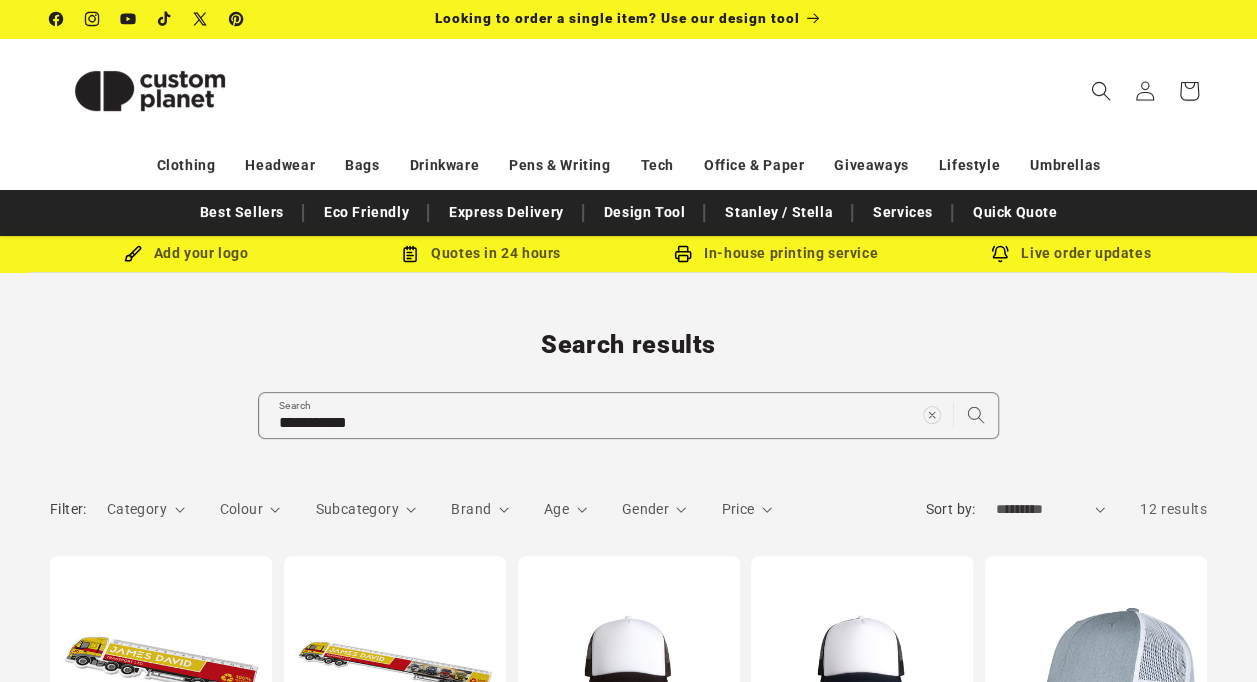 click at bounding box center [1101, 91] 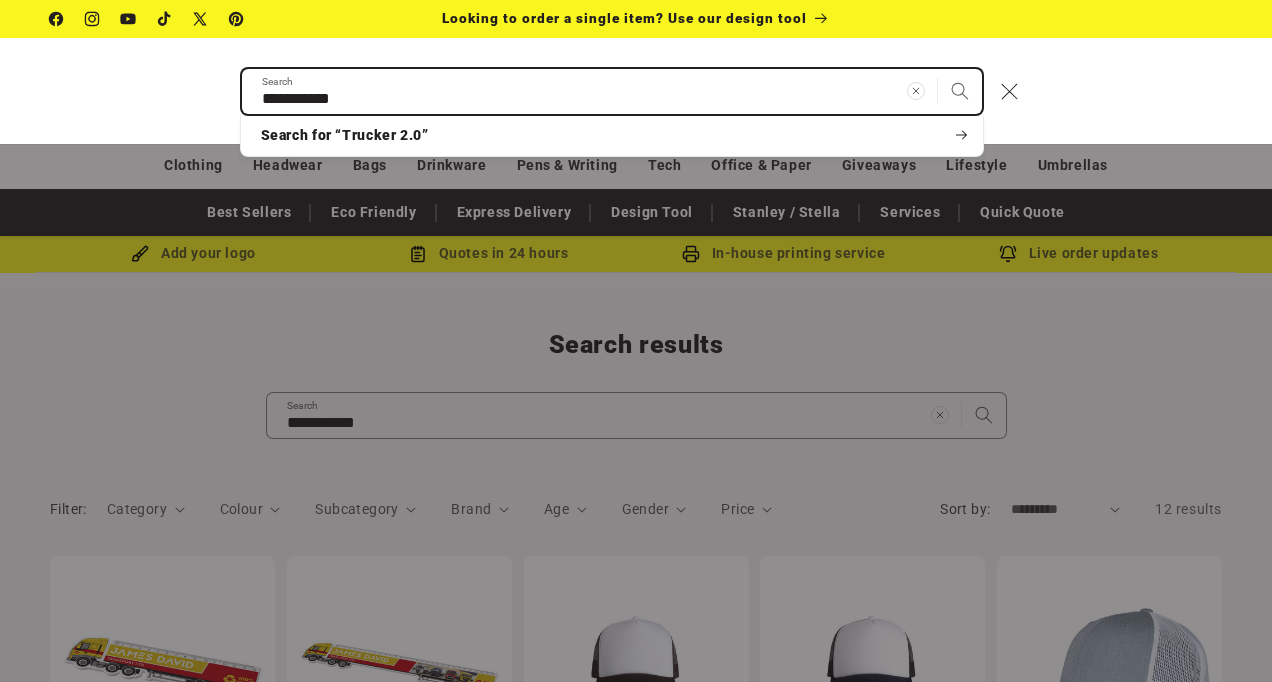 paste on "**********" 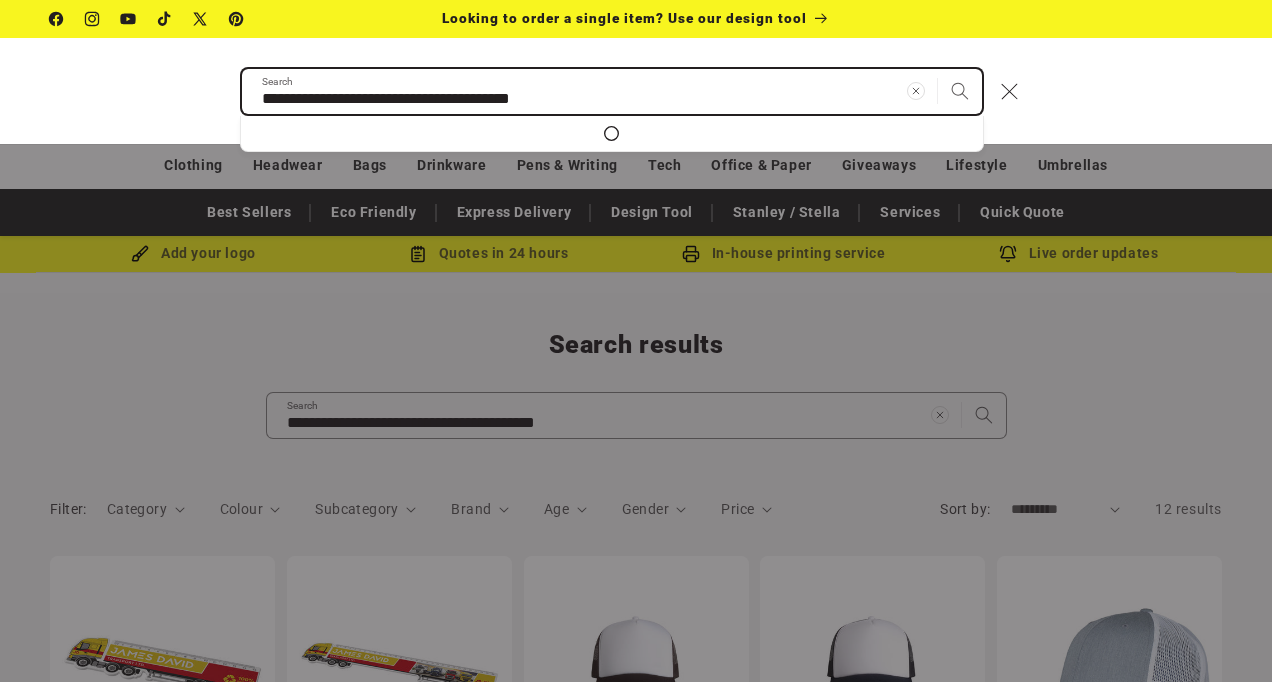 type on "**********" 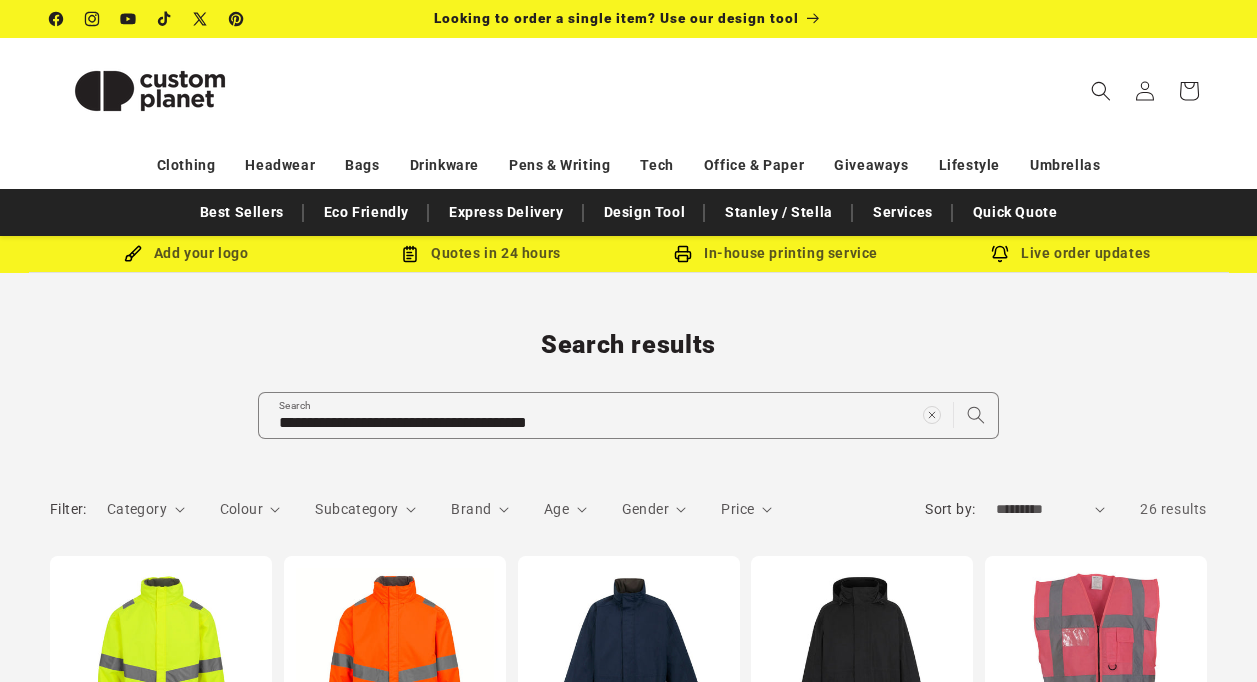 scroll, scrollTop: 0, scrollLeft: 0, axis: both 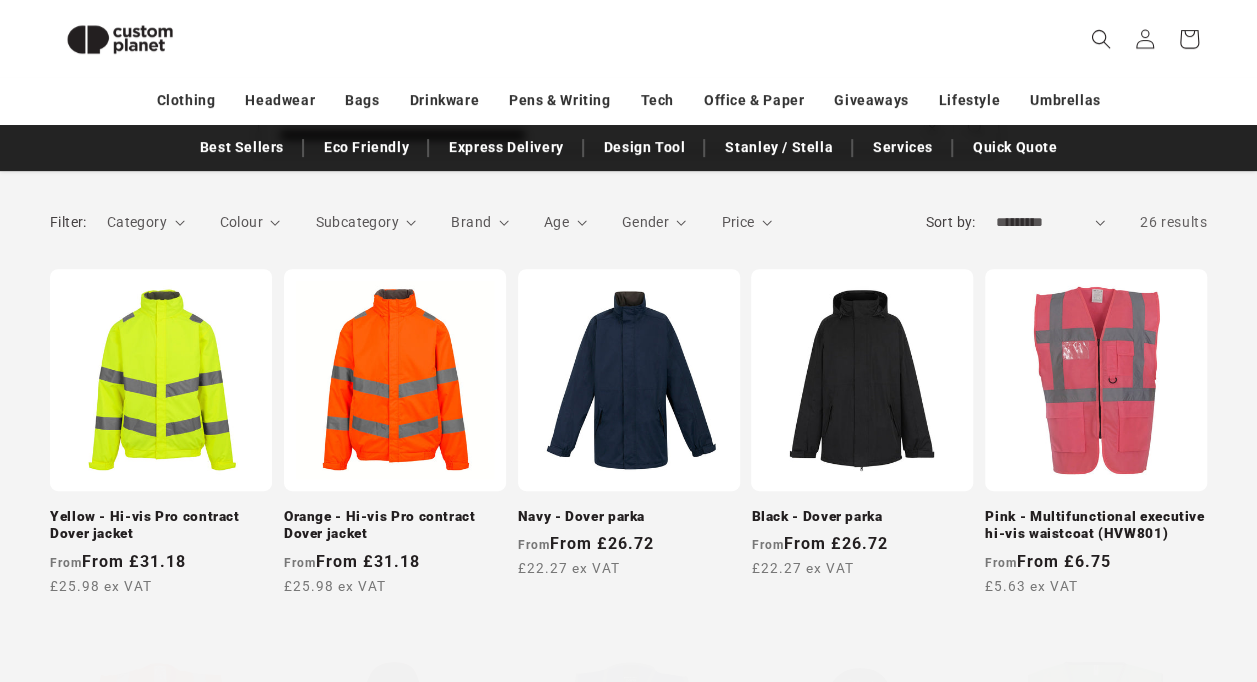 click 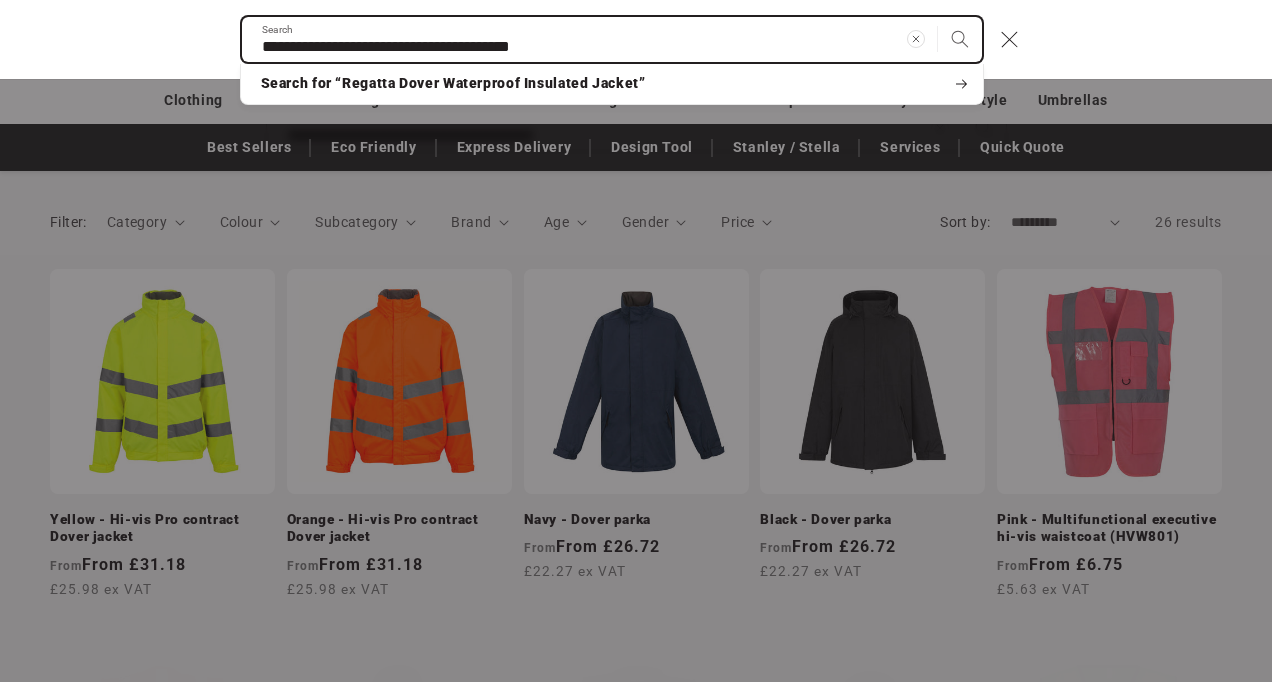 paste 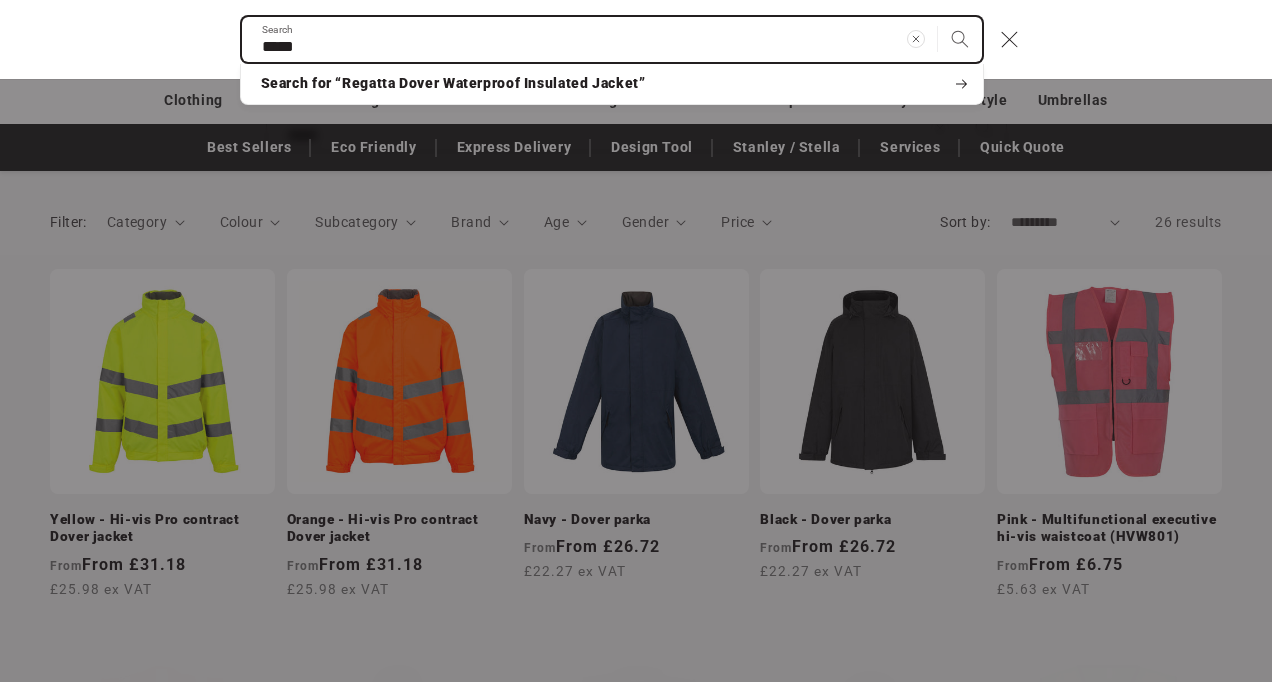 type on "*****" 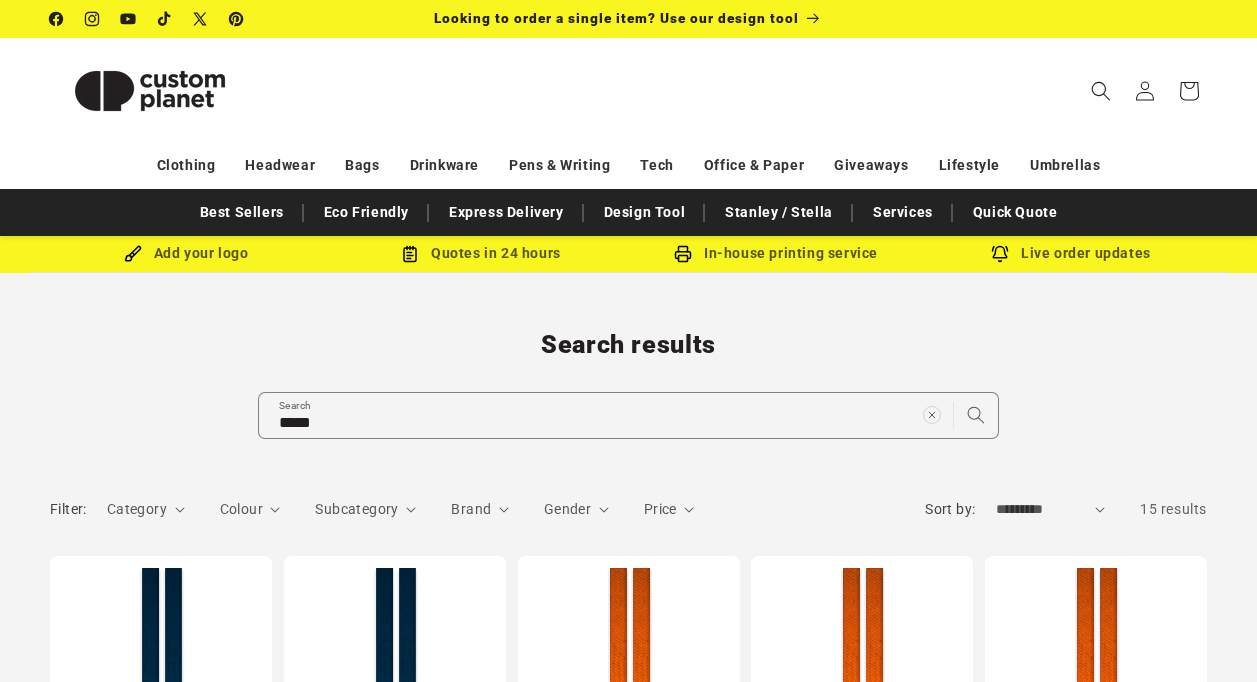 scroll, scrollTop: 0, scrollLeft: 0, axis: both 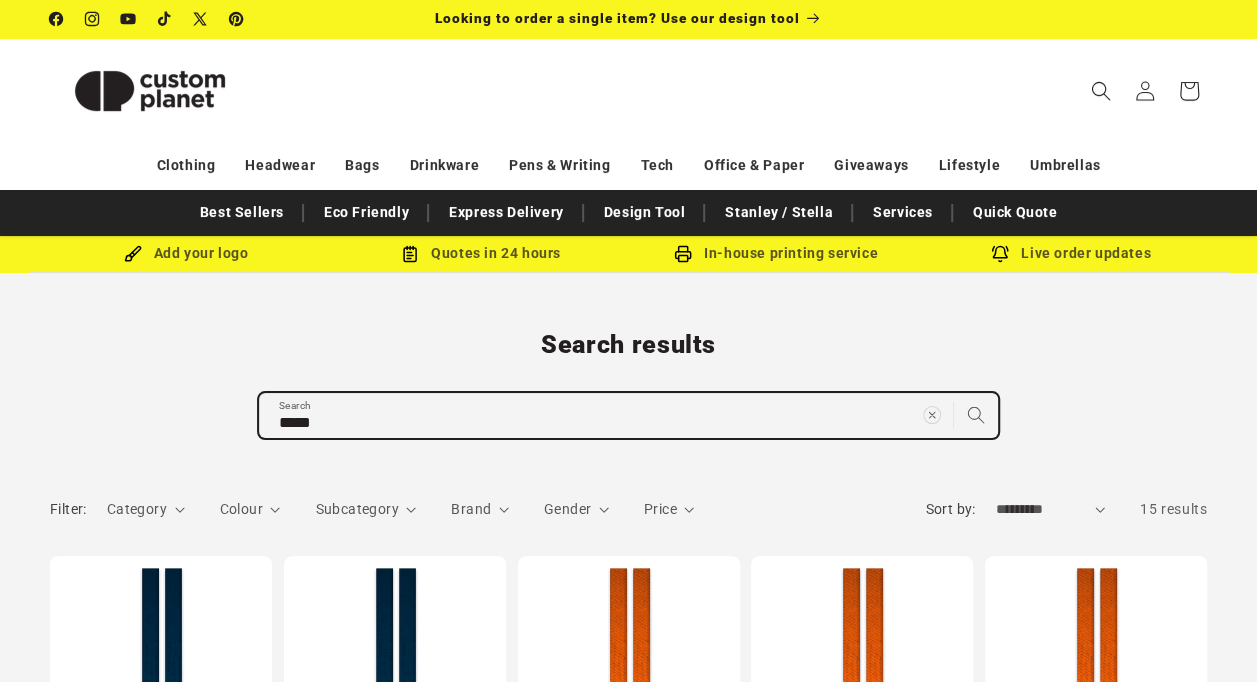 click on "*****" at bounding box center [628, 415] 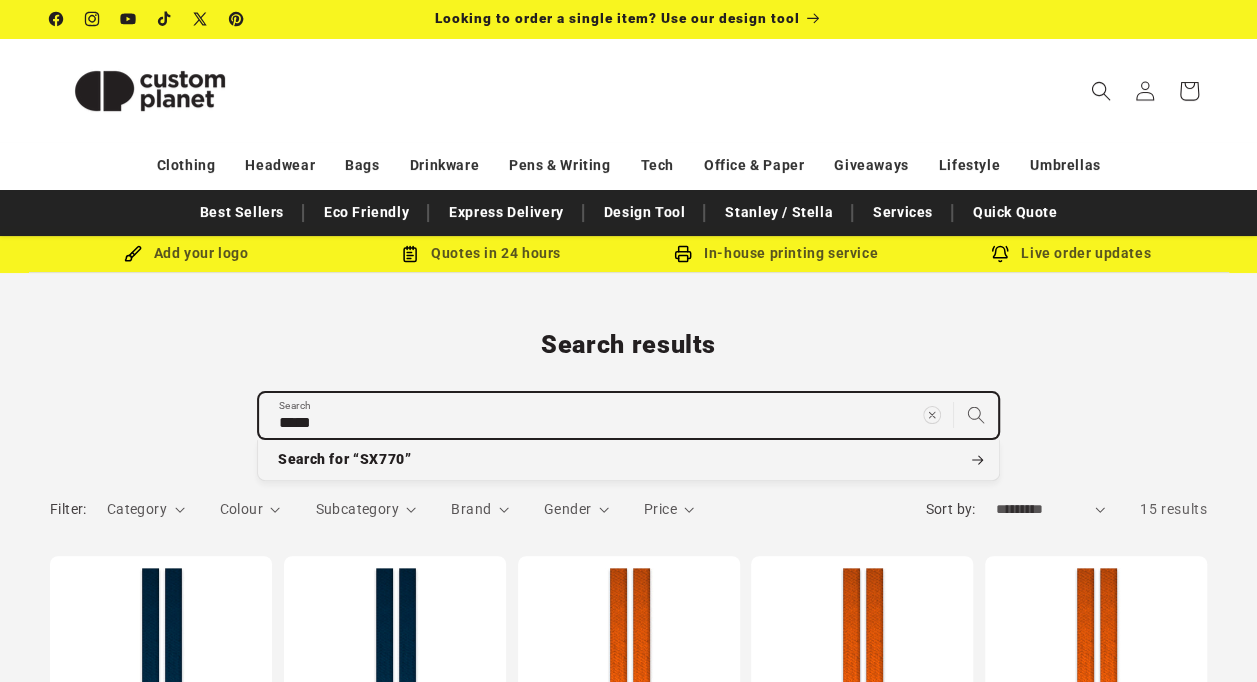type on "*****" 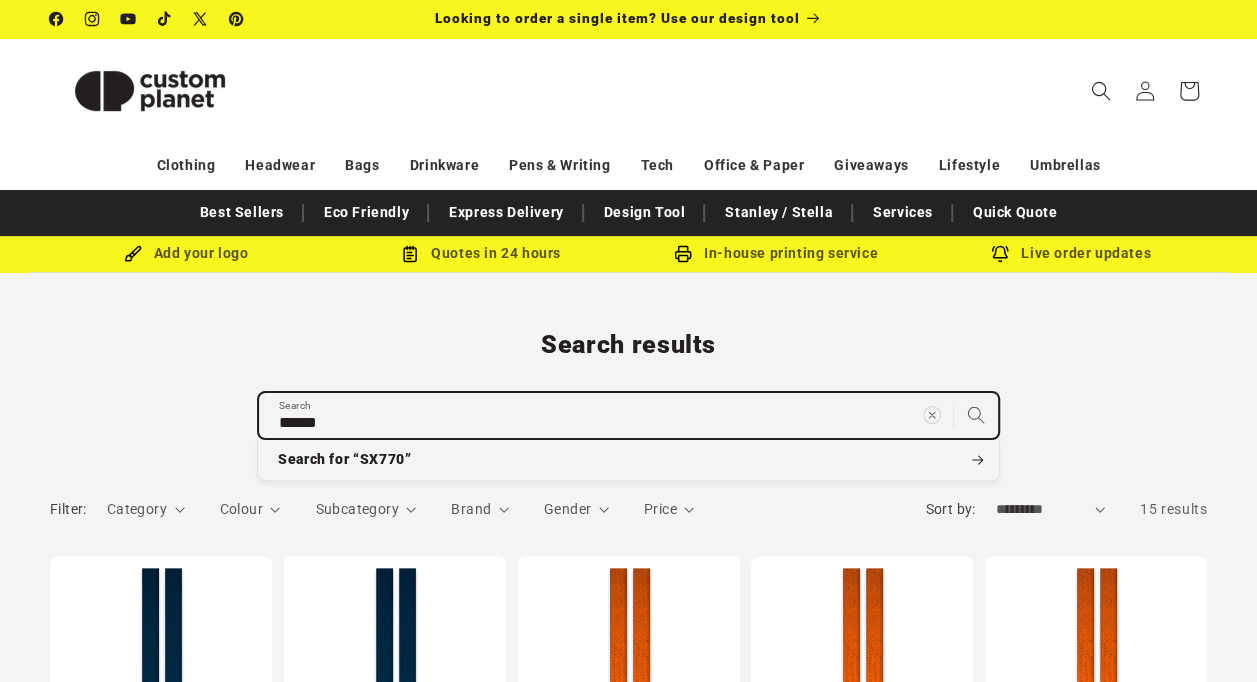 type on "*******" 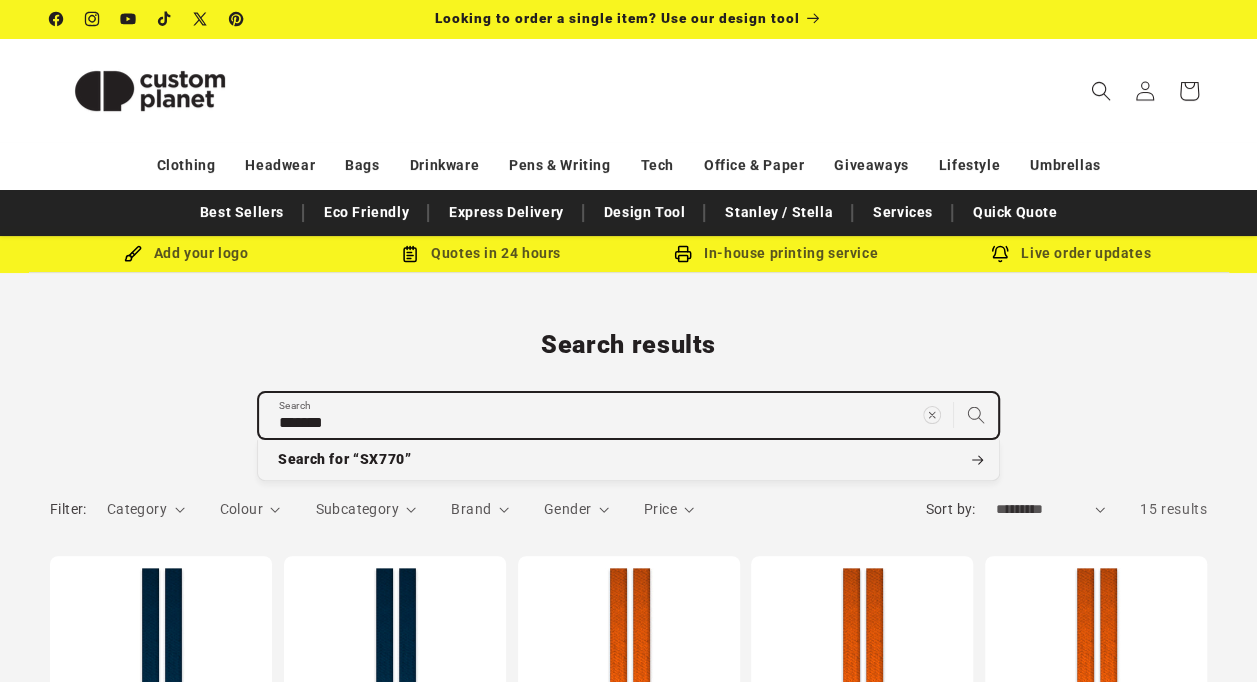type on "********" 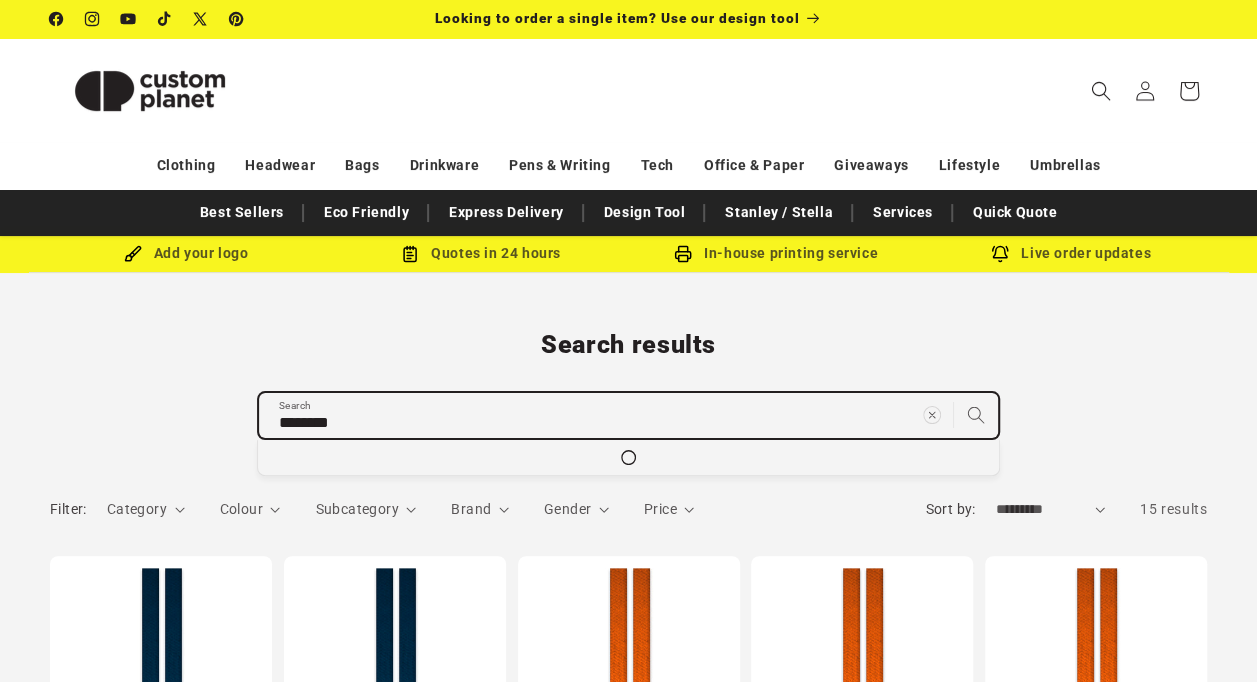 type on "*********" 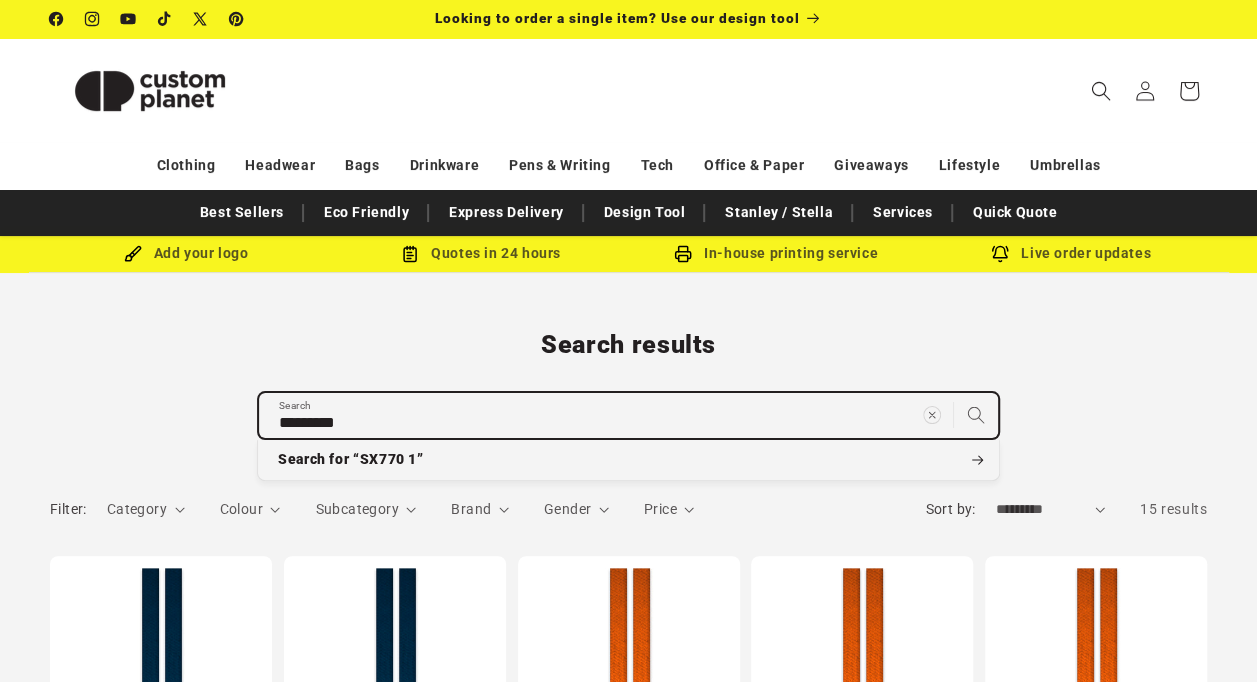 type on "*********" 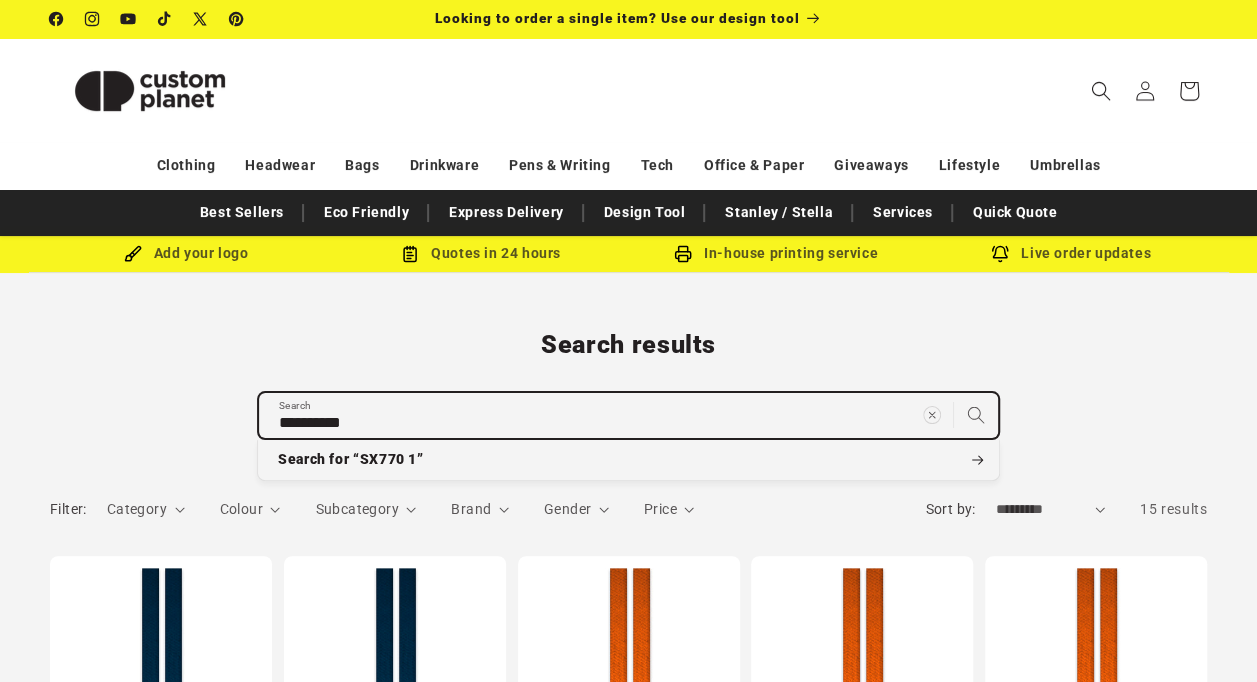 type on "**********" 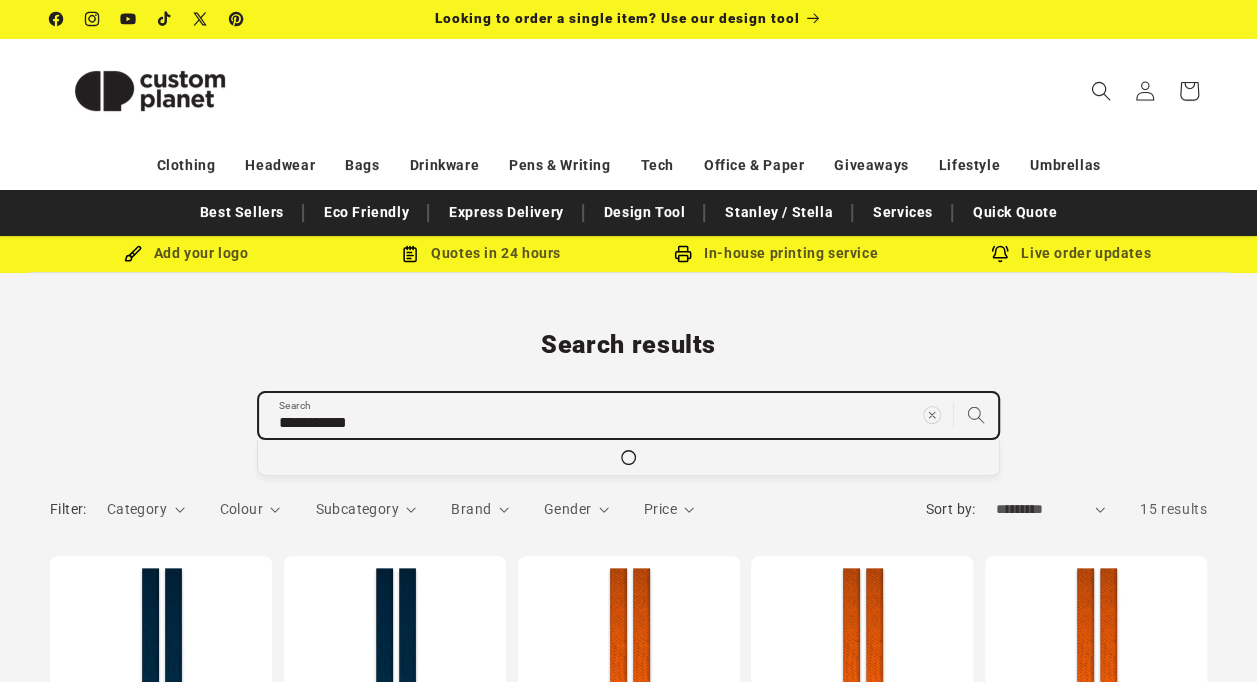 type on "**********" 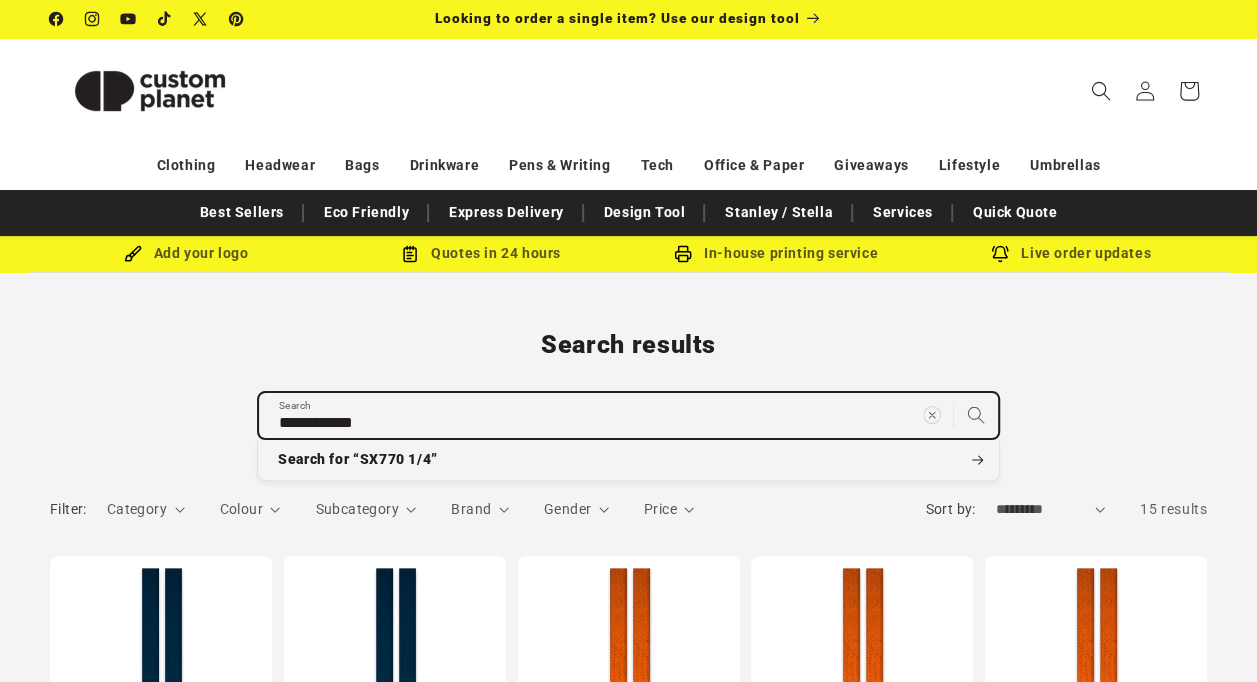 type on "**********" 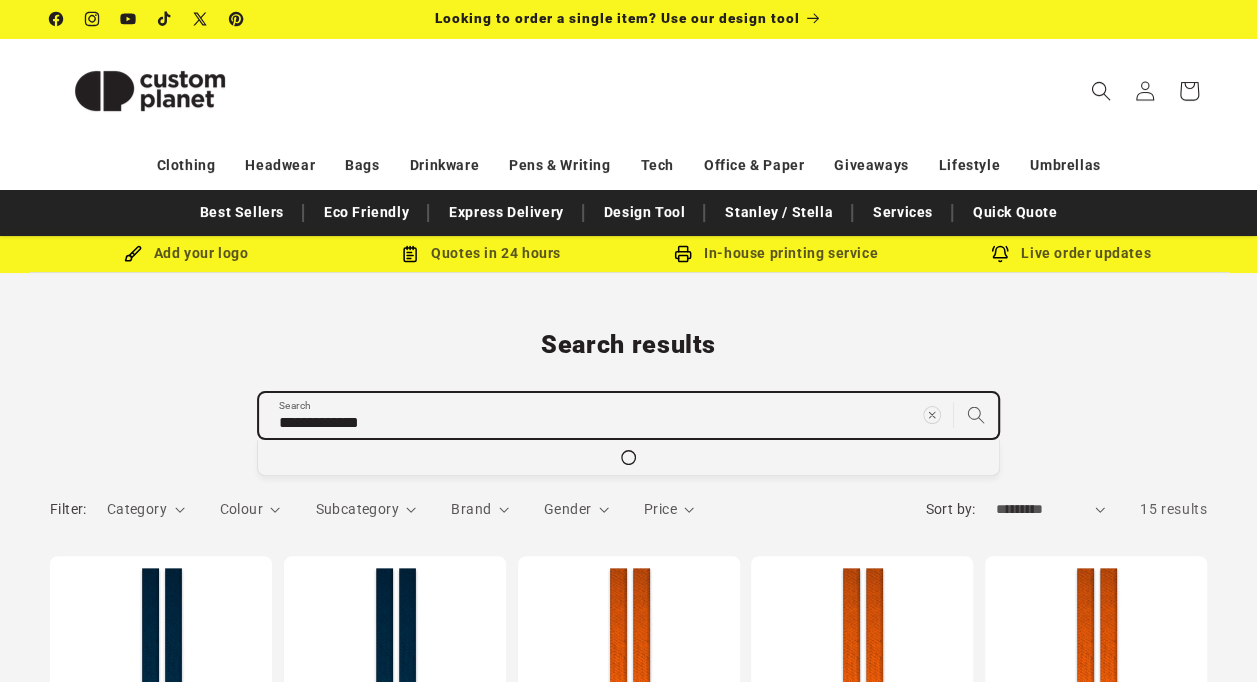 type on "**********" 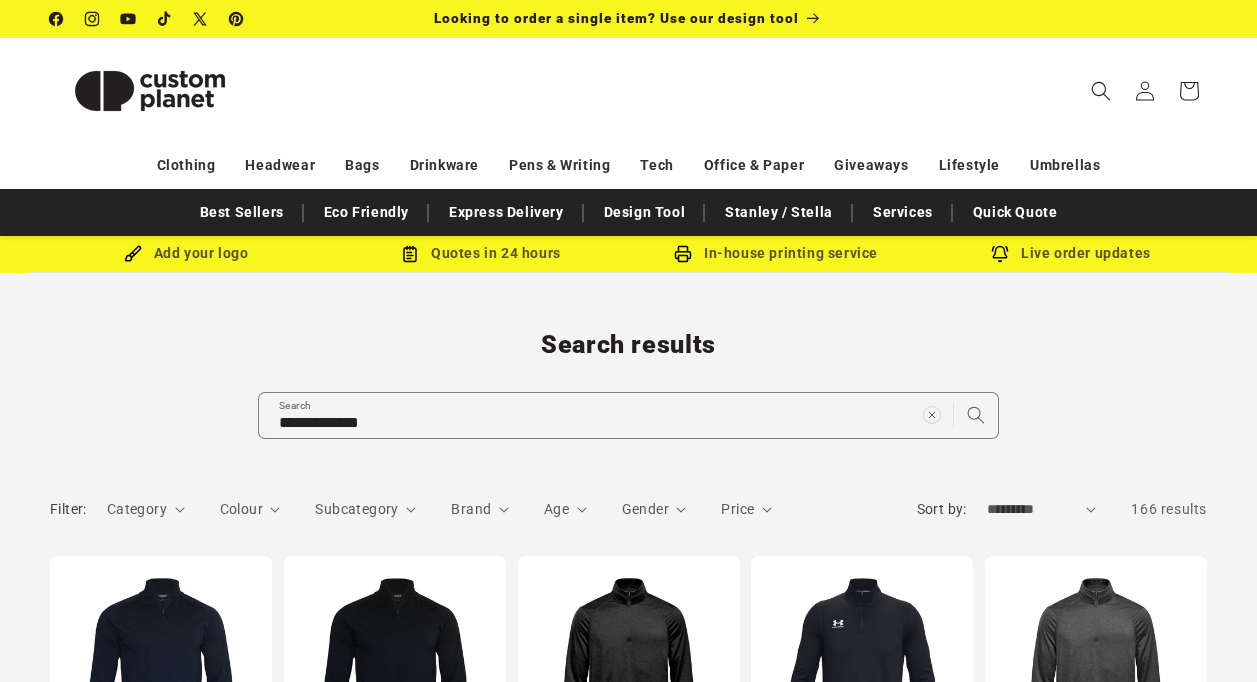 scroll, scrollTop: 0, scrollLeft: 0, axis: both 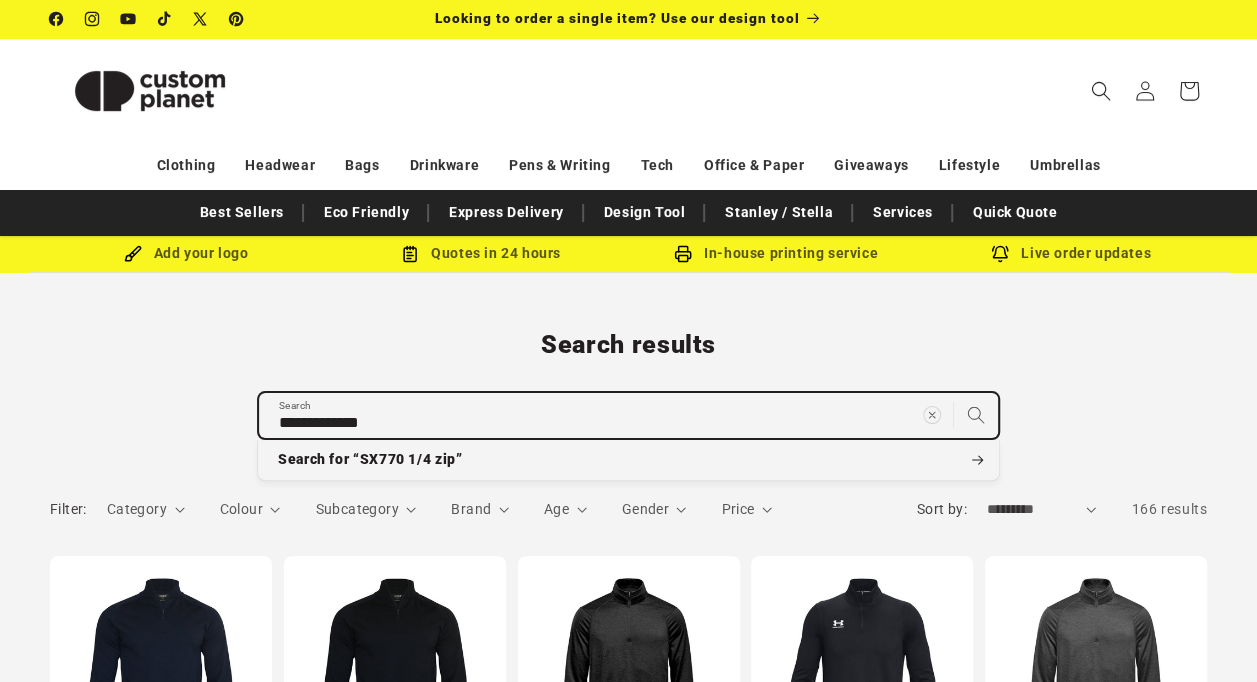 drag, startPoint x: 477, startPoint y: 409, endPoint x: 226, endPoint y: 434, distance: 252.24194 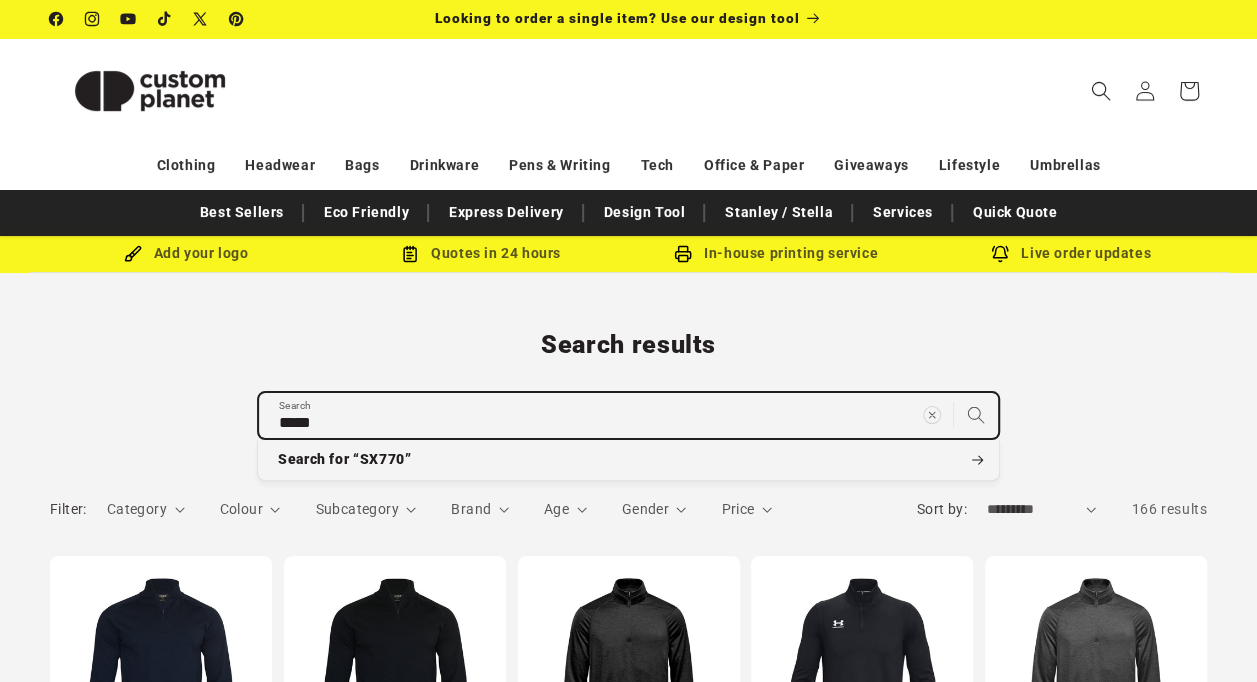 type on "*****" 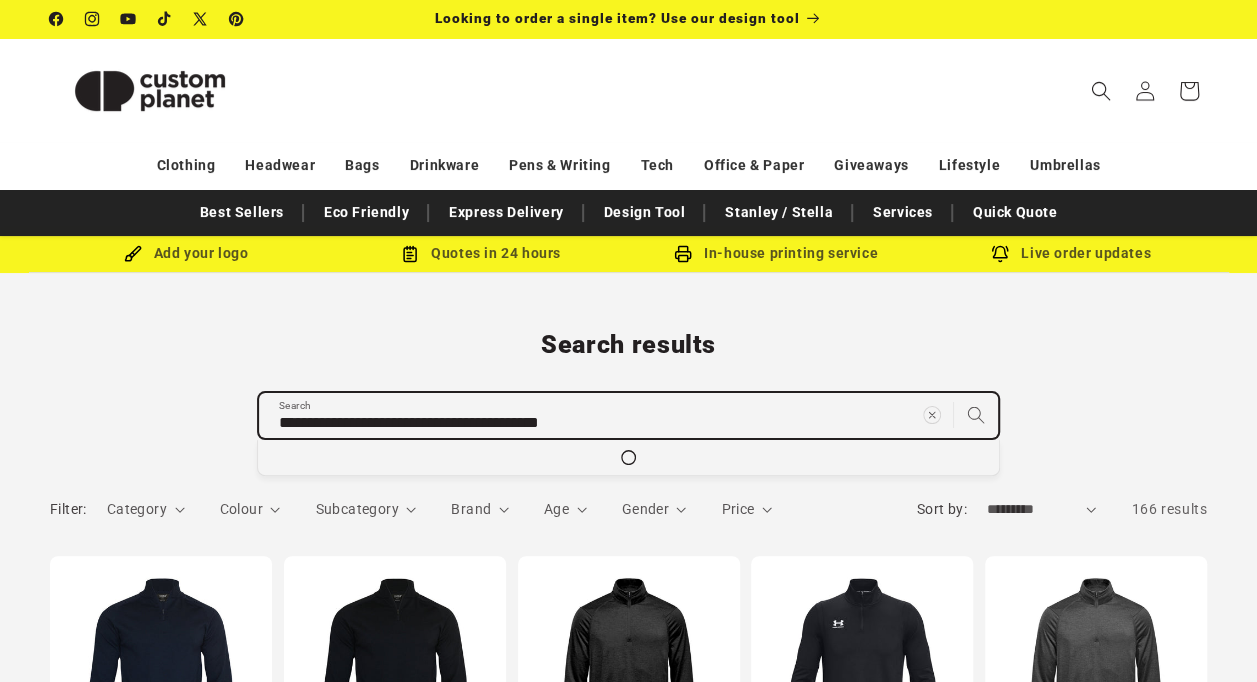 type on "**********" 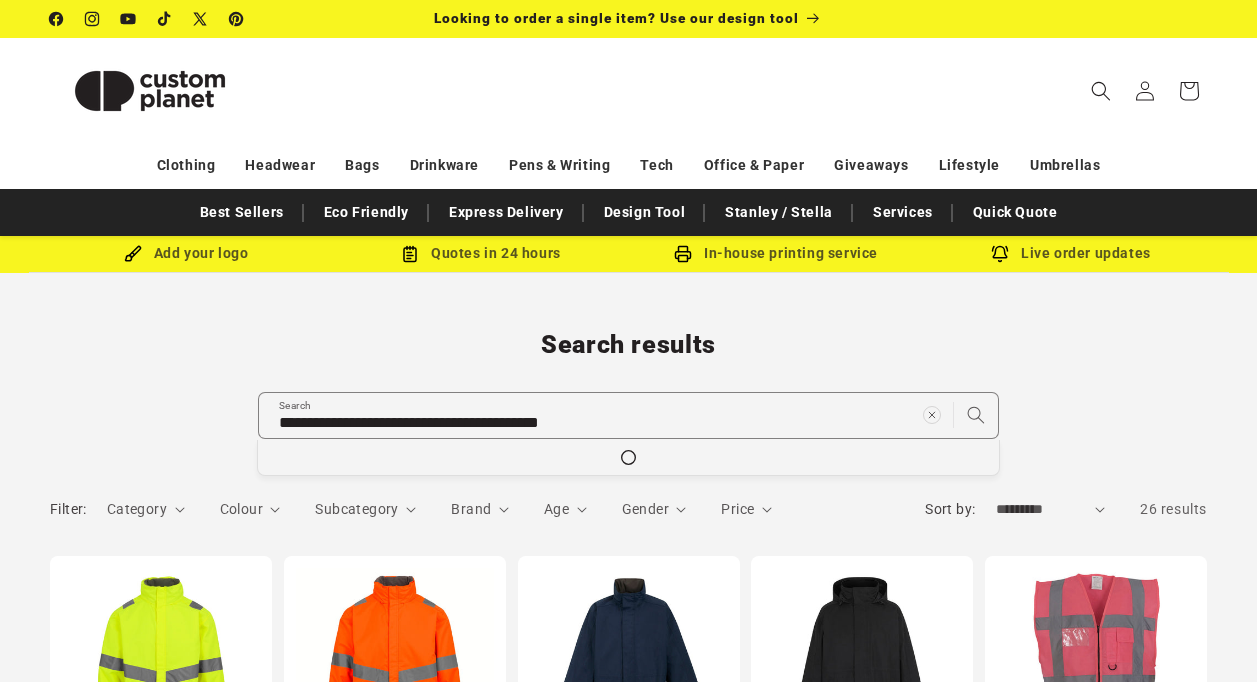 scroll, scrollTop: 0, scrollLeft: 0, axis: both 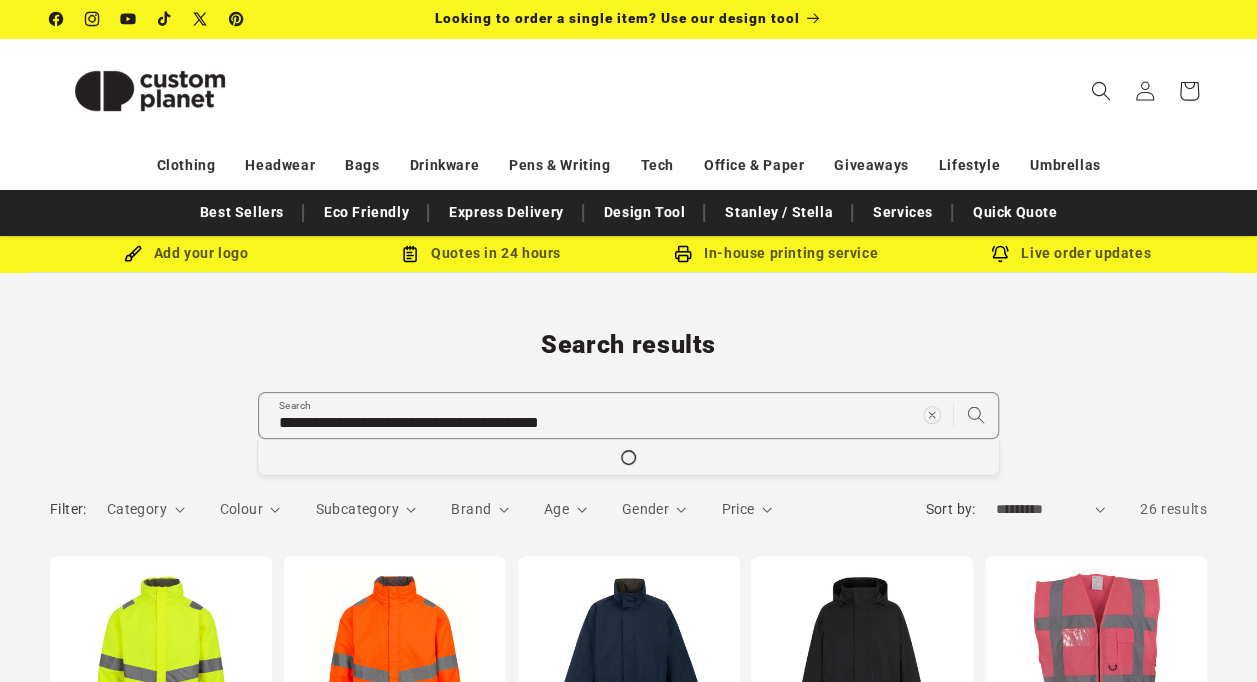 type on "**********" 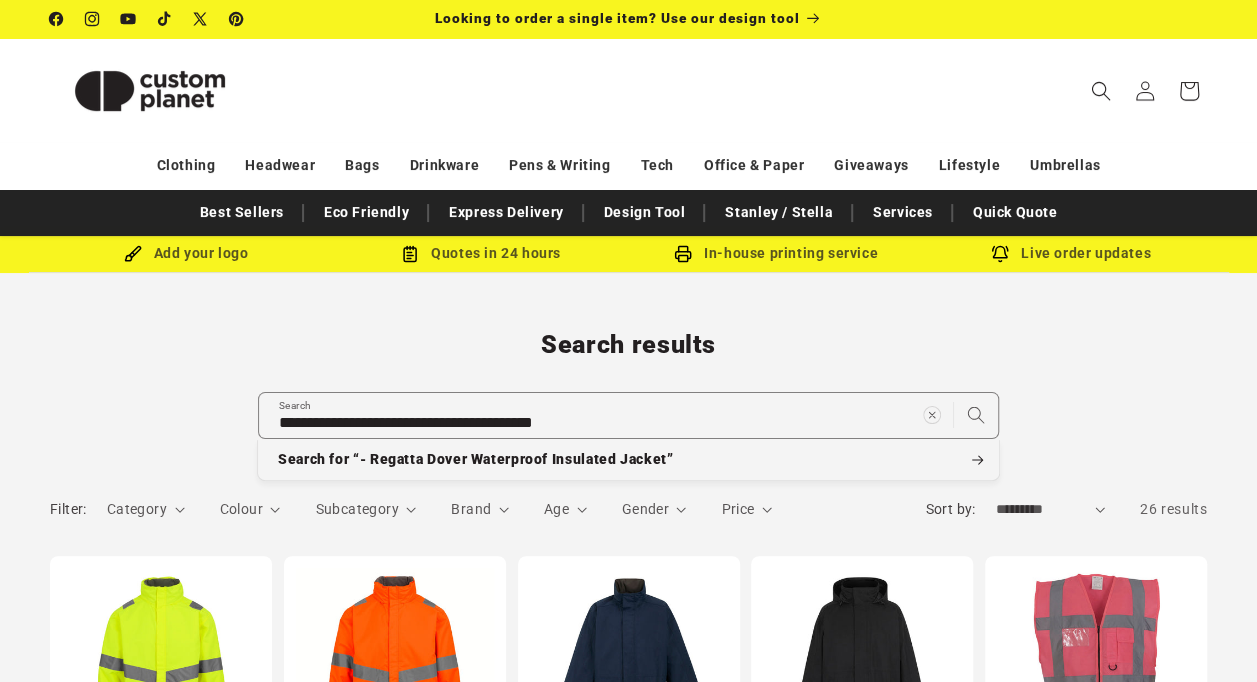 type on "**********" 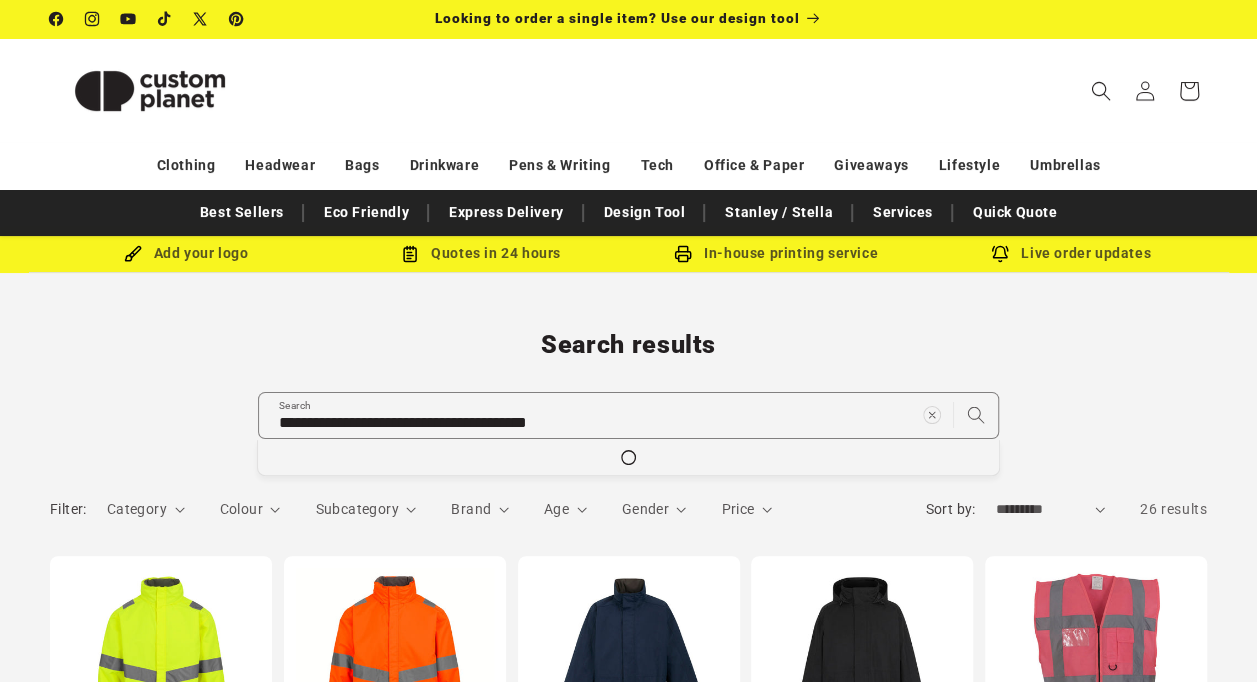 type on "**********" 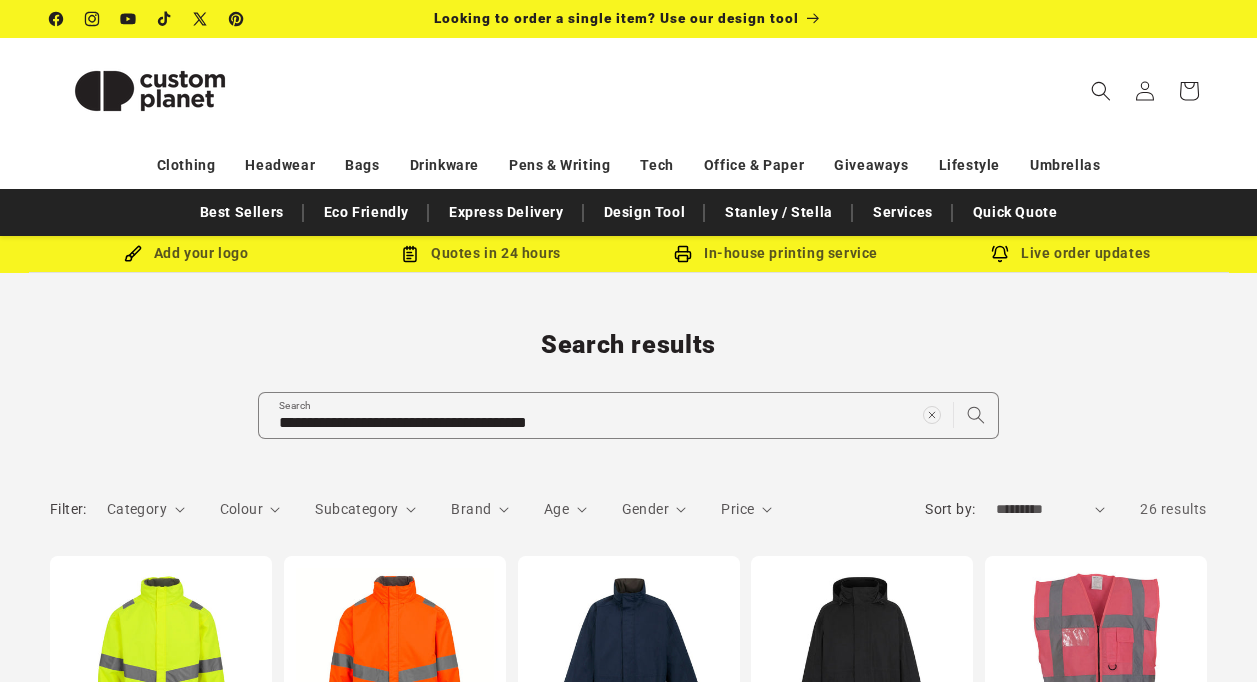 scroll, scrollTop: 150, scrollLeft: 0, axis: vertical 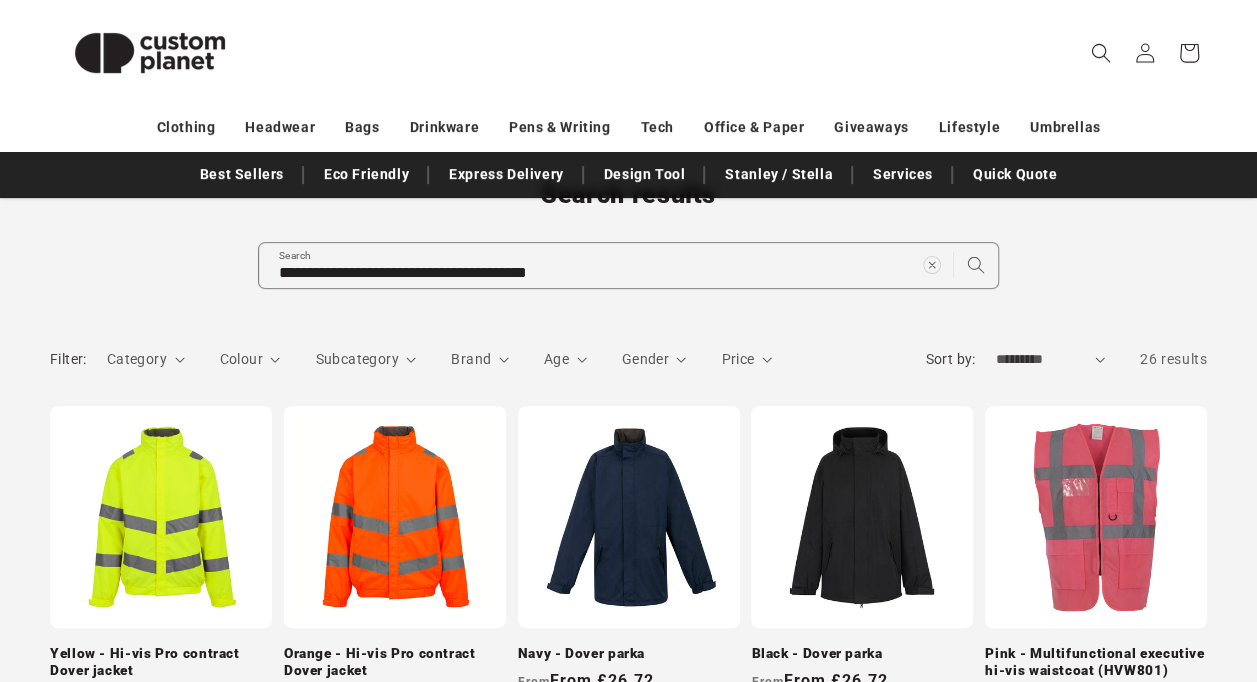 click on "Colour" at bounding box center (250, 359) 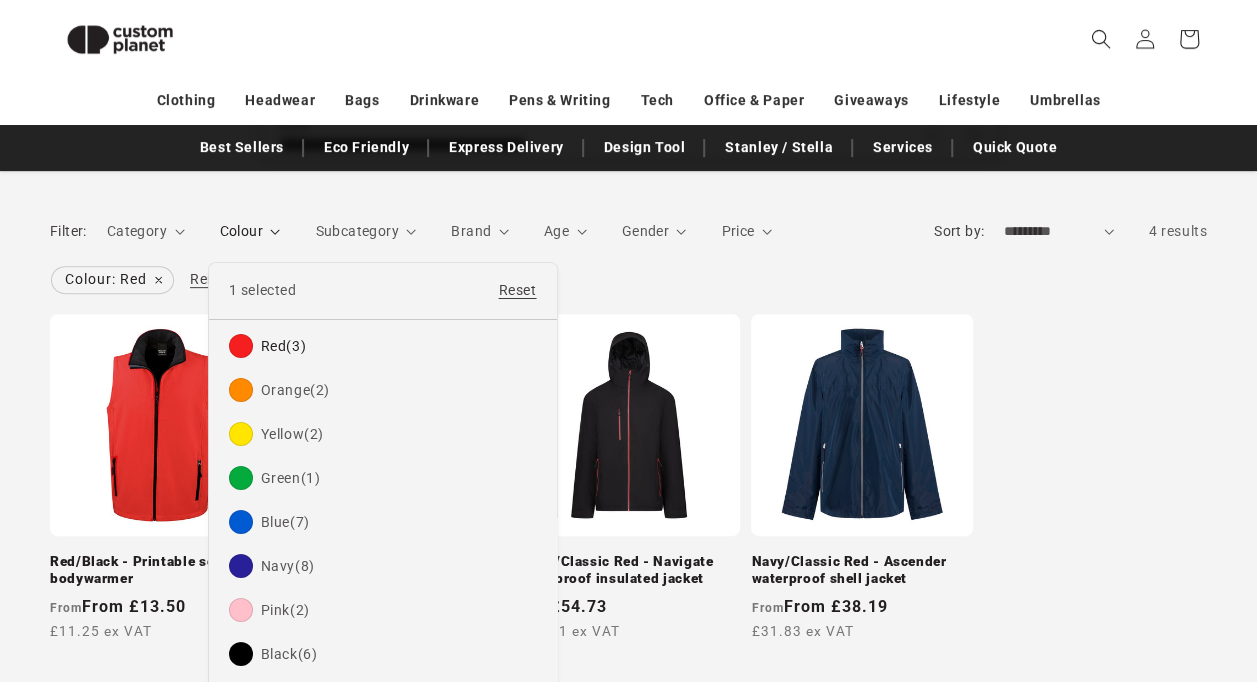 scroll, scrollTop: 238, scrollLeft: 0, axis: vertical 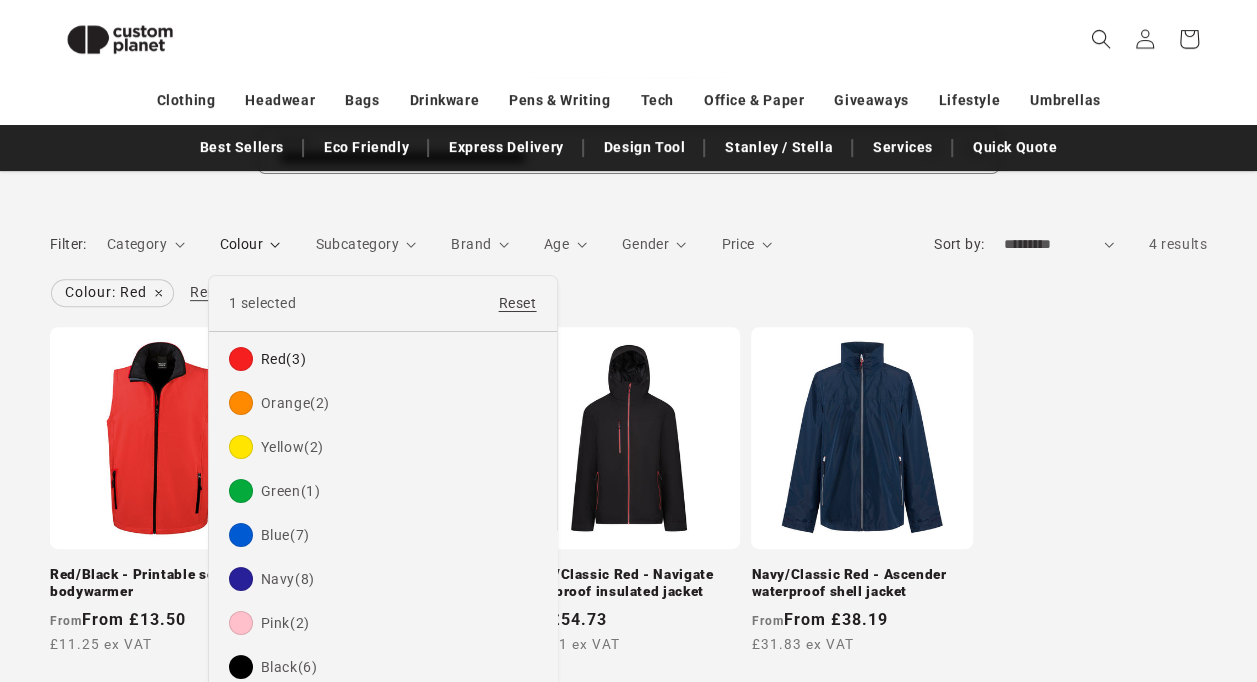 click on "Colour" at bounding box center (250, 244) 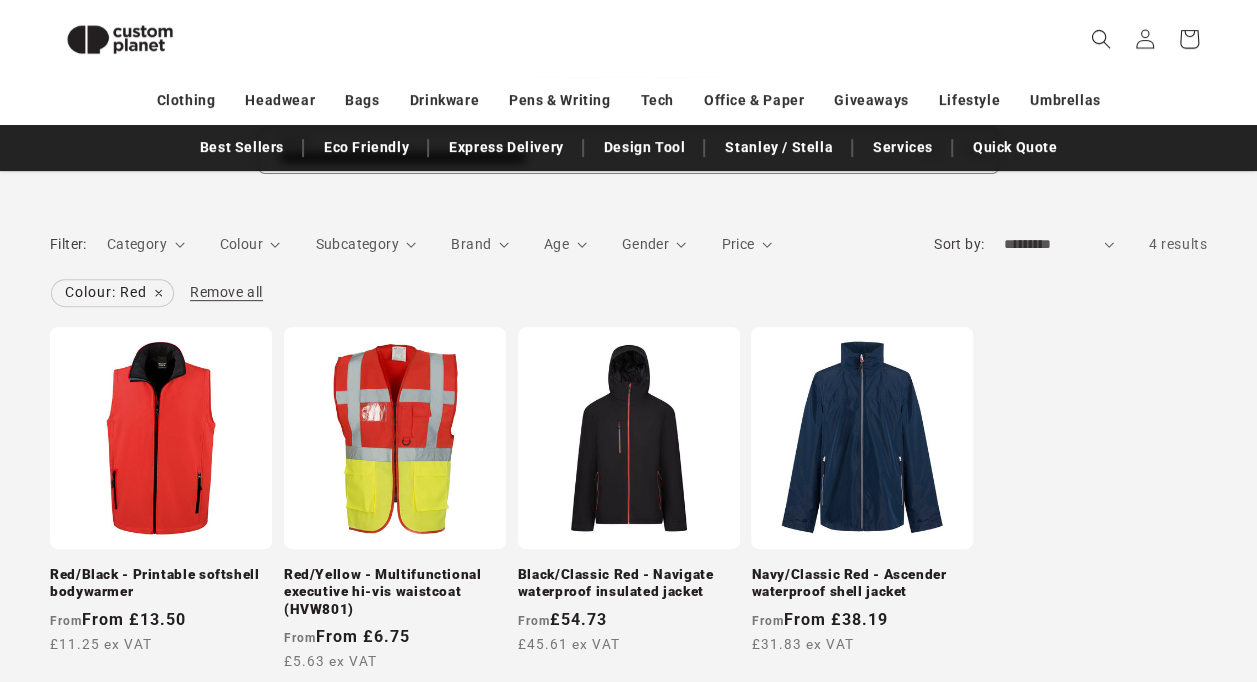 click on "Colour: Red
Remove filter" at bounding box center (112, 293) 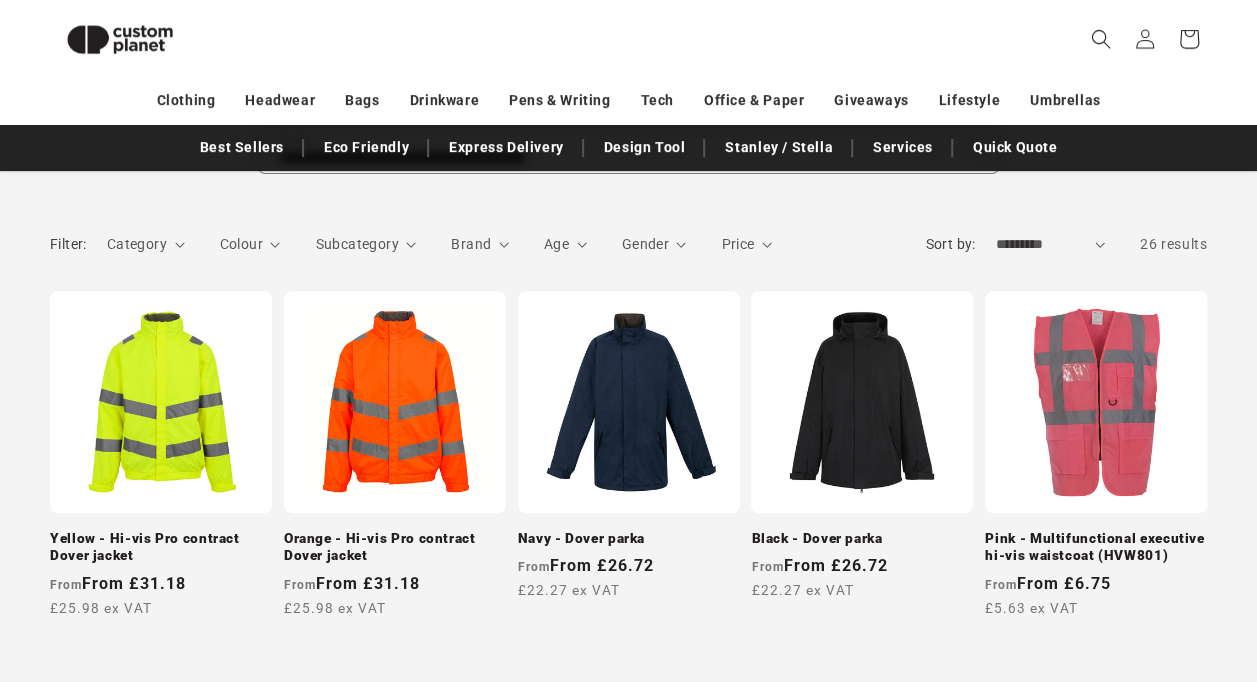 click on "Black - Dover parka" at bounding box center (862, 539) 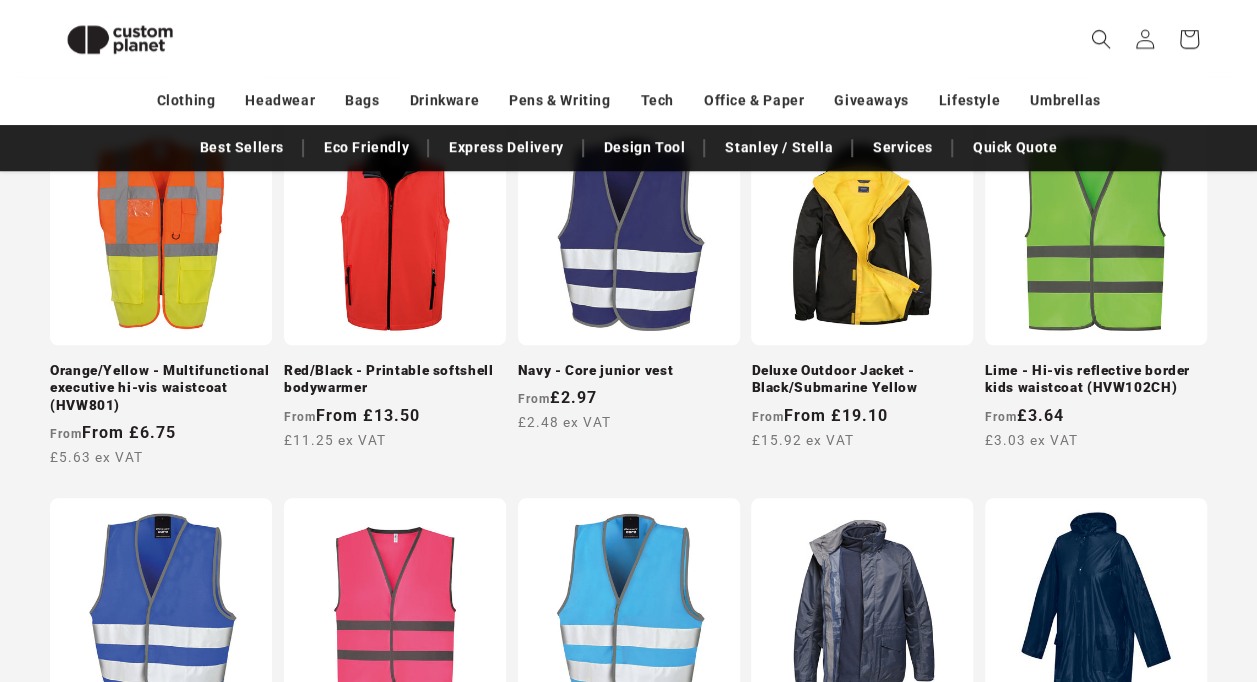 scroll, scrollTop: 762, scrollLeft: 0, axis: vertical 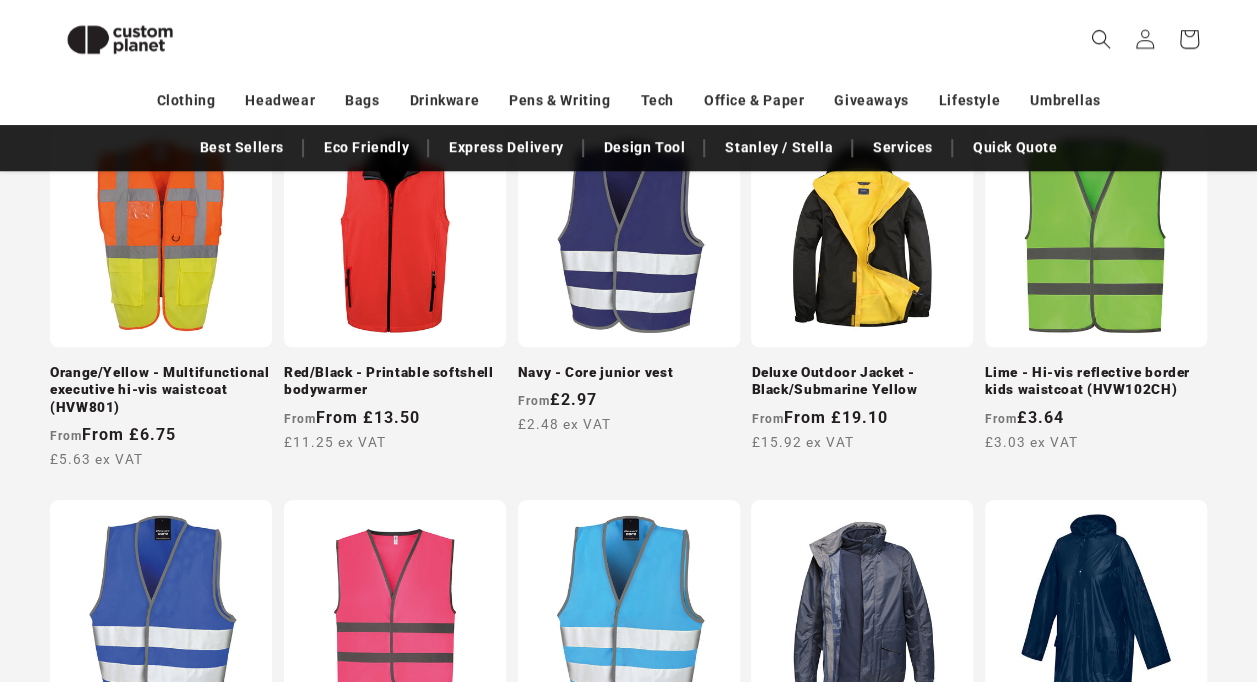 click on "Deluxe Outdoor Jacket - Black/Submarine Yellow" at bounding box center (862, 381) 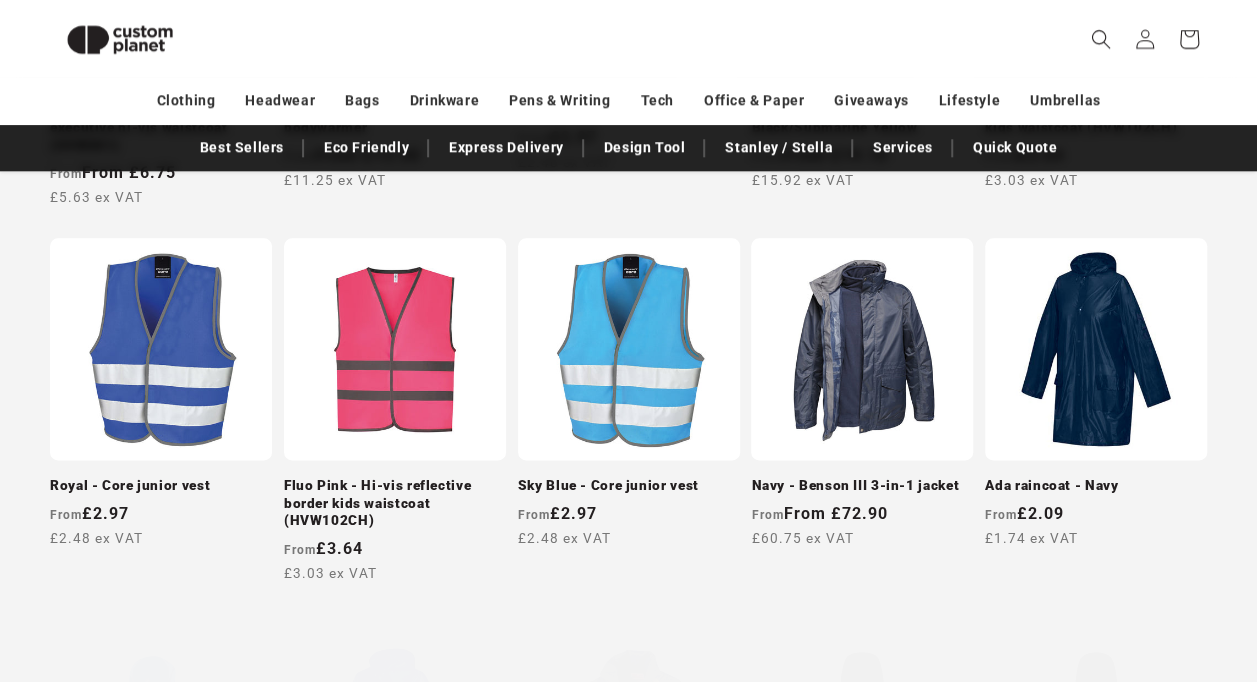 click on "Navy - Benson III 3-in-1 jacket" at bounding box center (862, 486) 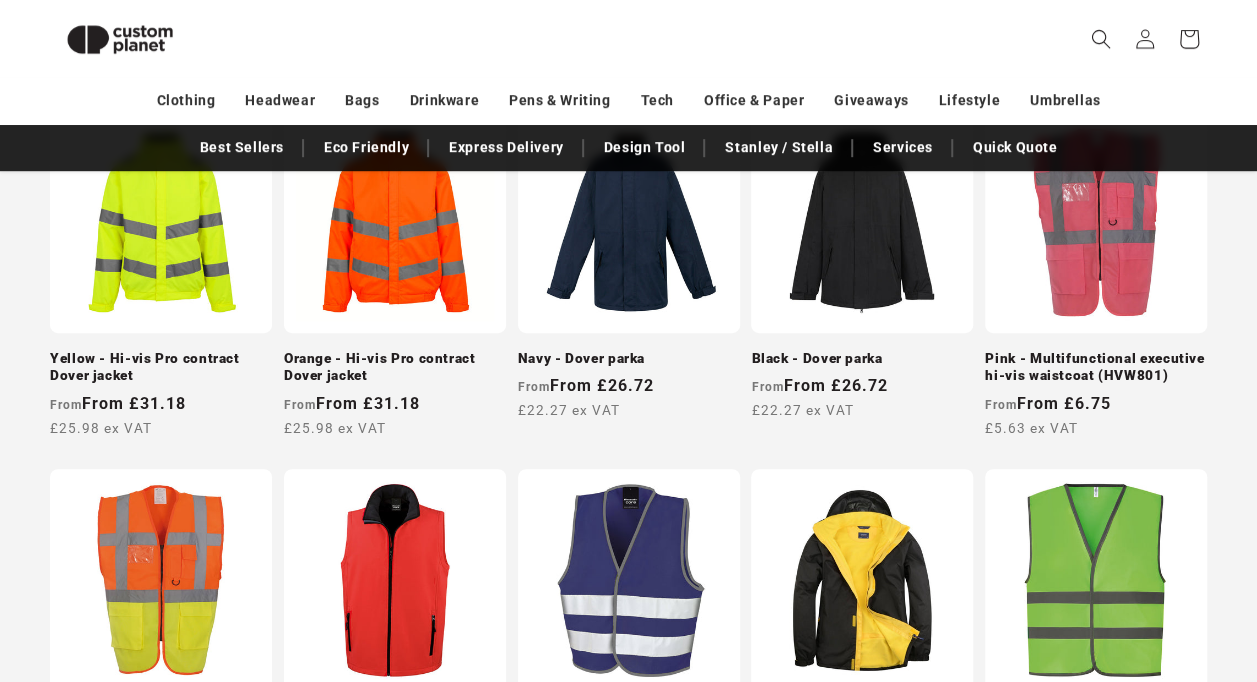 scroll, scrollTop: 416, scrollLeft: 0, axis: vertical 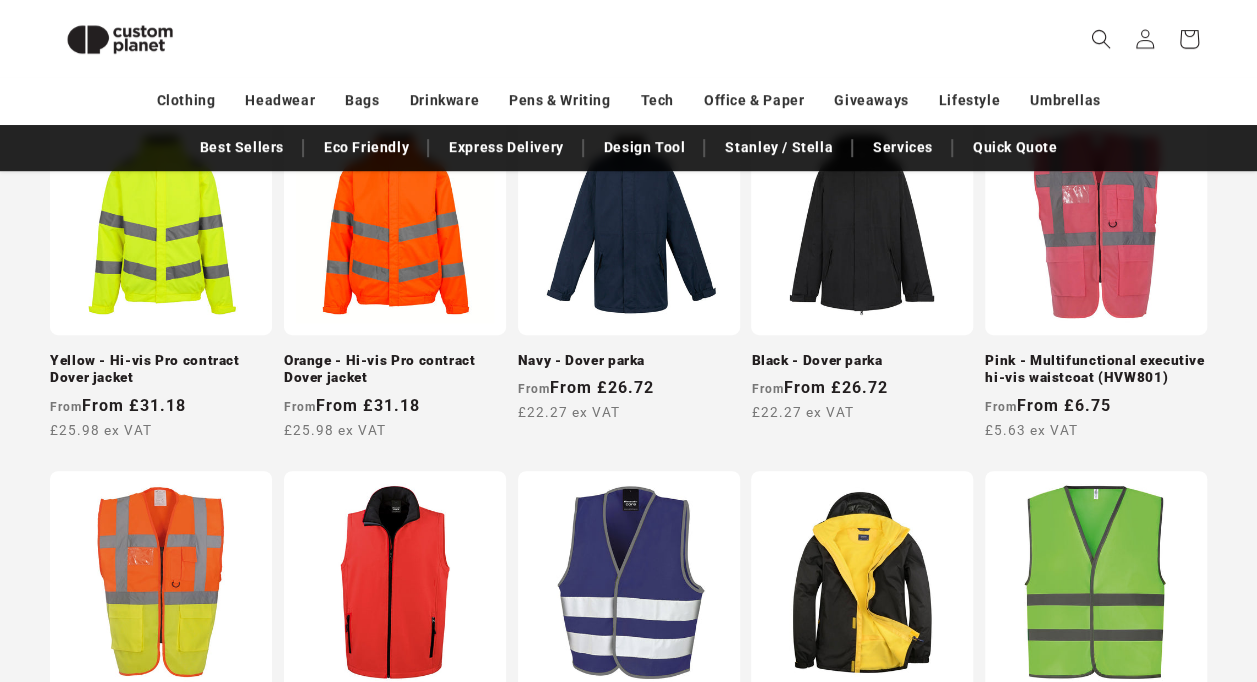 click on "Navy - Dover parka" at bounding box center [629, 361] 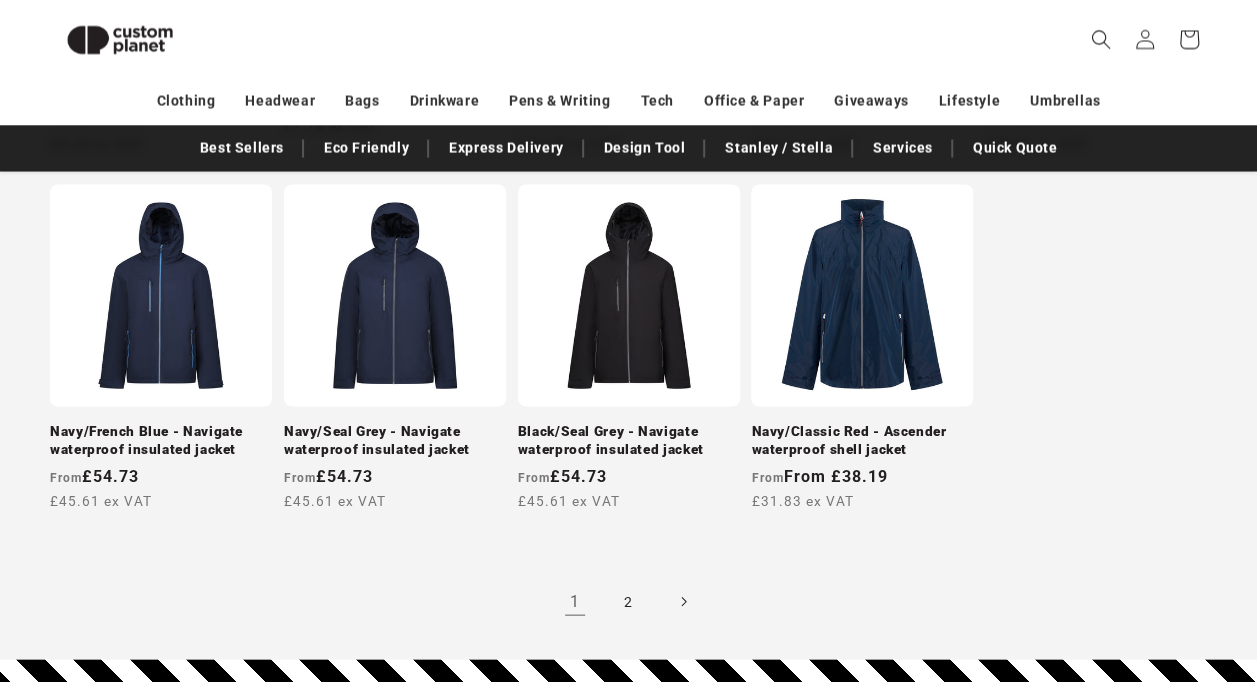 scroll, scrollTop: 1812, scrollLeft: 0, axis: vertical 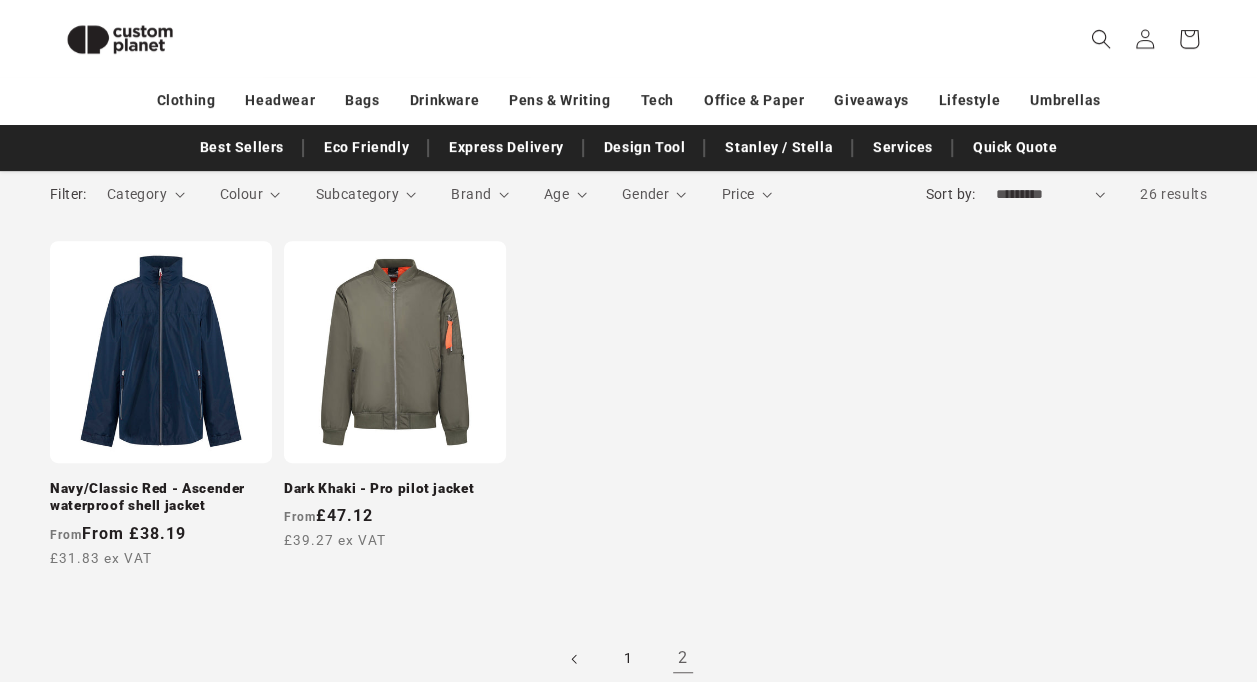 click on "Navy/Classic Red - Ascender waterproof shell jacket
Navy/Classic Red - Ascender waterproof shell jacket
Regular price
From  From £38.19
£31.83 ex VAT
Regular price
Sale price
From £38.19
Unit price
/
per" at bounding box center [628, 461] 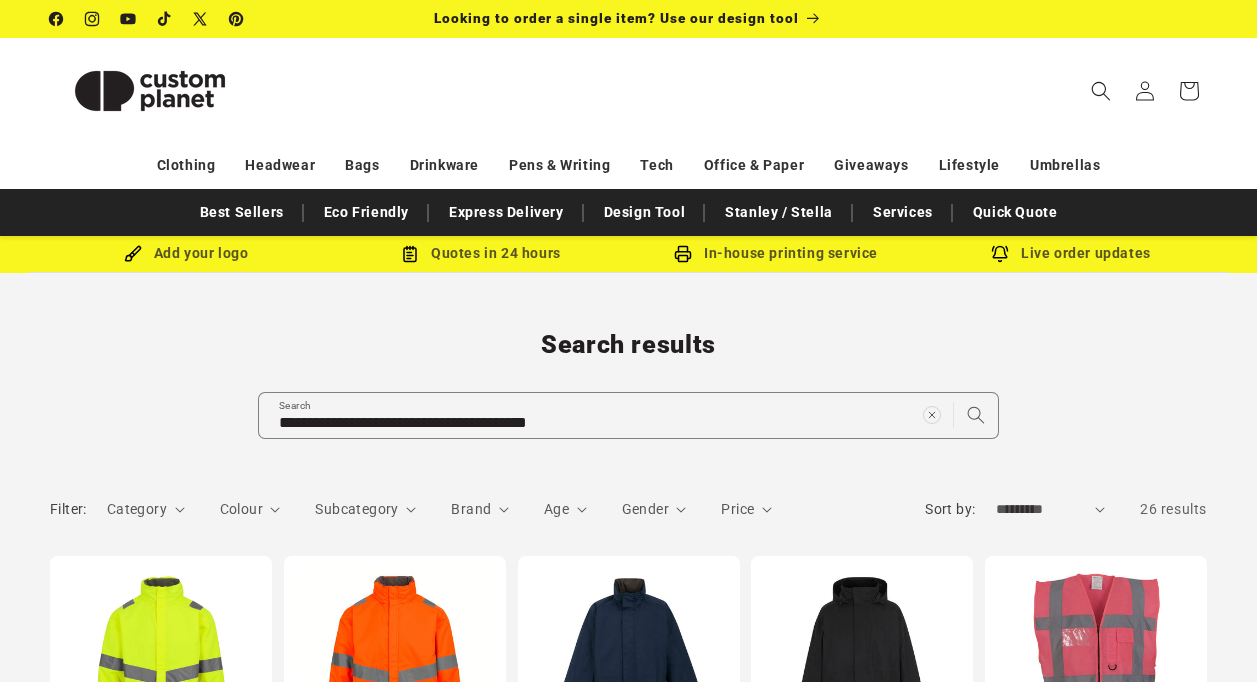 scroll, scrollTop: 0, scrollLeft: 0, axis: both 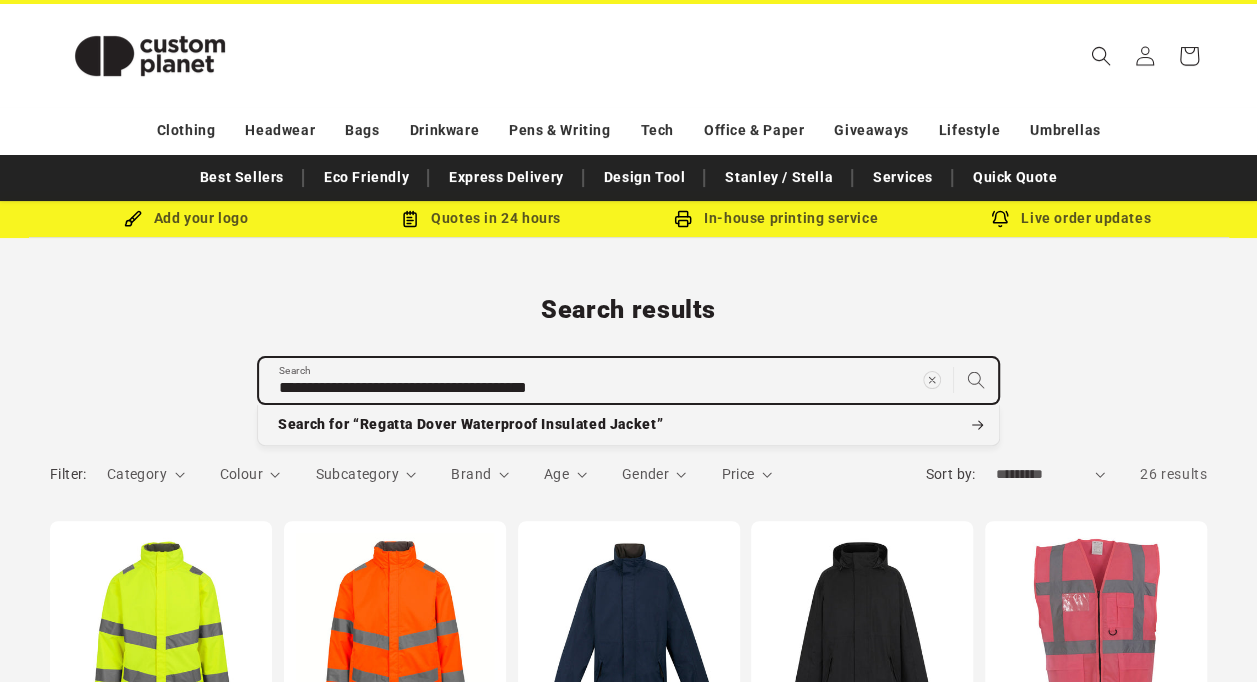 drag, startPoint x: 626, startPoint y: 390, endPoint x: 389, endPoint y: 383, distance: 237.10335 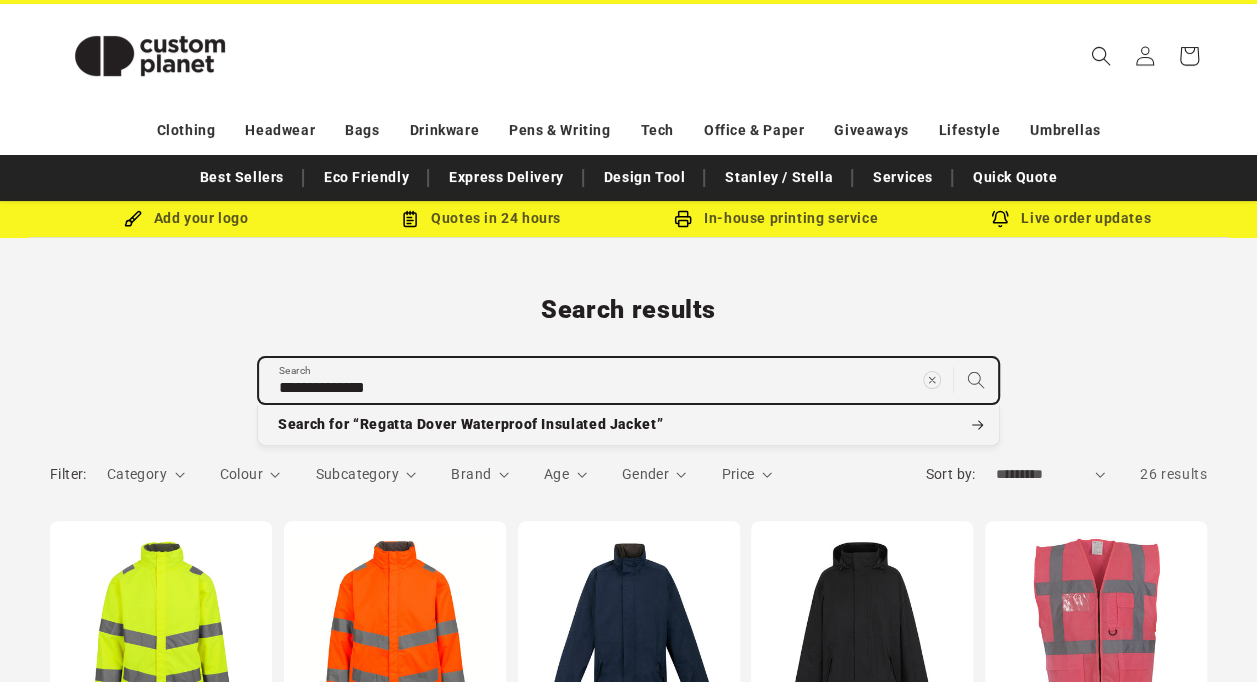 type on "**********" 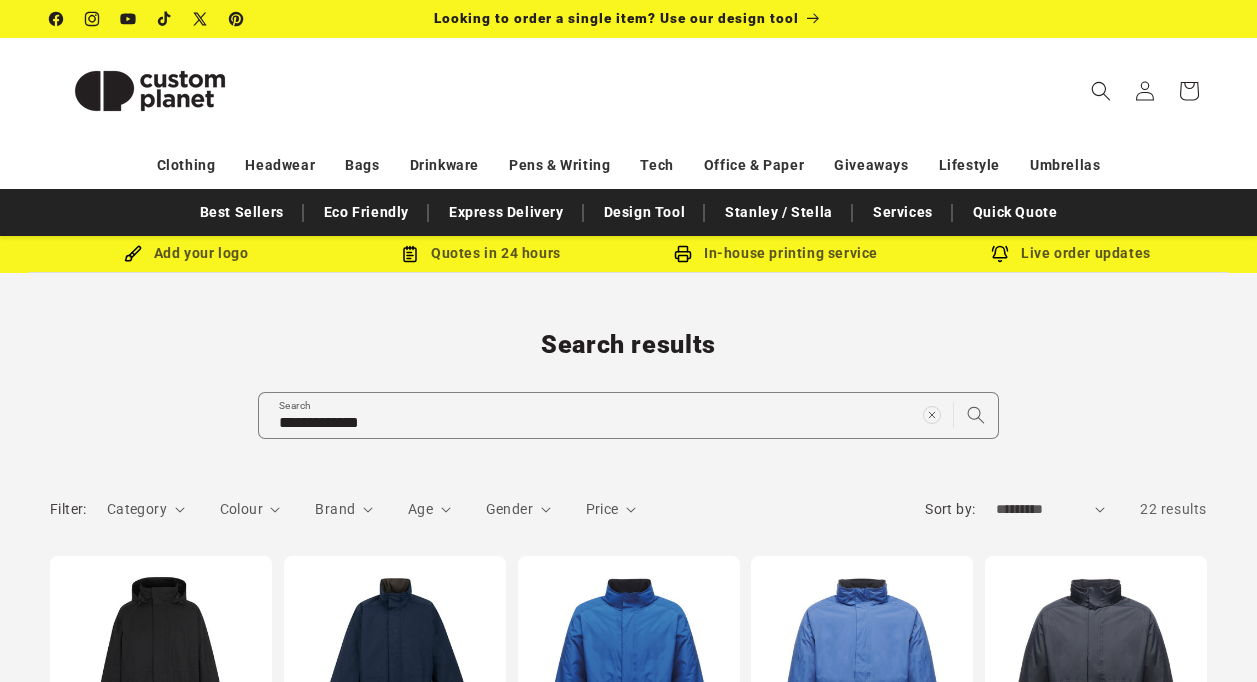 scroll, scrollTop: 0, scrollLeft: 0, axis: both 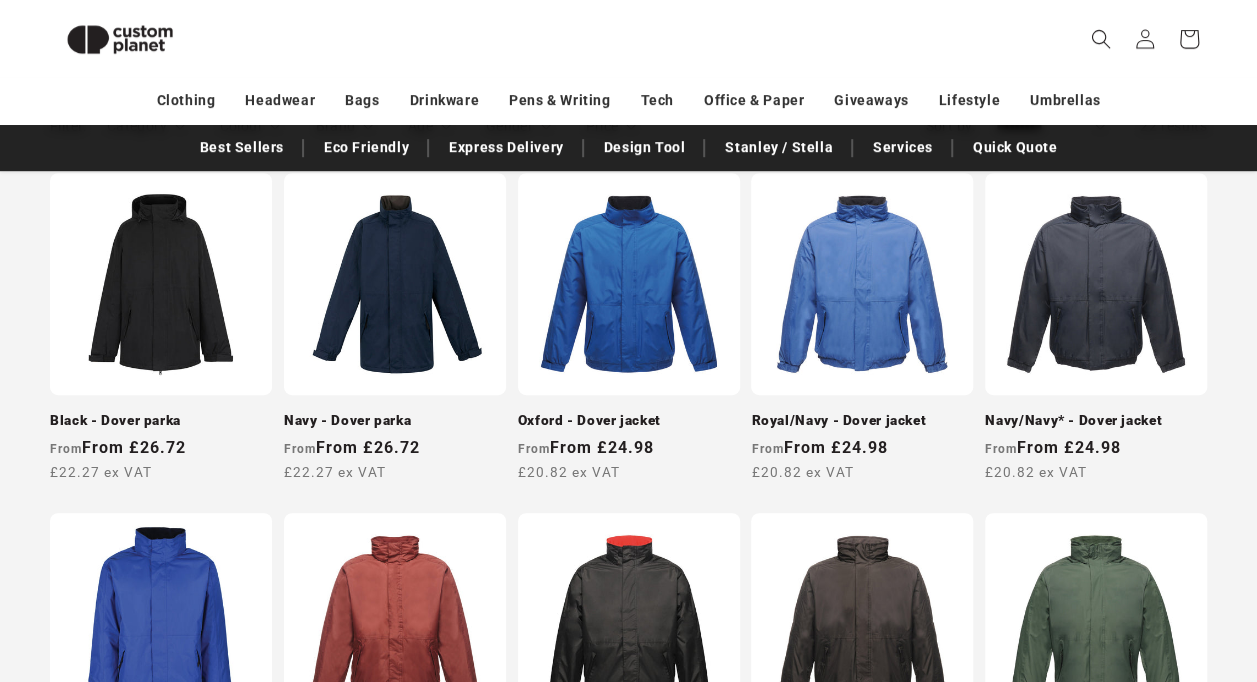 click on "Navy/Navy* - Dover jacket" at bounding box center [1096, 421] 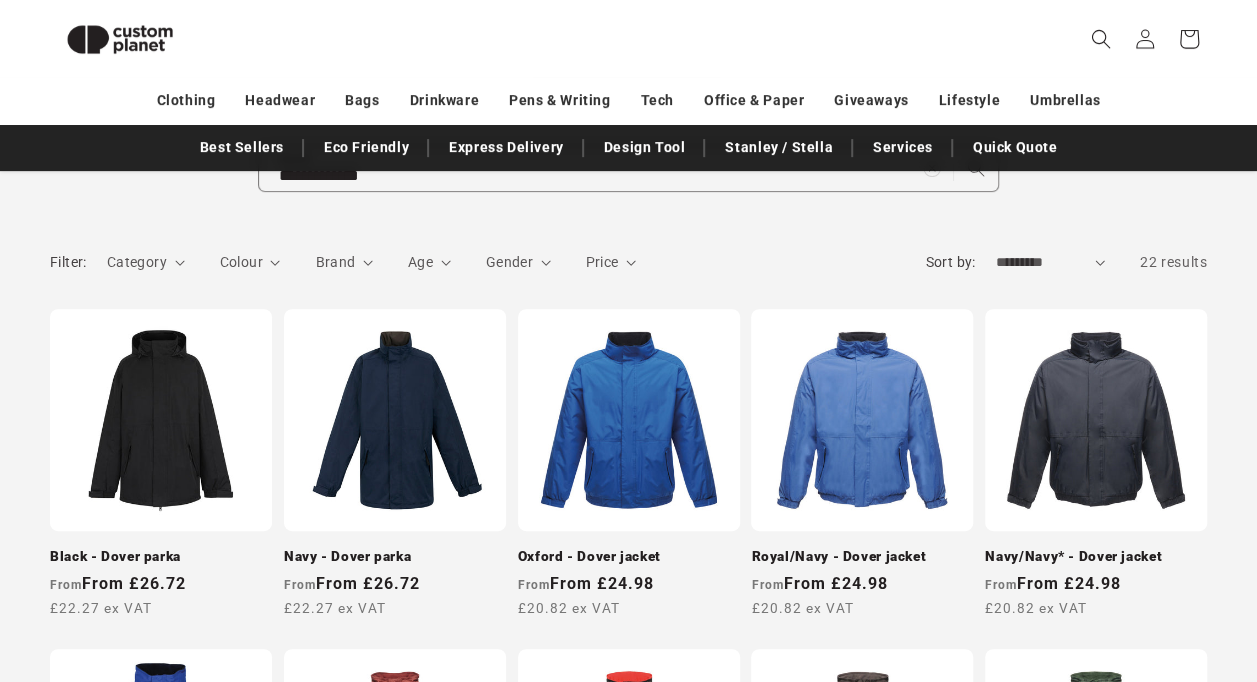 scroll, scrollTop: 220, scrollLeft: 0, axis: vertical 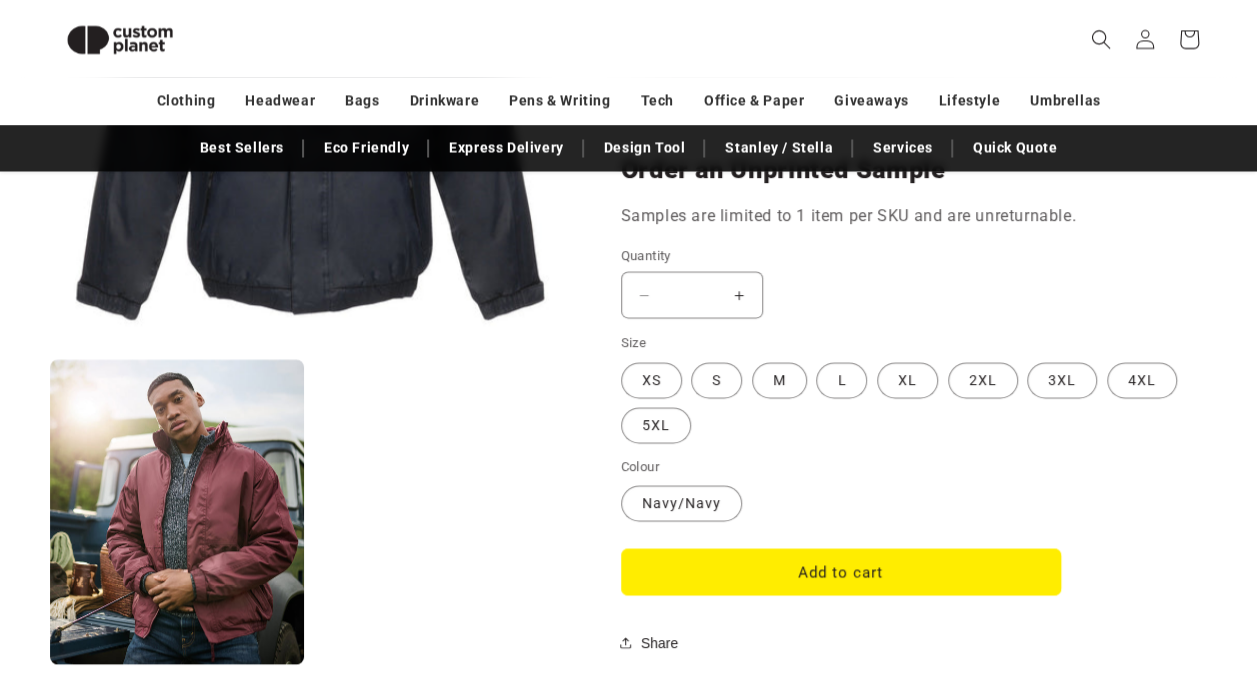click on "5XL Variant sold out or unavailable" at bounding box center [656, 425] 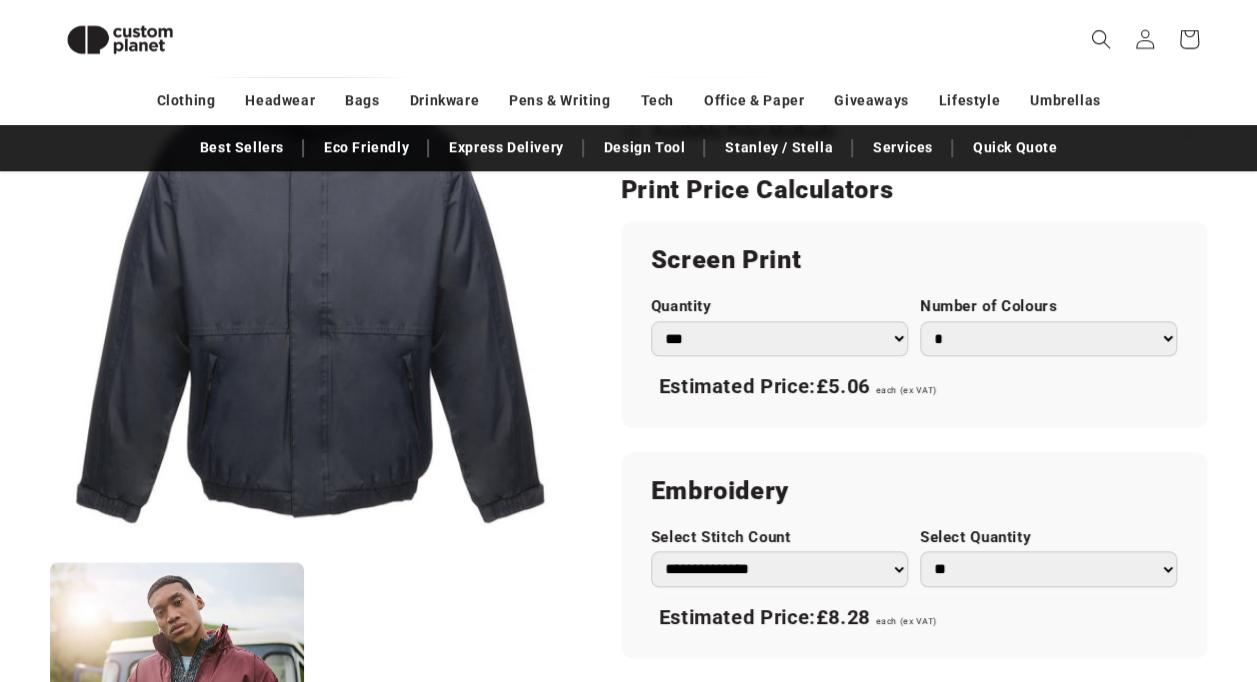 scroll, scrollTop: 1006, scrollLeft: 0, axis: vertical 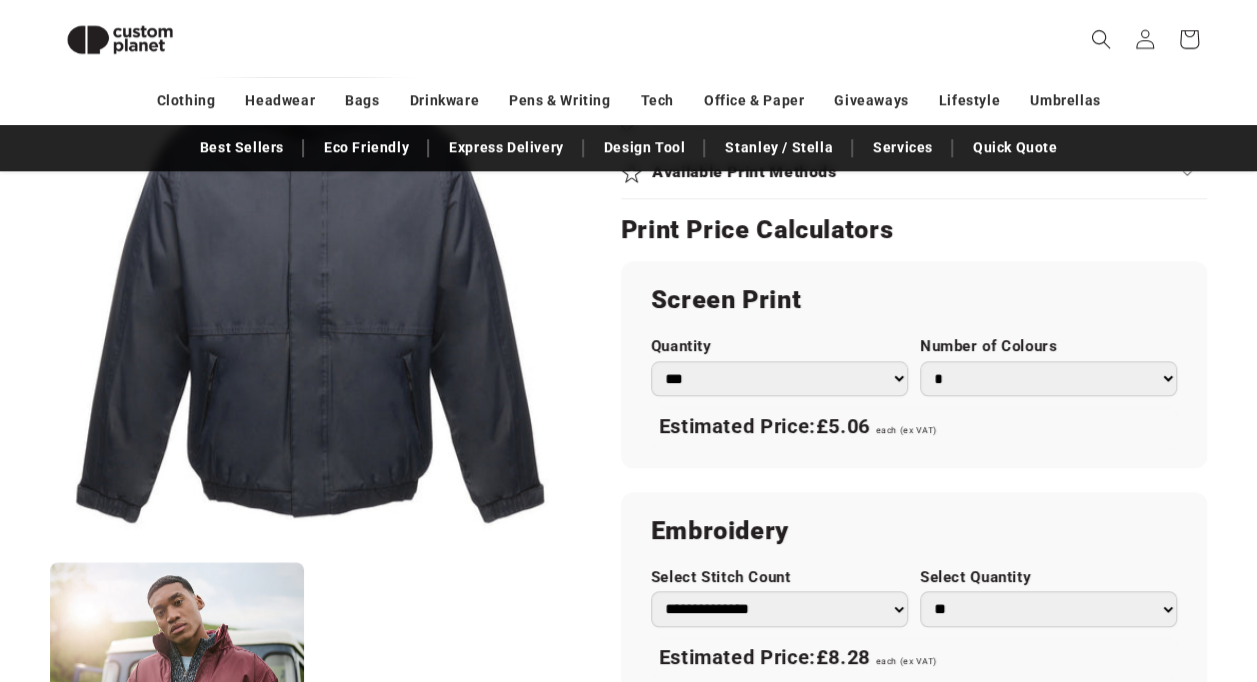 drag, startPoint x: 1167, startPoint y: 372, endPoint x: 1156, endPoint y: 376, distance: 11.7046995 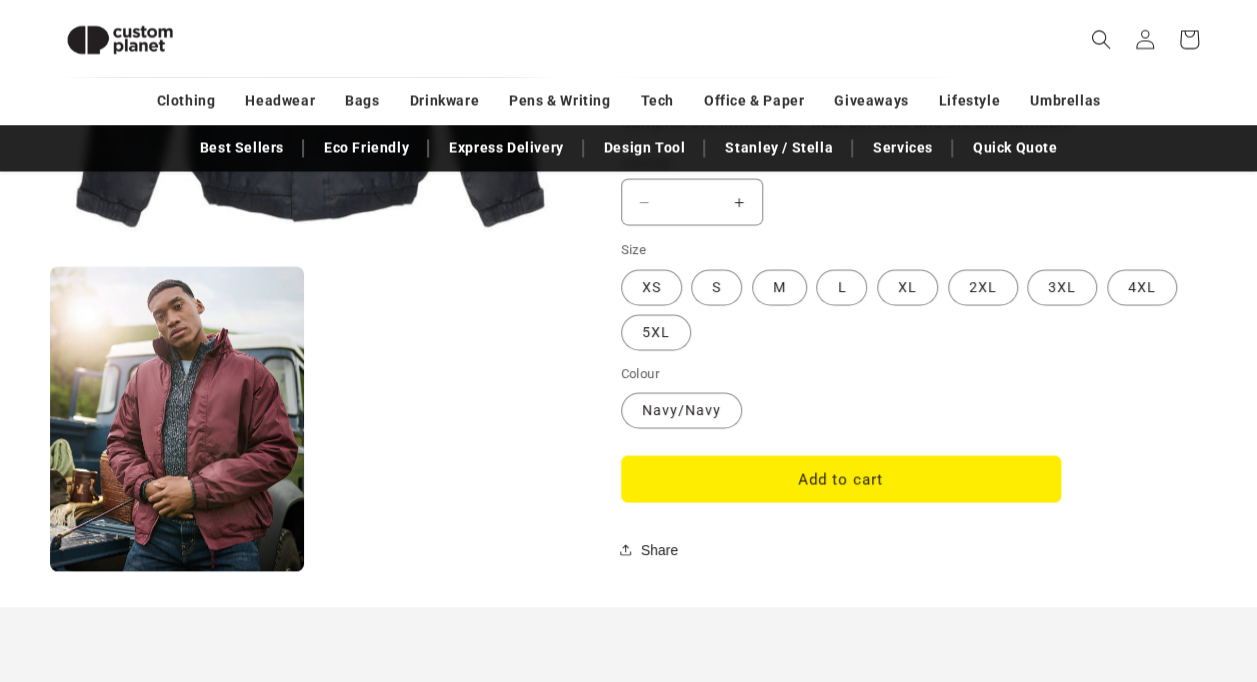 scroll, scrollTop: 1697, scrollLeft: 0, axis: vertical 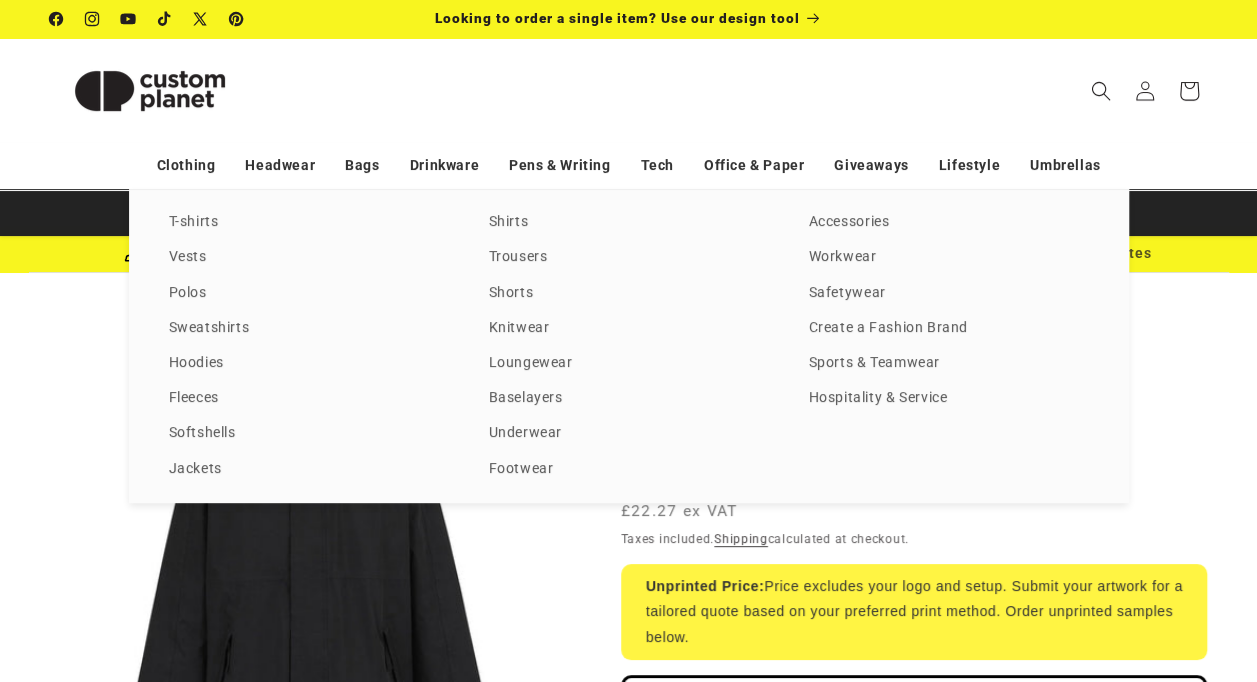 click on "Jackets" at bounding box center [309, 469] 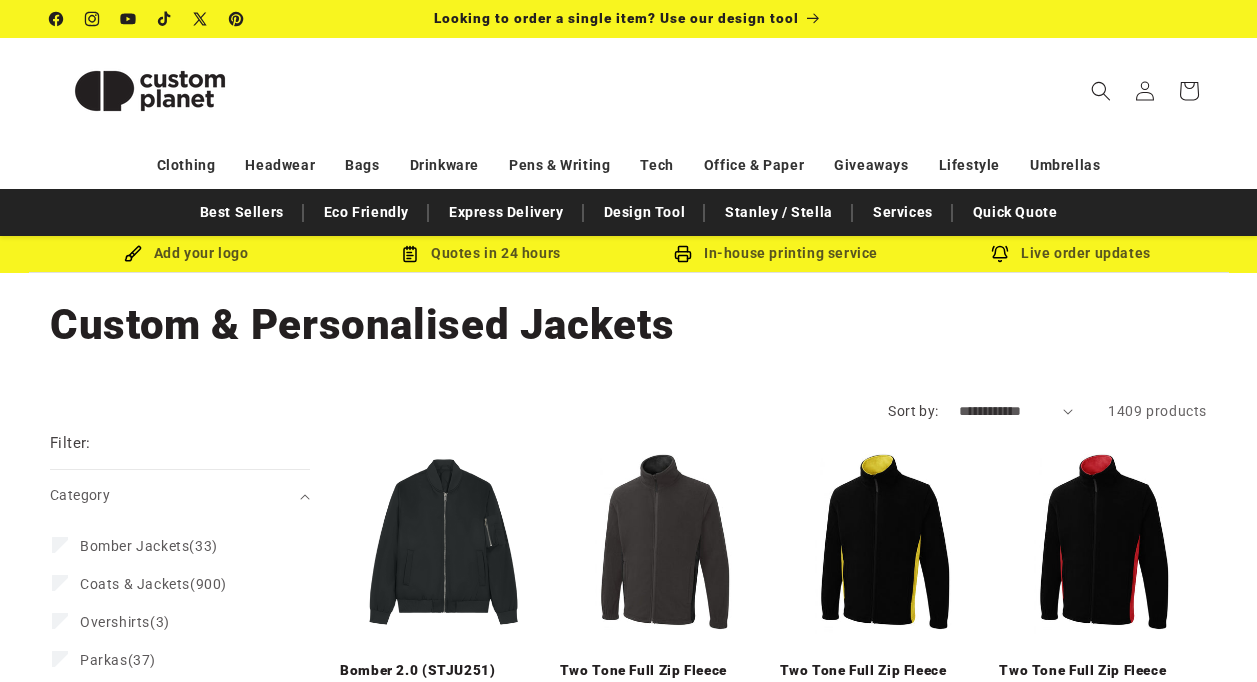 scroll, scrollTop: 0, scrollLeft: 0, axis: both 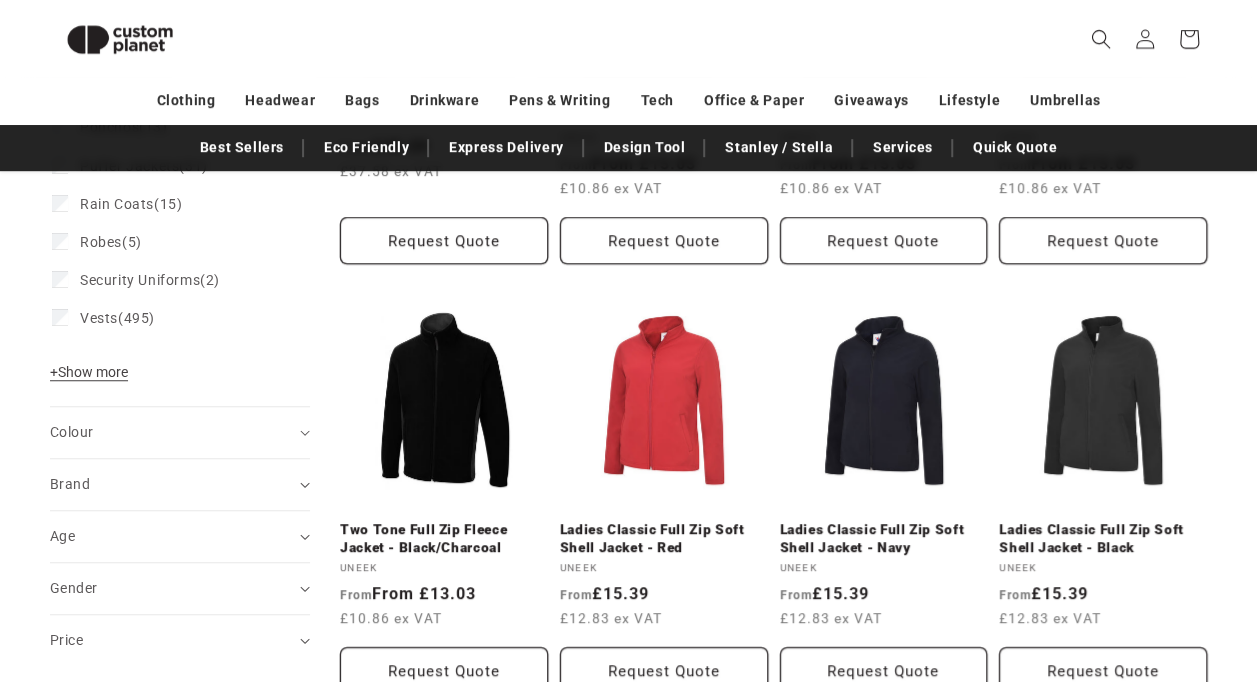 click on "Colour
(0)" at bounding box center [171, 432] 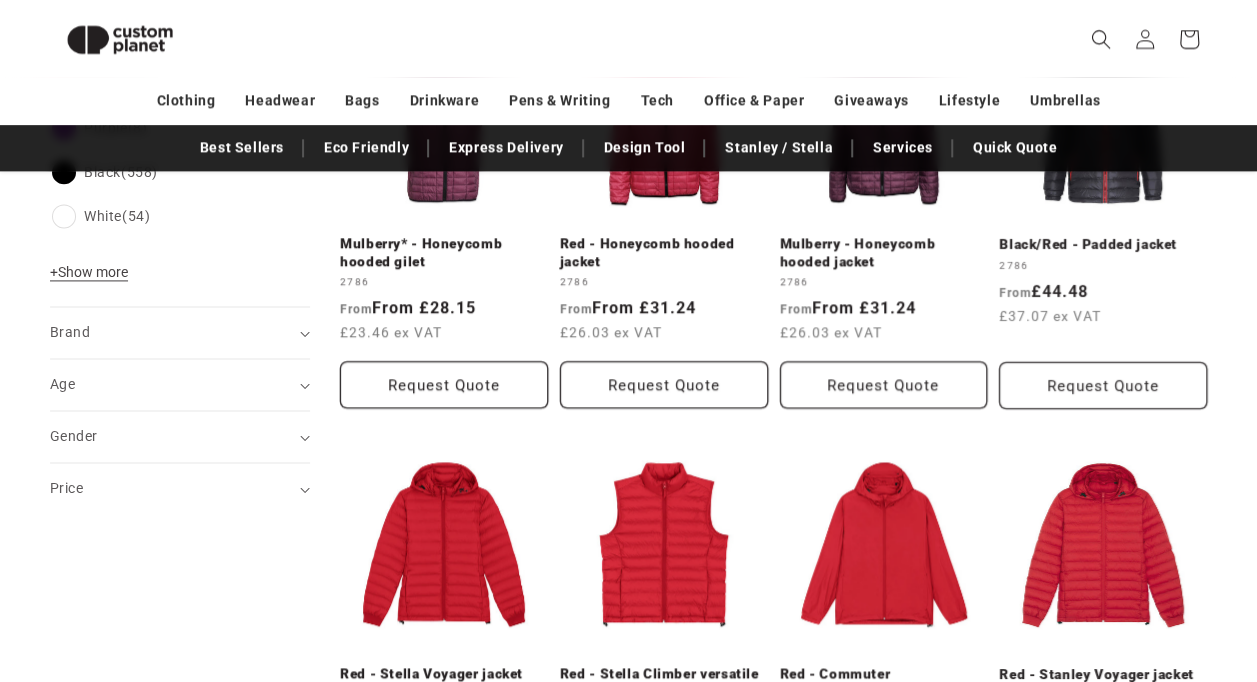 scroll, scrollTop: 1265, scrollLeft: 0, axis: vertical 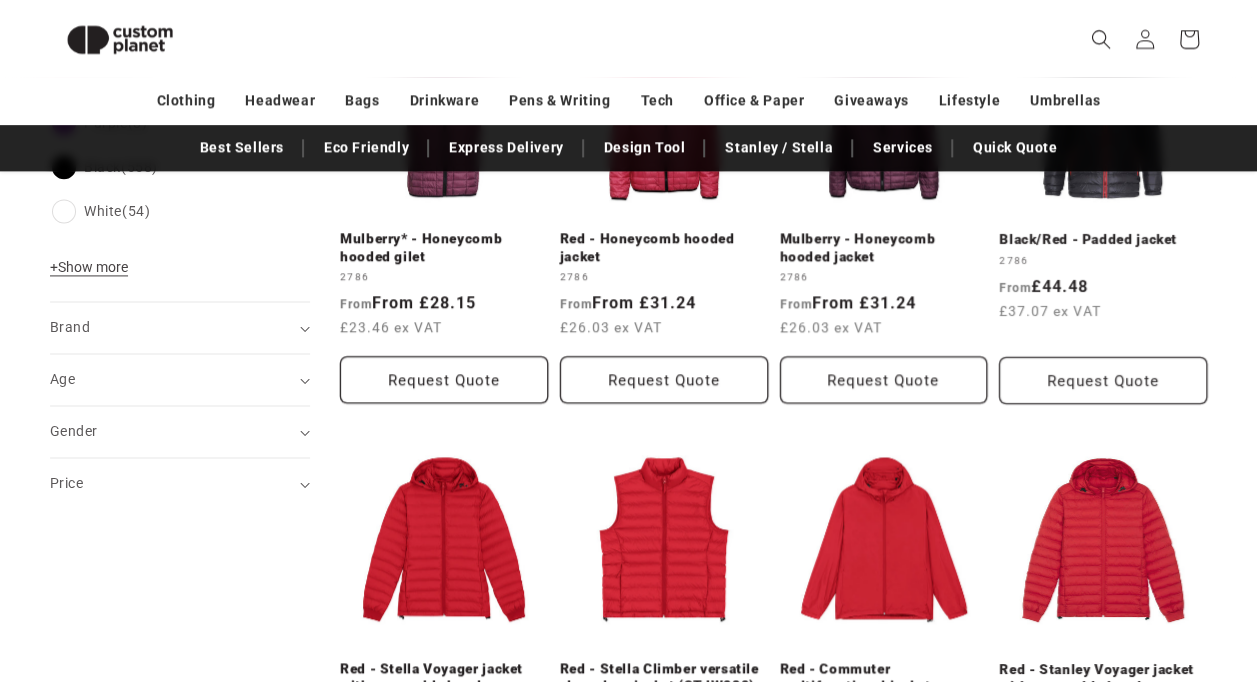 click on "Gender
(0)" at bounding box center [180, 431] 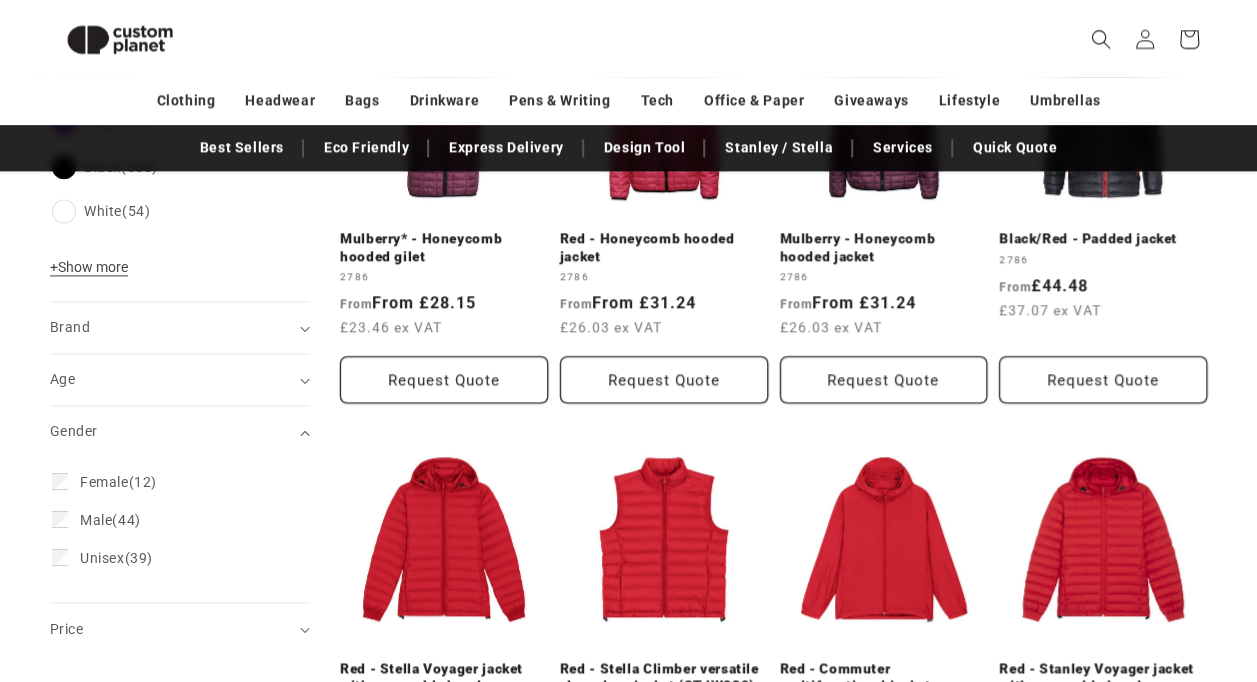 click on "Male  (44)" at bounding box center (110, 520) 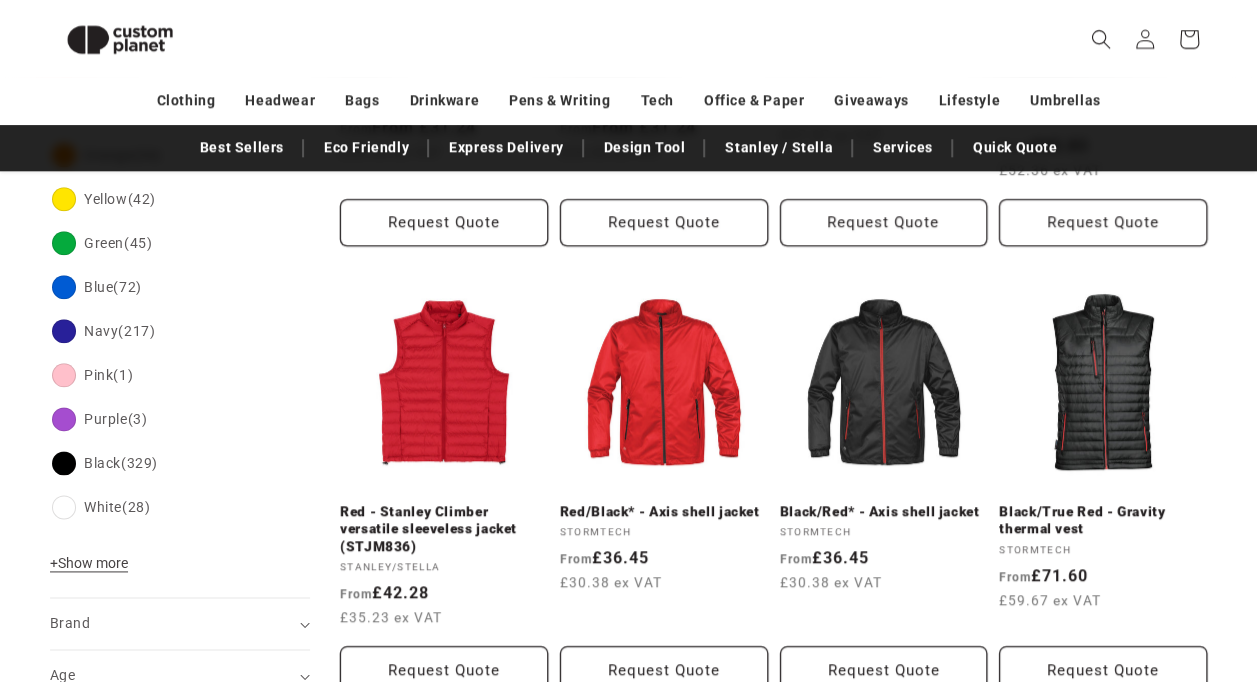 scroll, scrollTop: 1010, scrollLeft: 0, axis: vertical 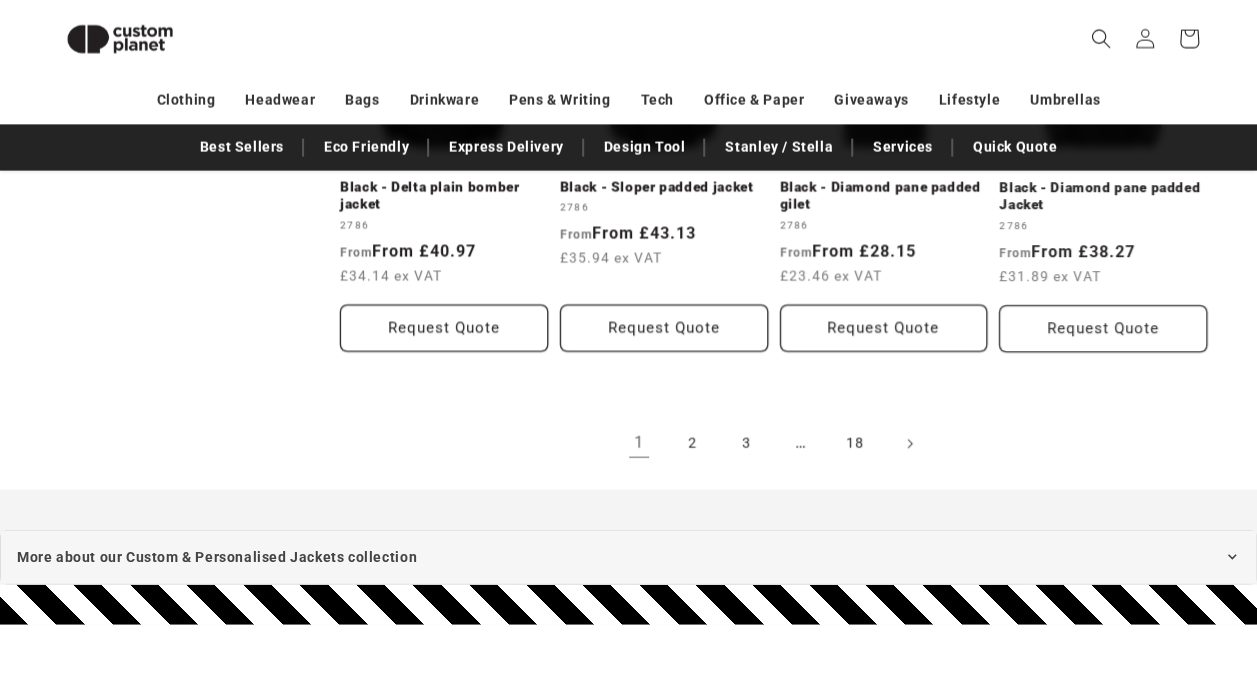 click on "2" at bounding box center (693, 444) 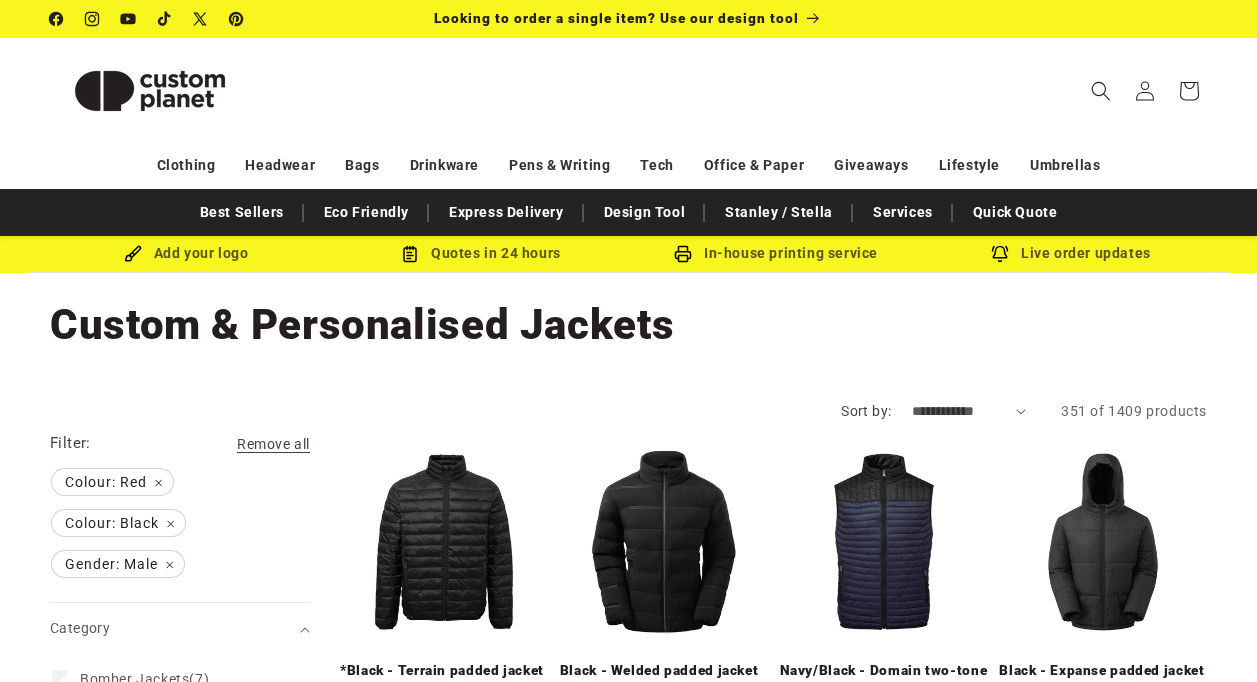 scroll, scrollTop: 0, scrollLeft: 0, axis: both 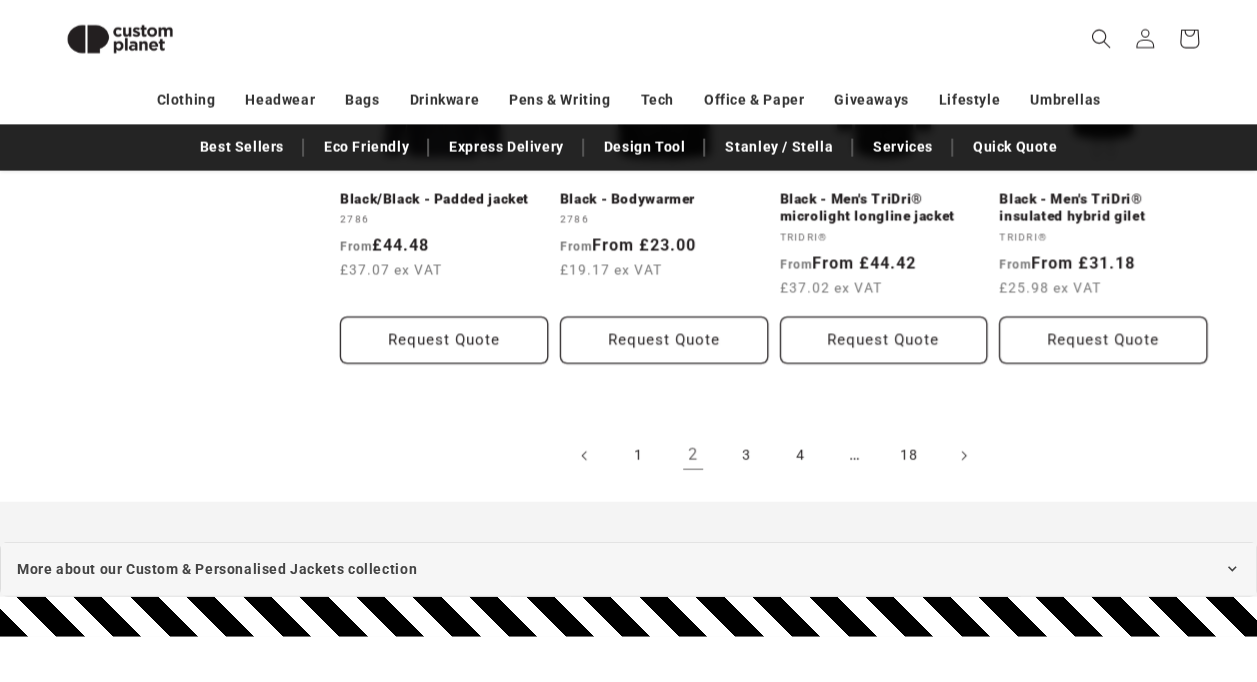 click on "3" at bounding box center [747, 456] 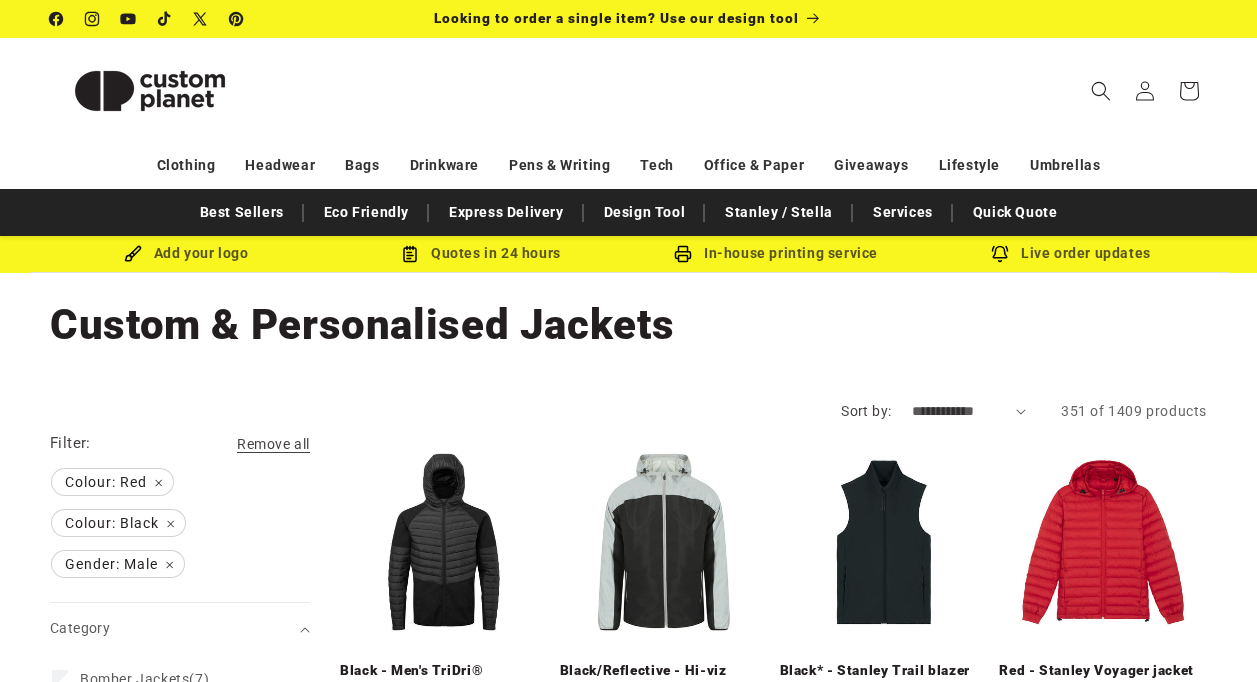 scroll, scrollTop: 0, scrollLeft: 0, axis: both 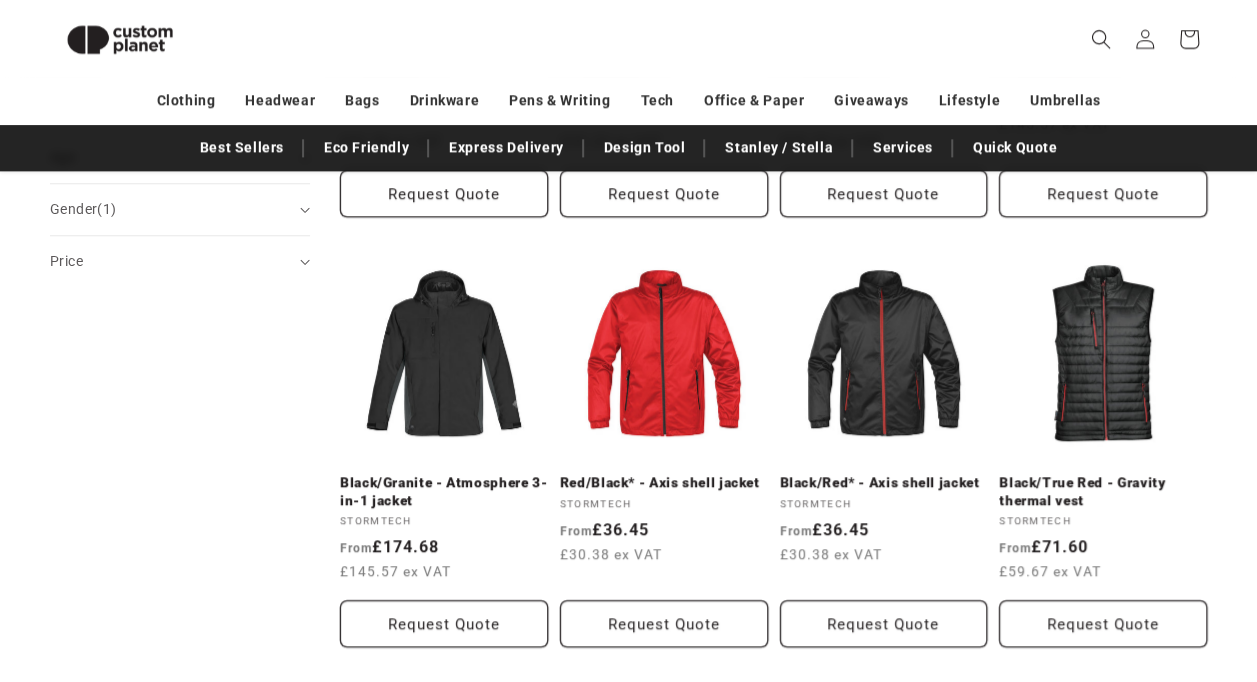 click on "Red/Black* - Axis shell jacket" at bounding box center [664, 483] 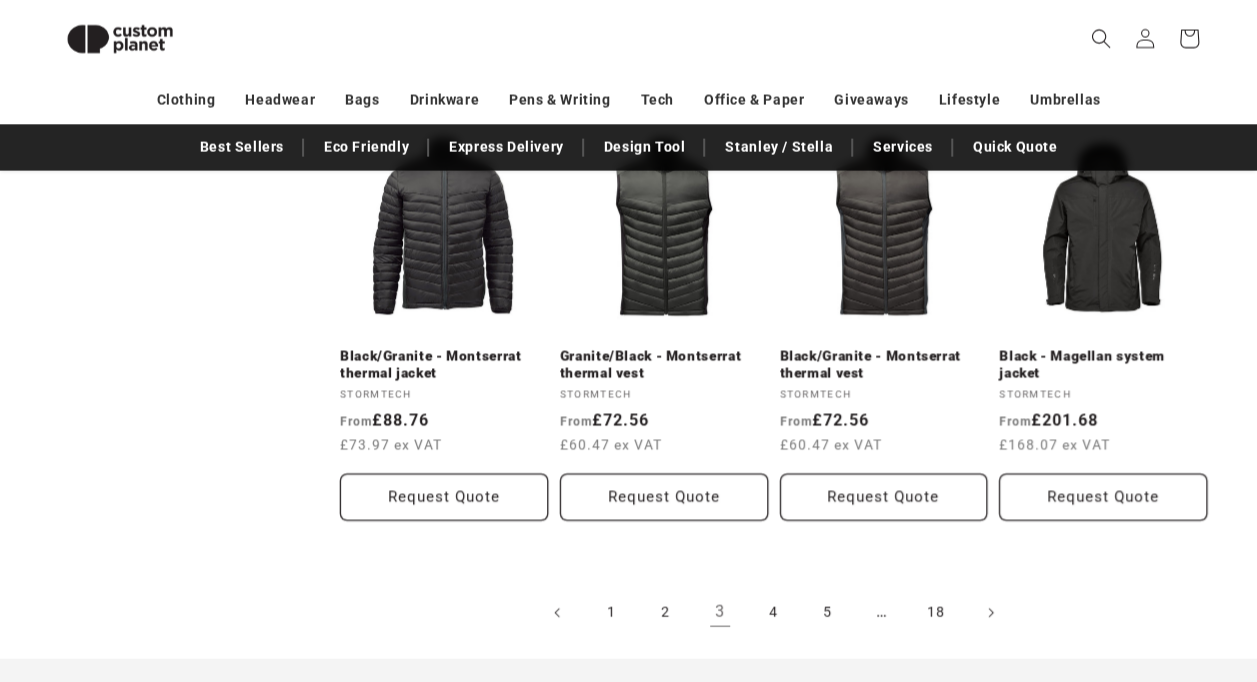 scroll, scrollTop: 2042, scrollLeft: 0, axis: vertical 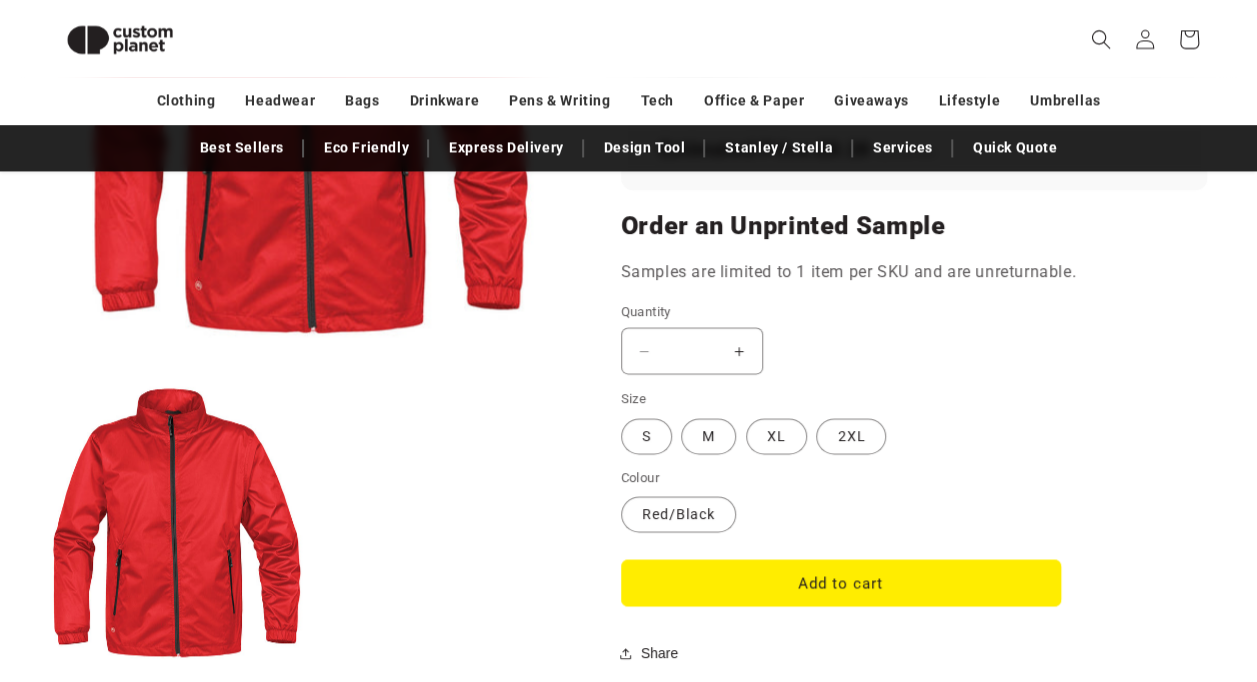drag, startPoint x: 548, startPoint y: 531, endPoint x: 554, endPoint y: 520, distance: 12.529964 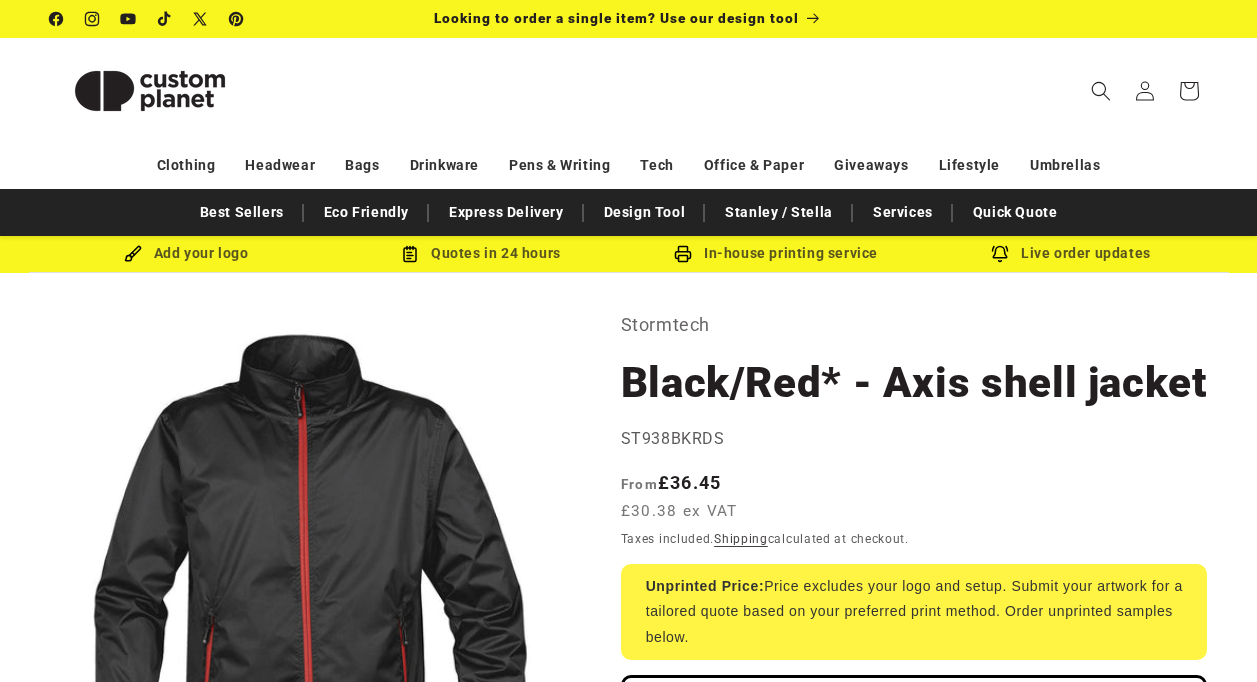 scroll, scrollTop: 0, scrollLeft: 0, axis: both 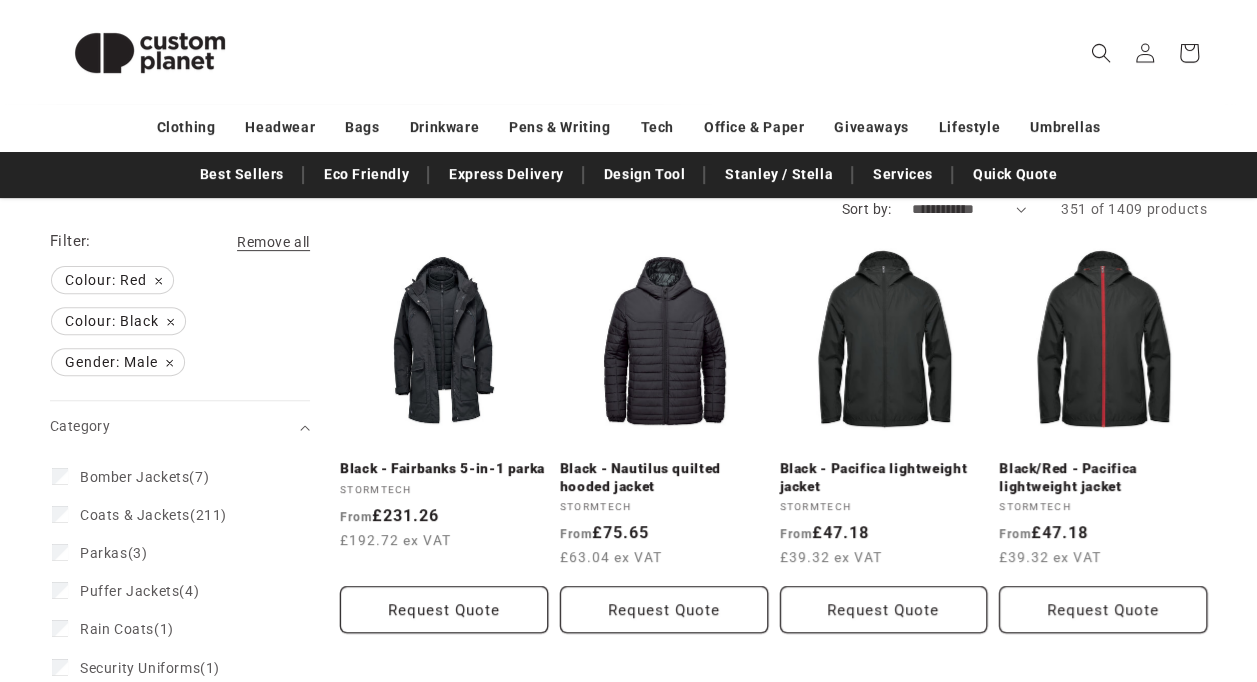 click on "Black/Red - Pacifica lightweight jacket" at bounding box center (1103, 477) 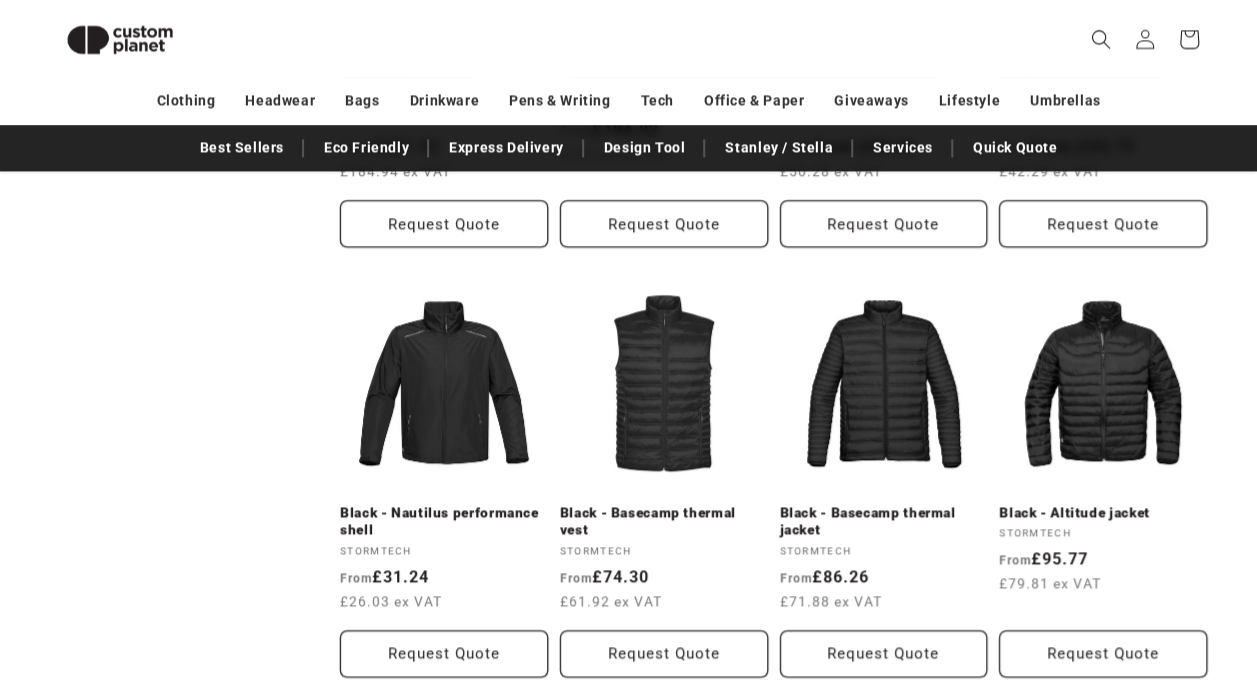 scroll, scrollTop: 1423, scrollLeft: 0, axis: vertical 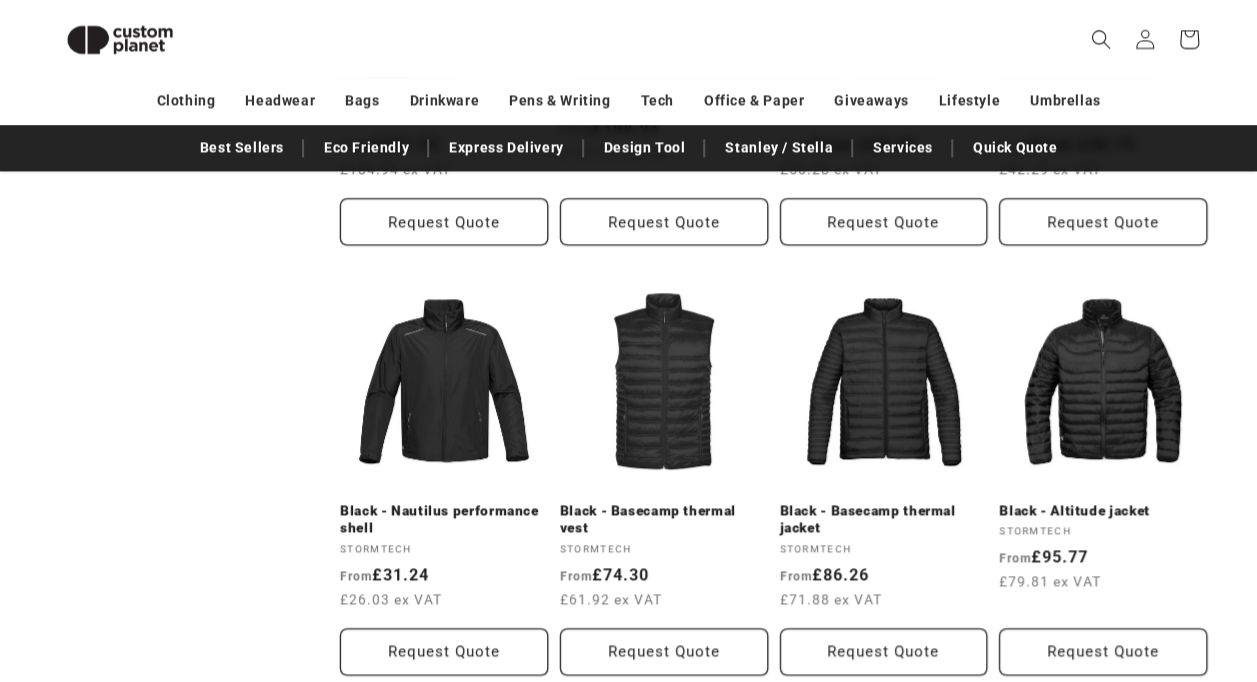 click on "Black - Nautilus performance shell" at bounding box center [444, 519] 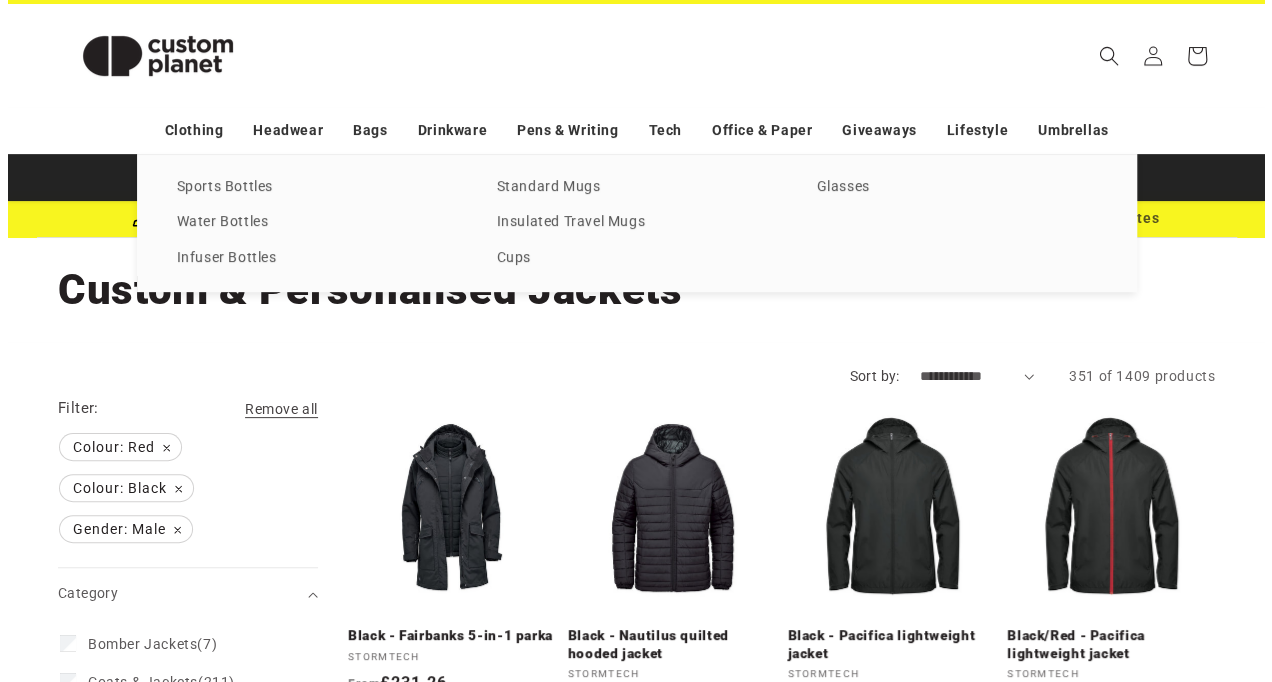 scroll, scrollTop: 0, scrollLeft: 0, axis: both 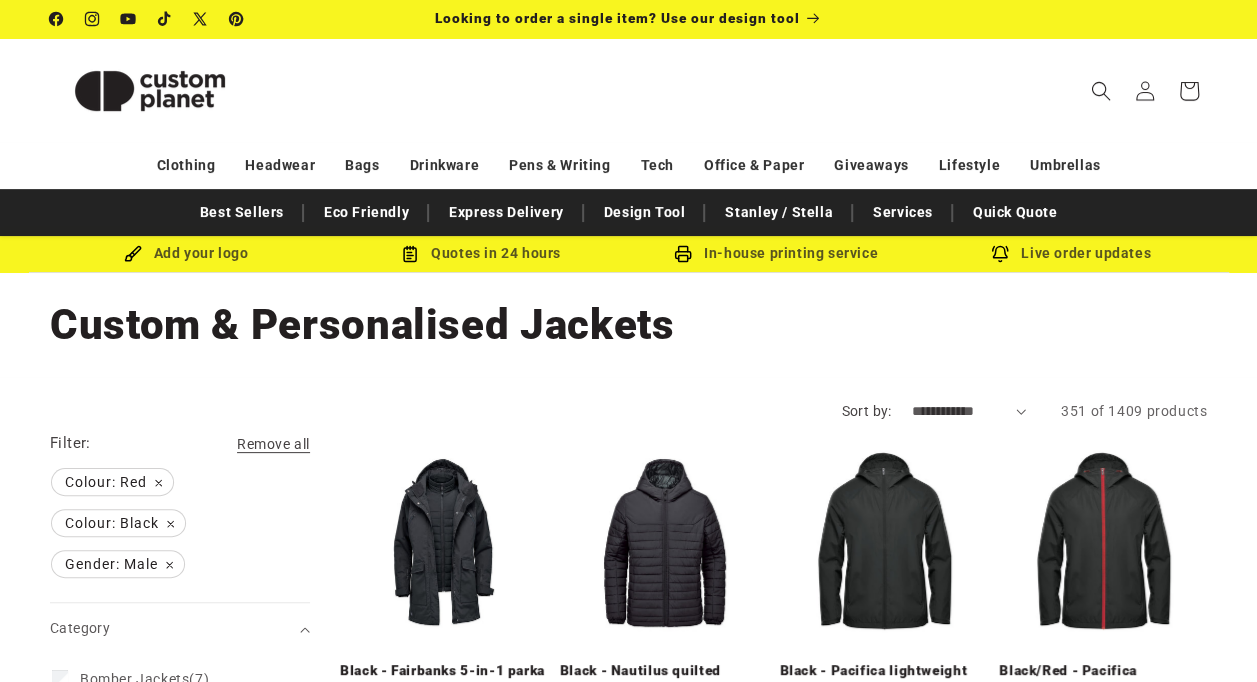 click 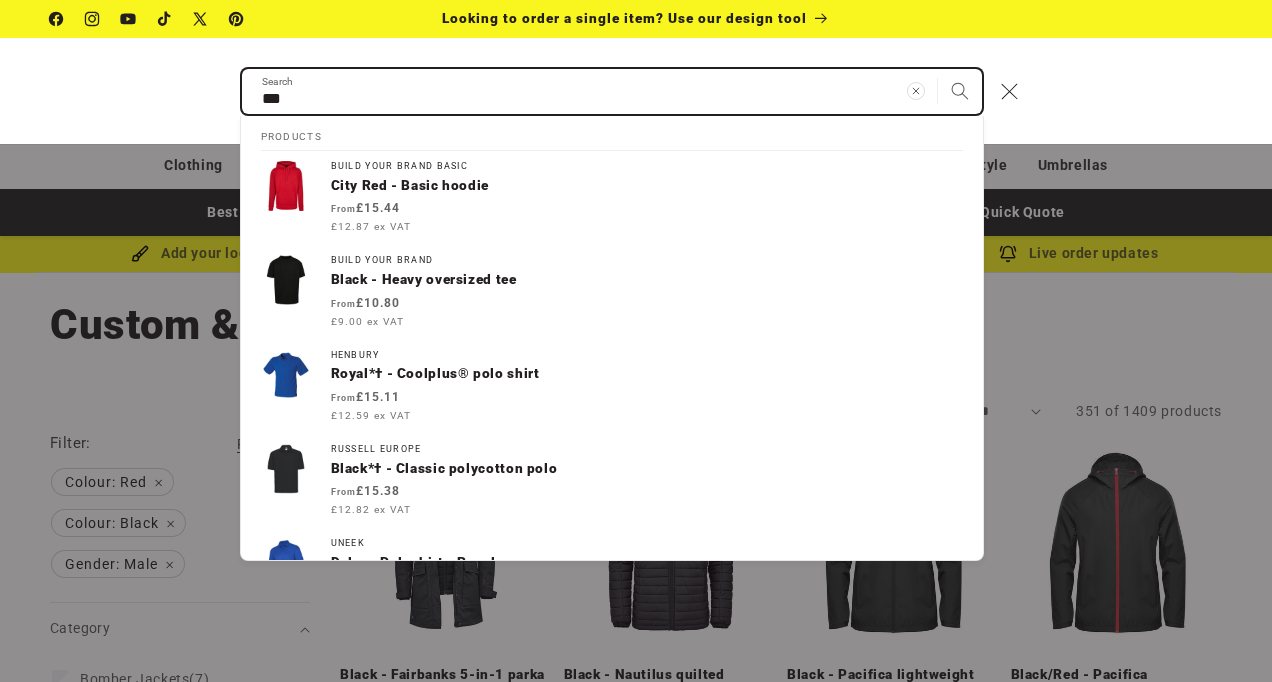 type on "***" 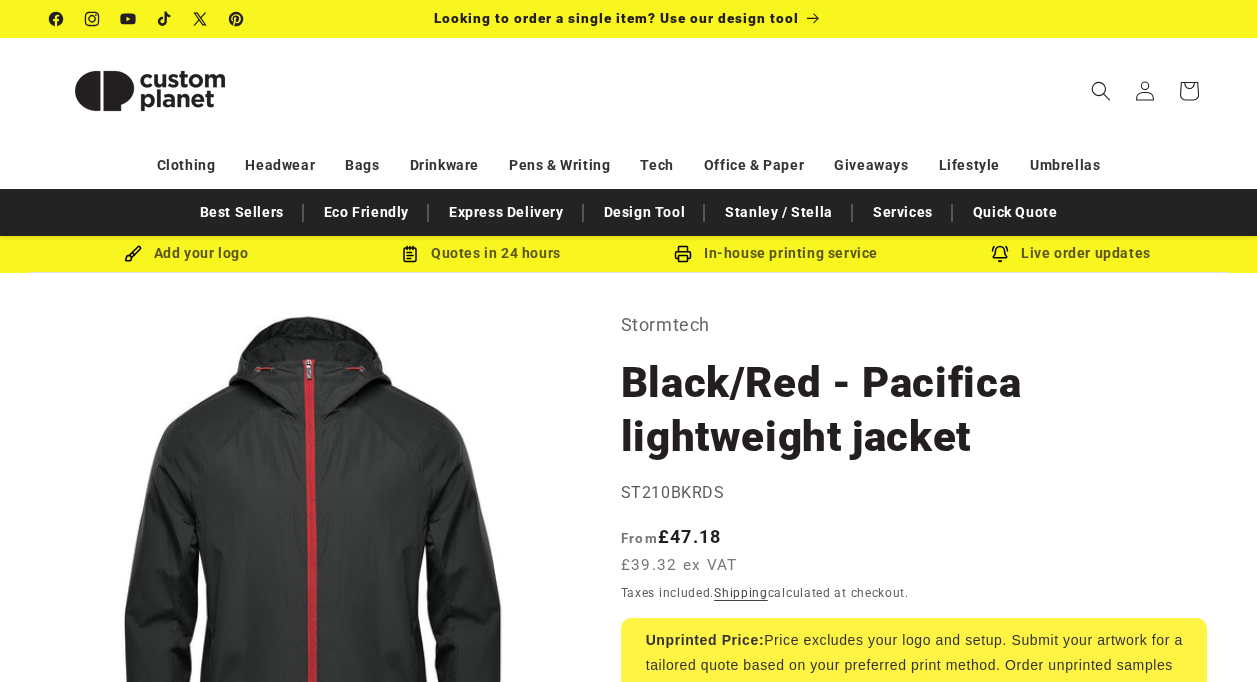 scroll, scrollTop: 0, scrollLeft: 0, axis: both 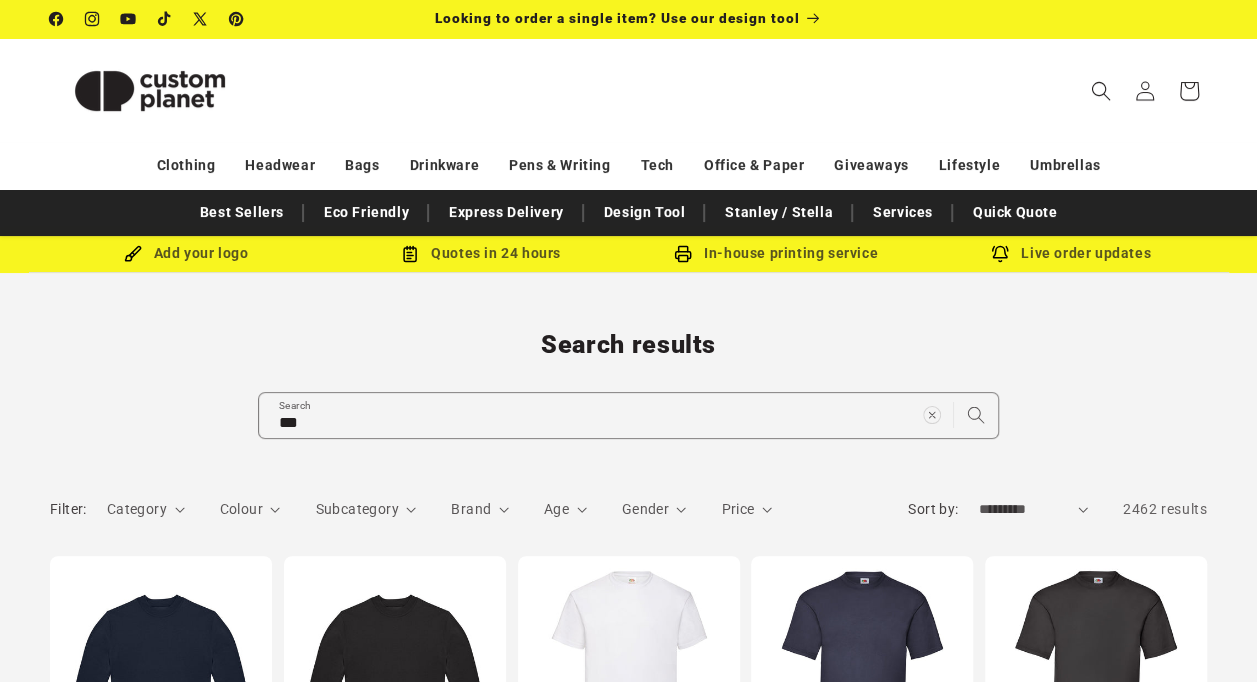 click on "Category" at bounding box center [146, 509] 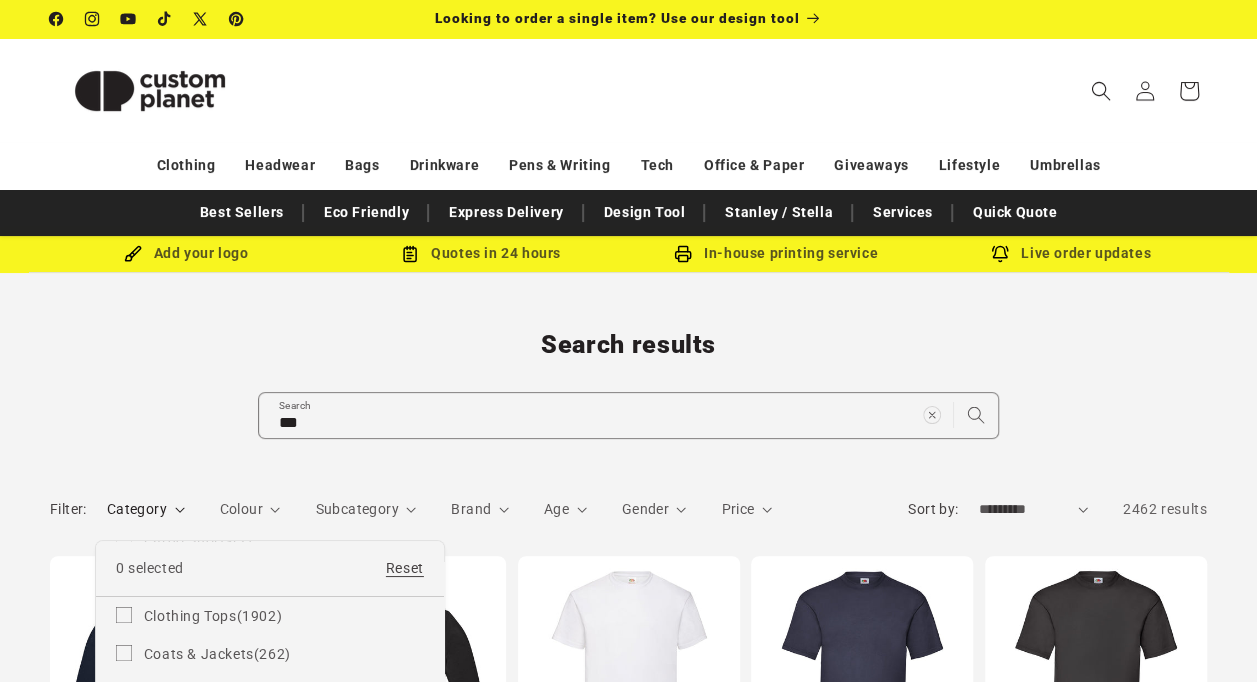 scroll, scrollTop: 227, scrollLeft: 0, axis: vertical 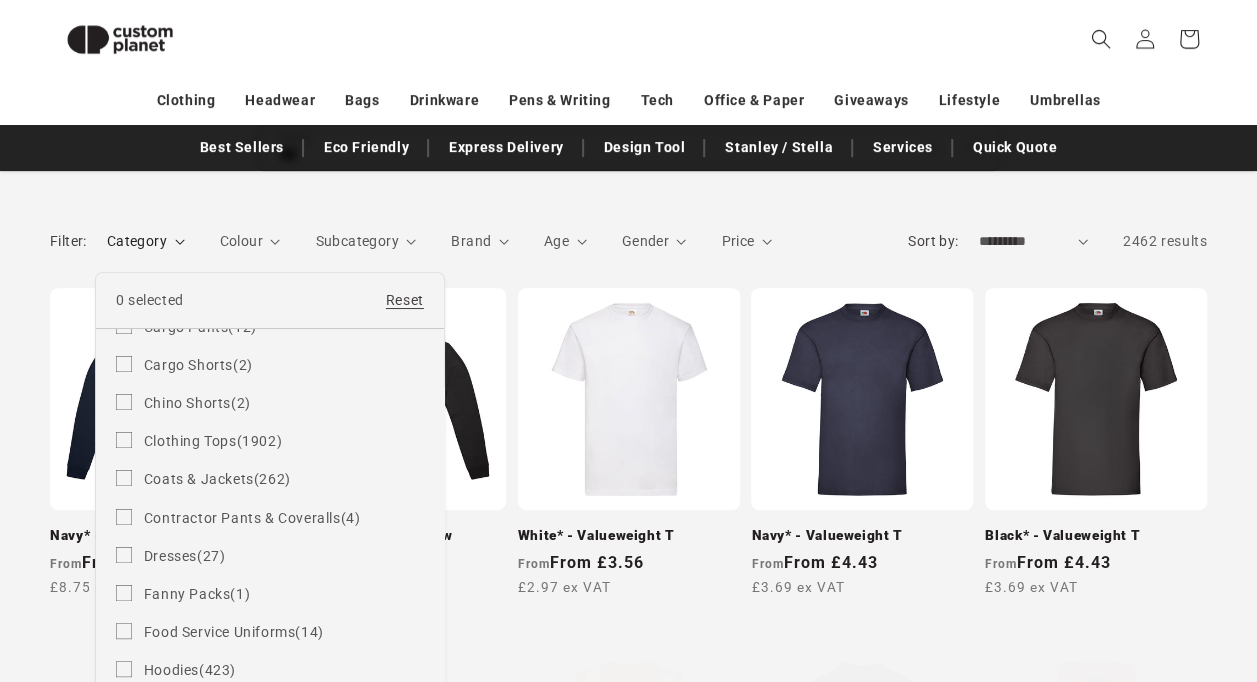 click 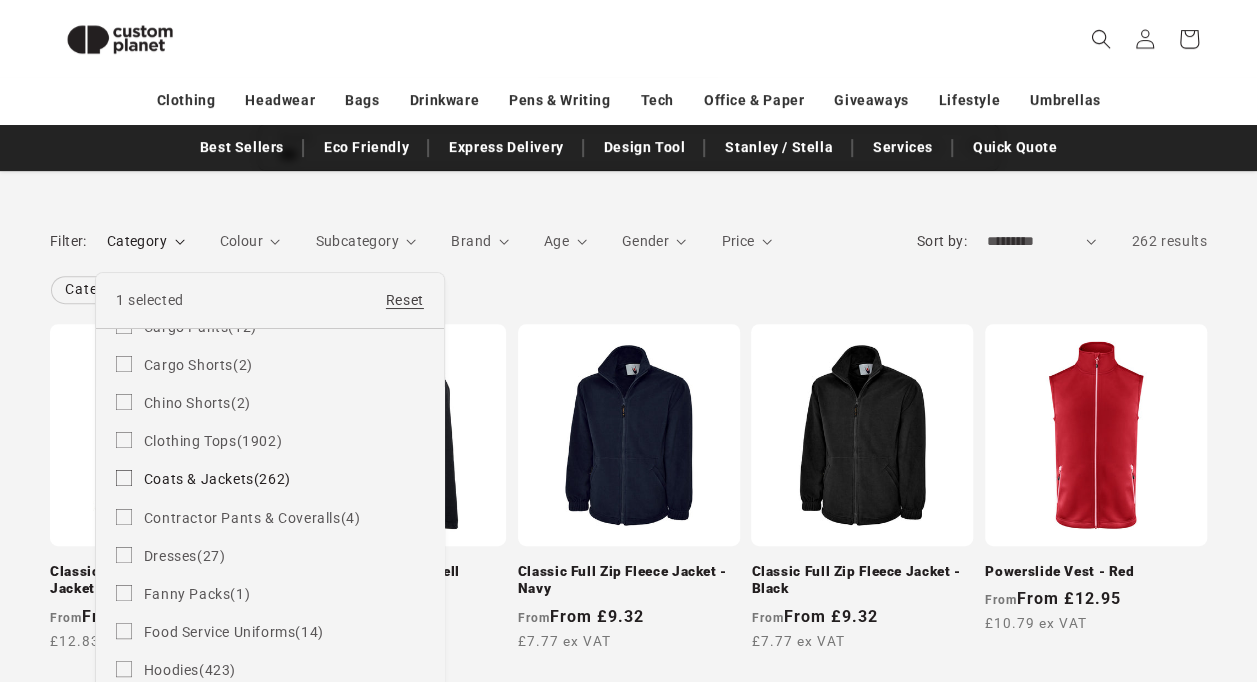 click on "Category" at bounding box center (146, 241) 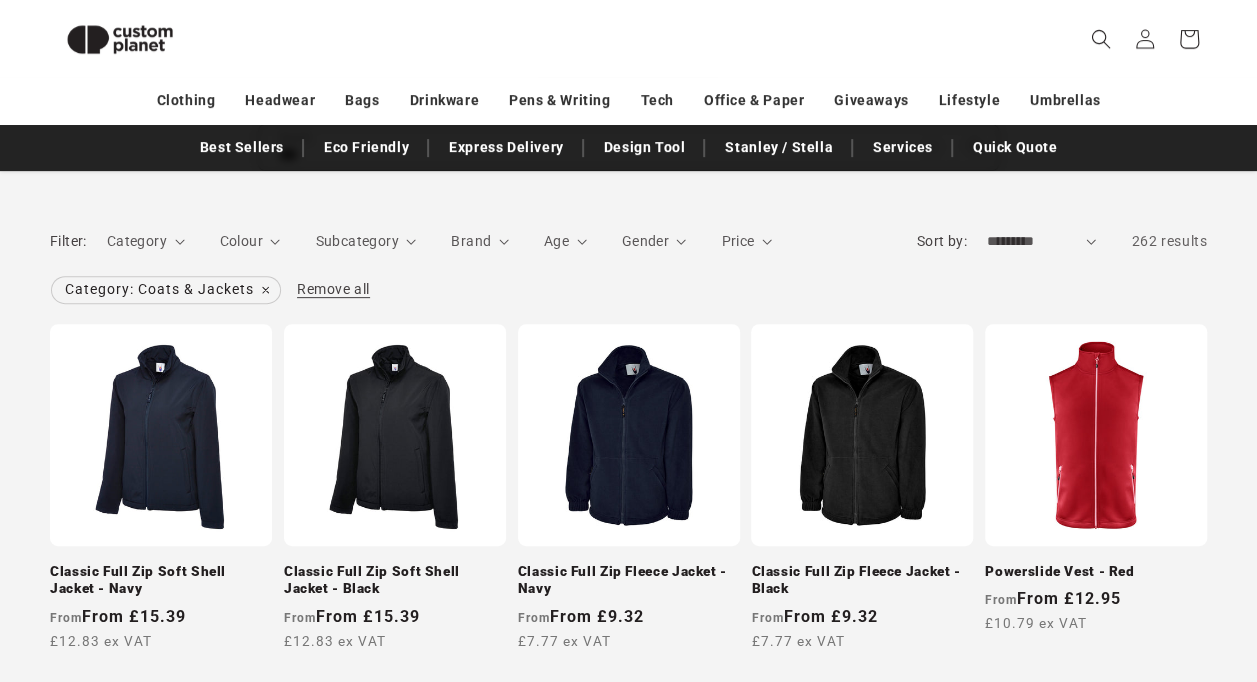 click on "Colour" at bounding box center [250, 241] 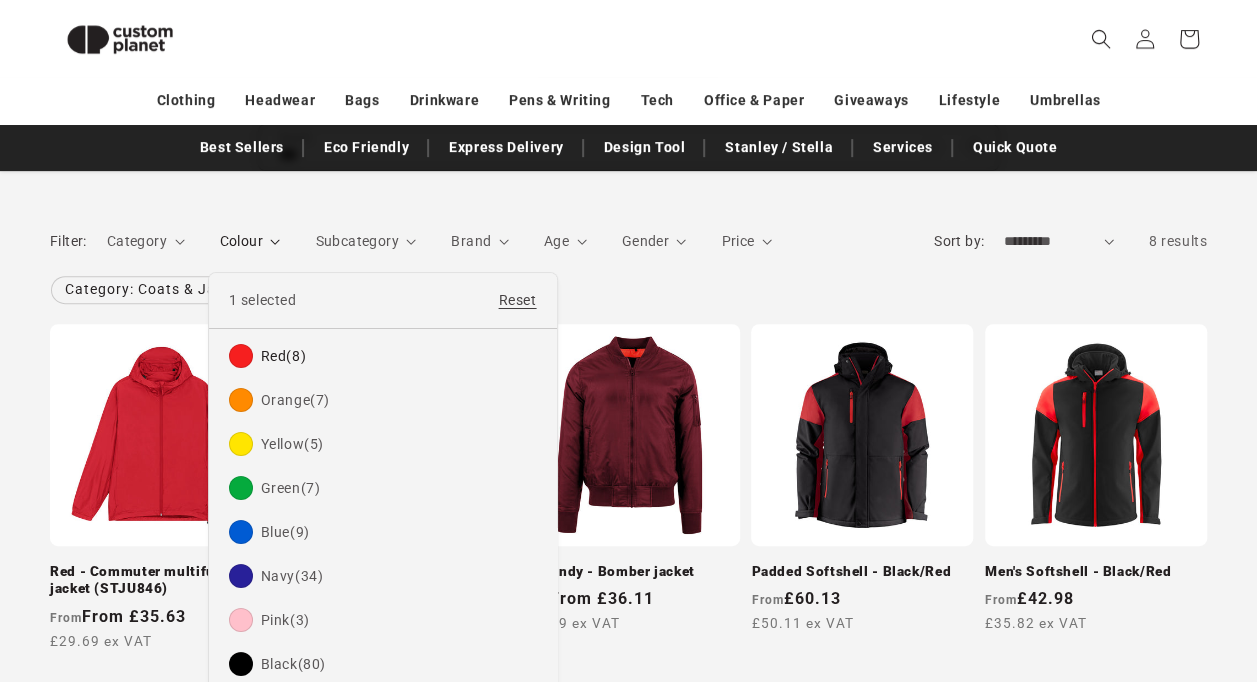 click on "Colour" at bounding box center (250, 241) 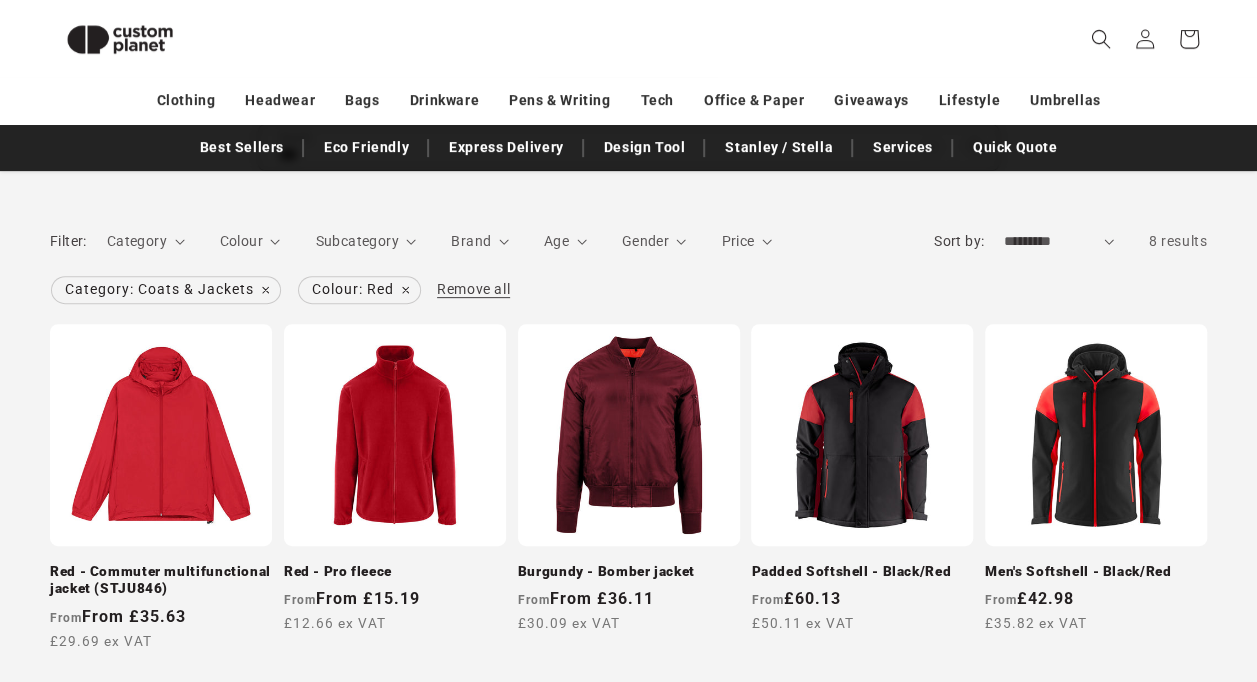 click on "Men's Softshell - Black/Red" at bounding box center (1096, 572) 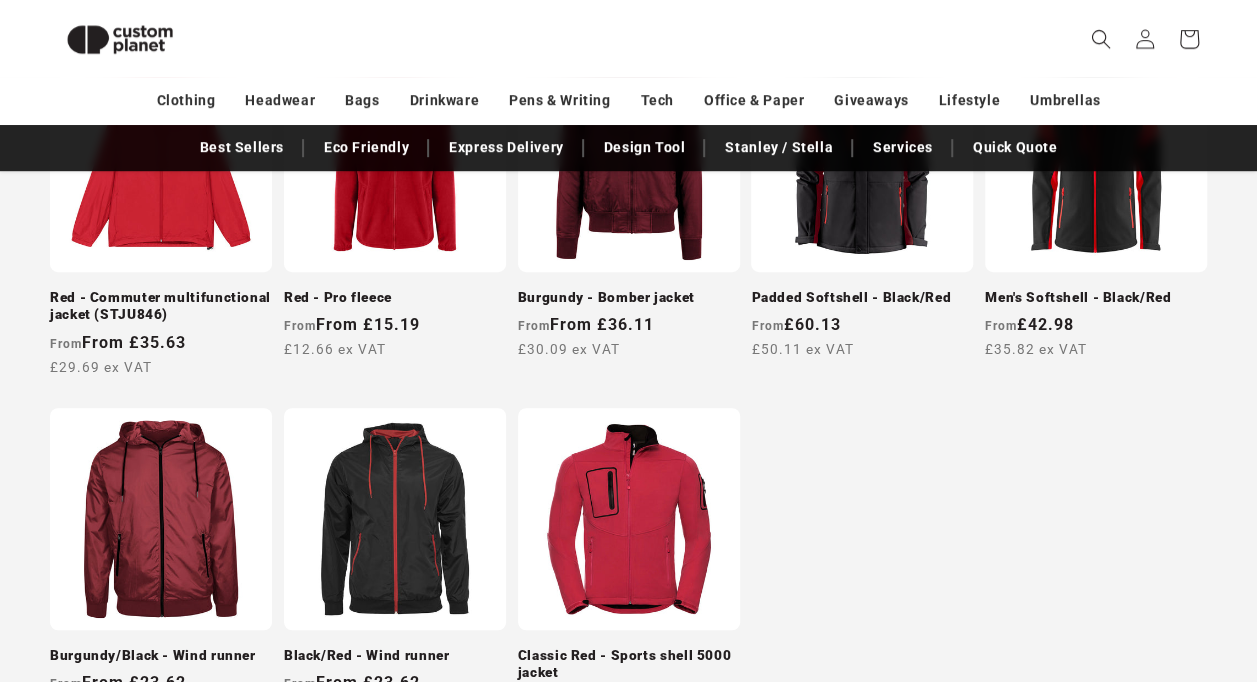 scroll, scrollTop: 535, scrollLeft: 0, axis: vertical 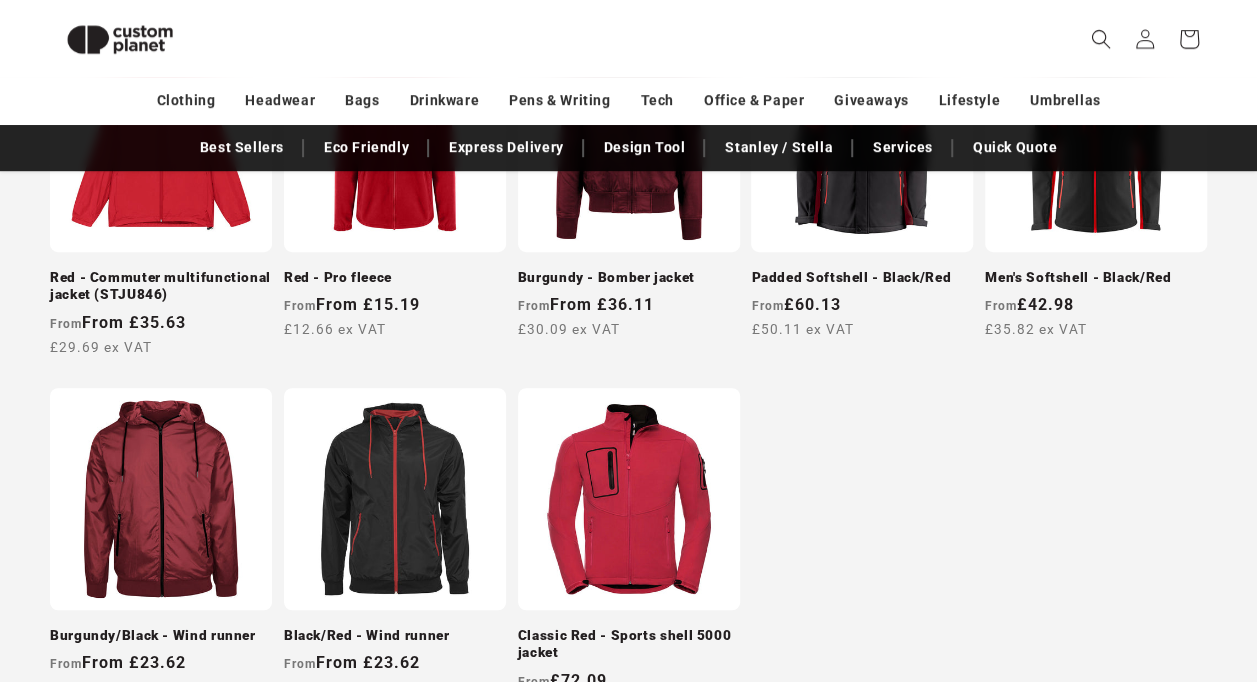 click on "Black/Red - Wind runner" at bounding box center (395, 636) 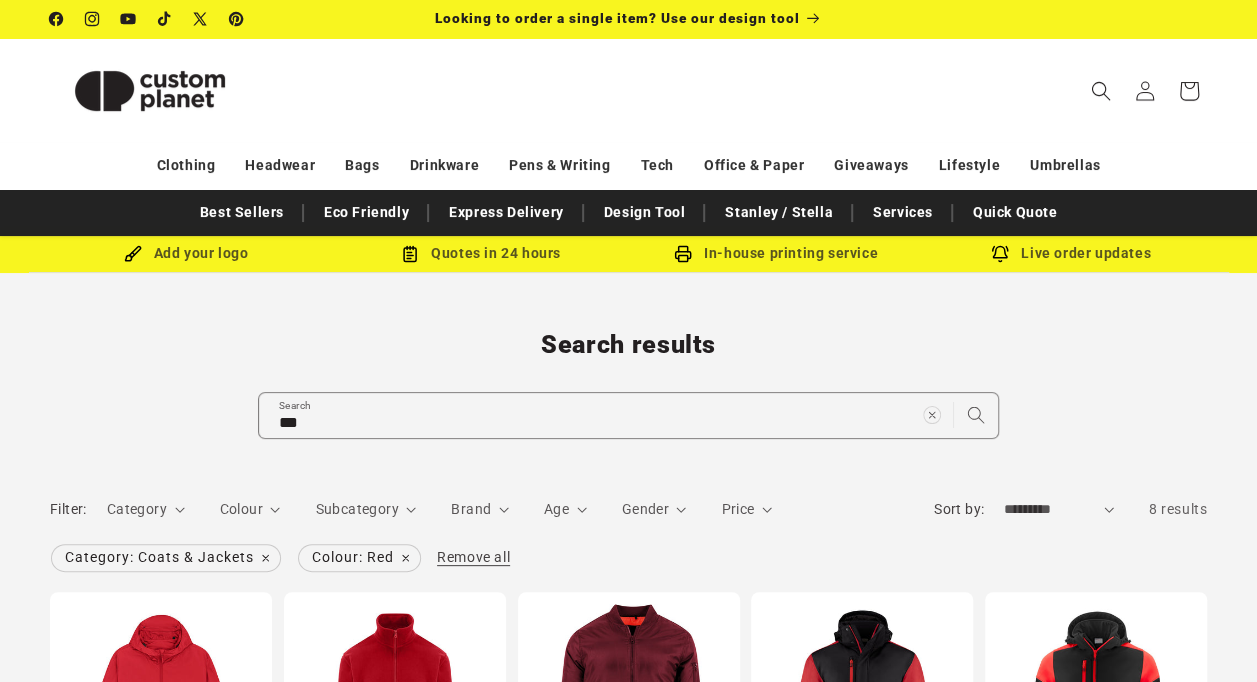 scroll, scrollTop: 0, scrollLeft: 0, axis: both 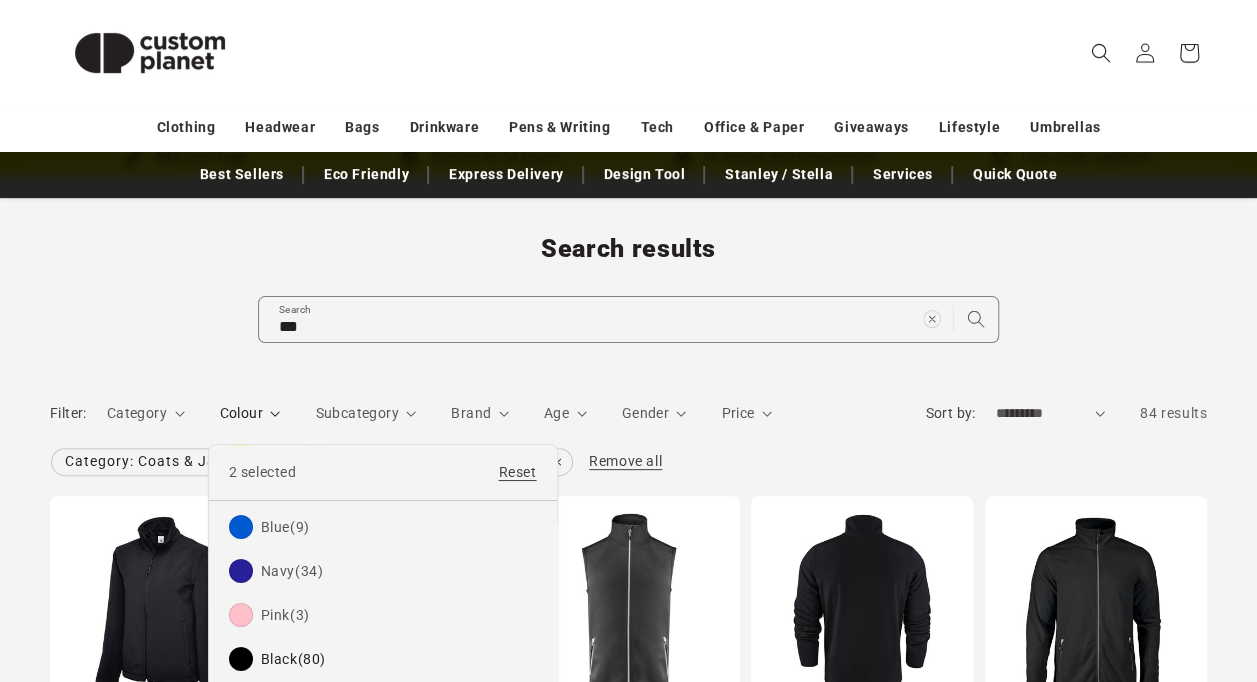 click on "Colour" at bounding box center [250, 413] 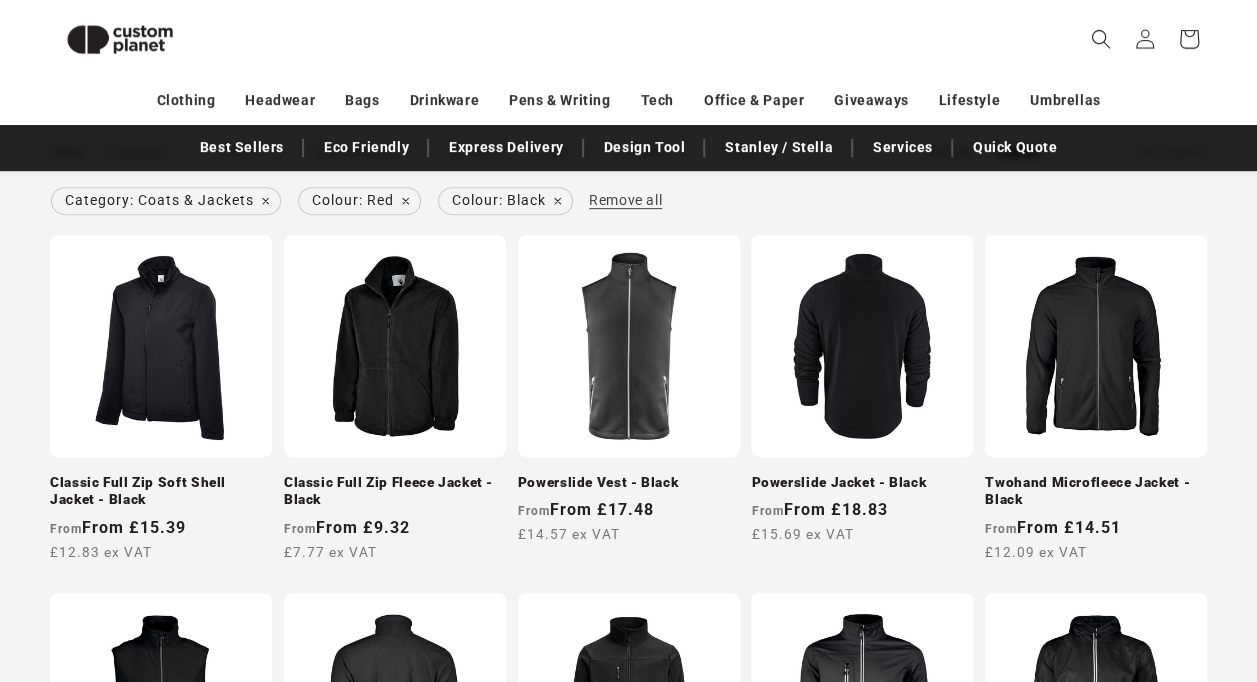 scroll, scrollTop: 330, scrollLeft: 0, axis: vertical 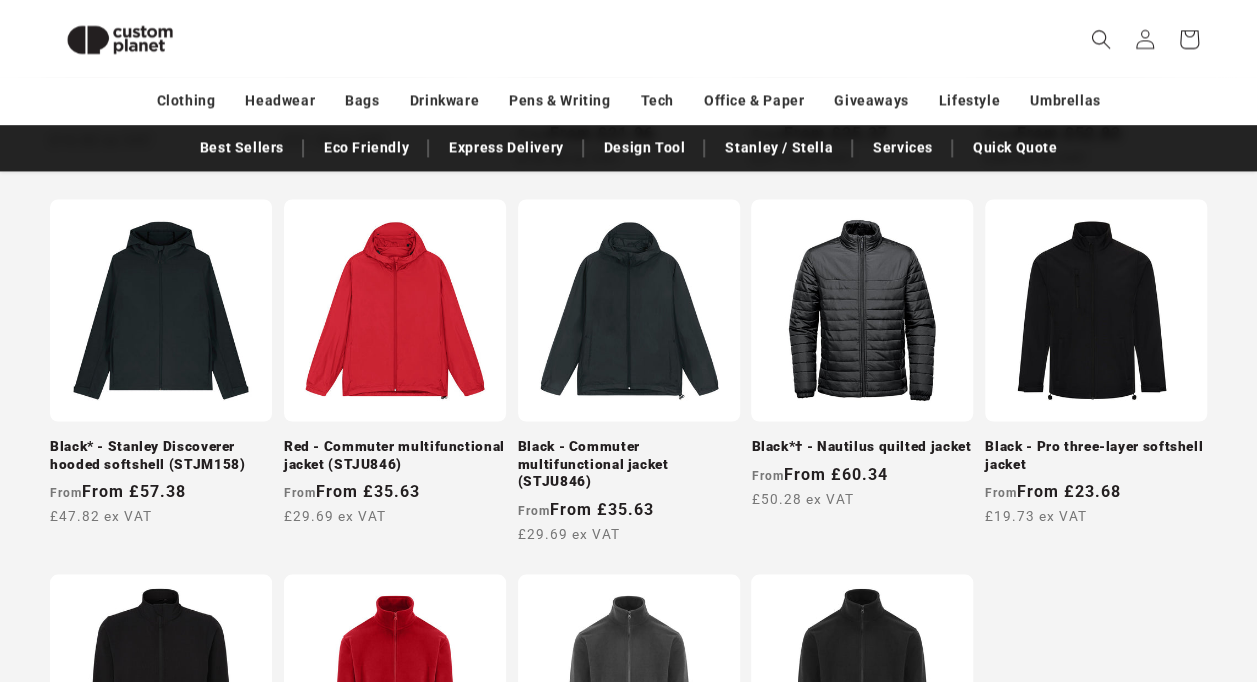 click on "Black - Pro three-layer softshell jacket" at bounding box center [1096, 454] 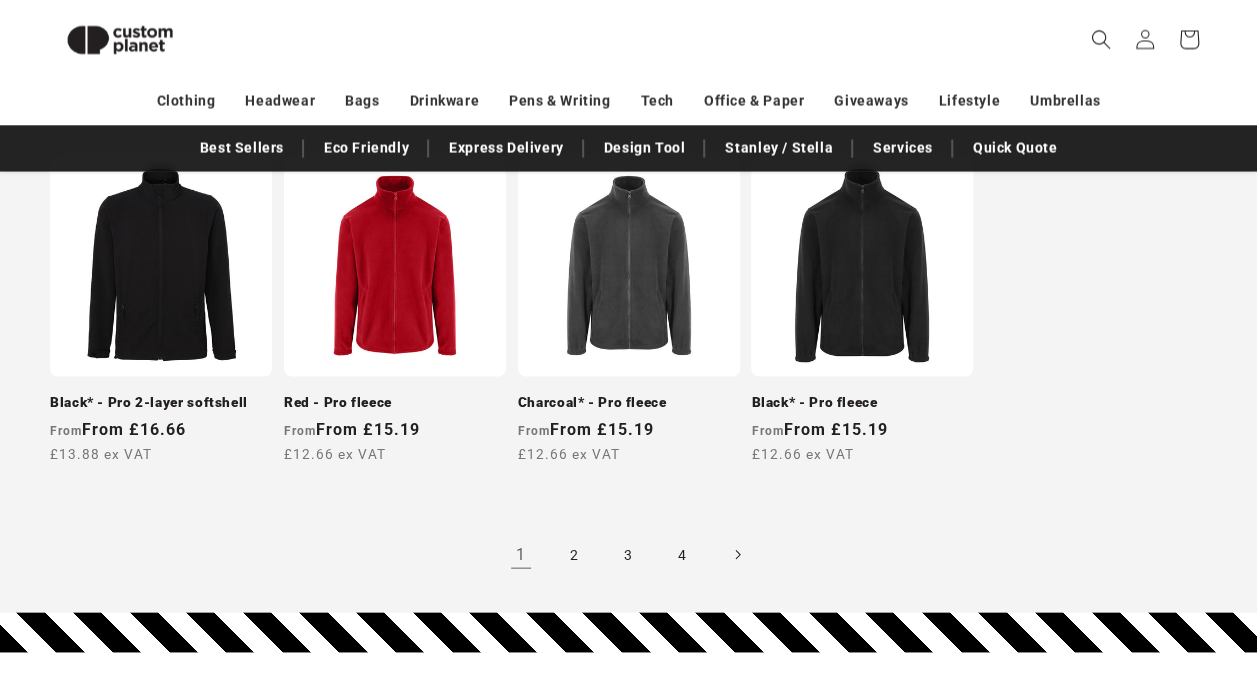 scroll, scrollTop: 1872, scrollLeft: 0, axis: vertical 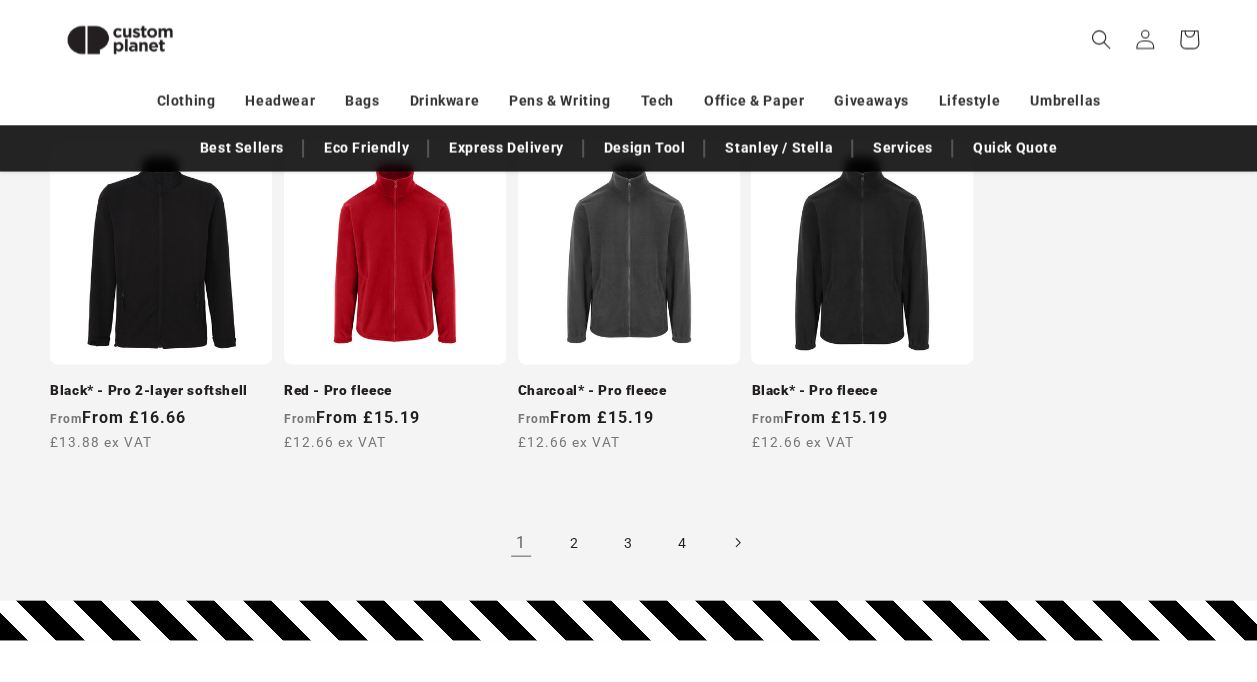 click on "2" at bounding box center [575, 542] 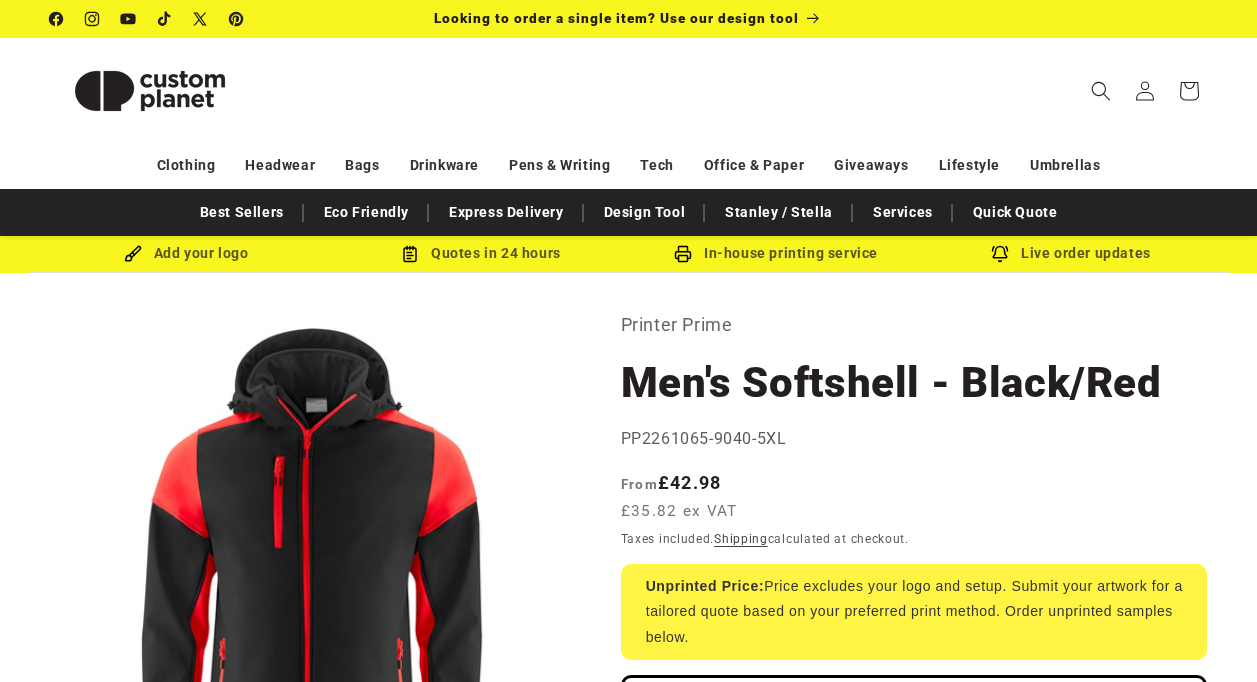 scroll, scrollTop: 0, scrollLeft: 0, axis: both 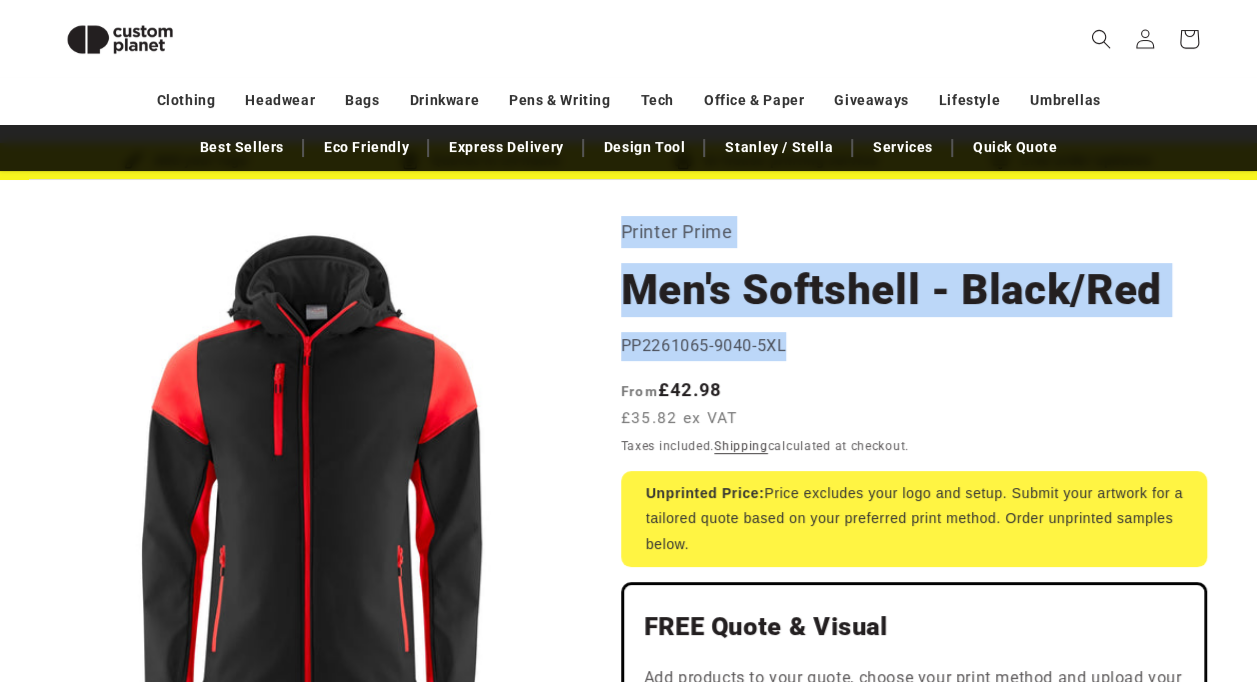 drag, startPoint x: 787, startPoint y: 346, endPoint x: 612, endPoint y: 239, distance: 205.11948 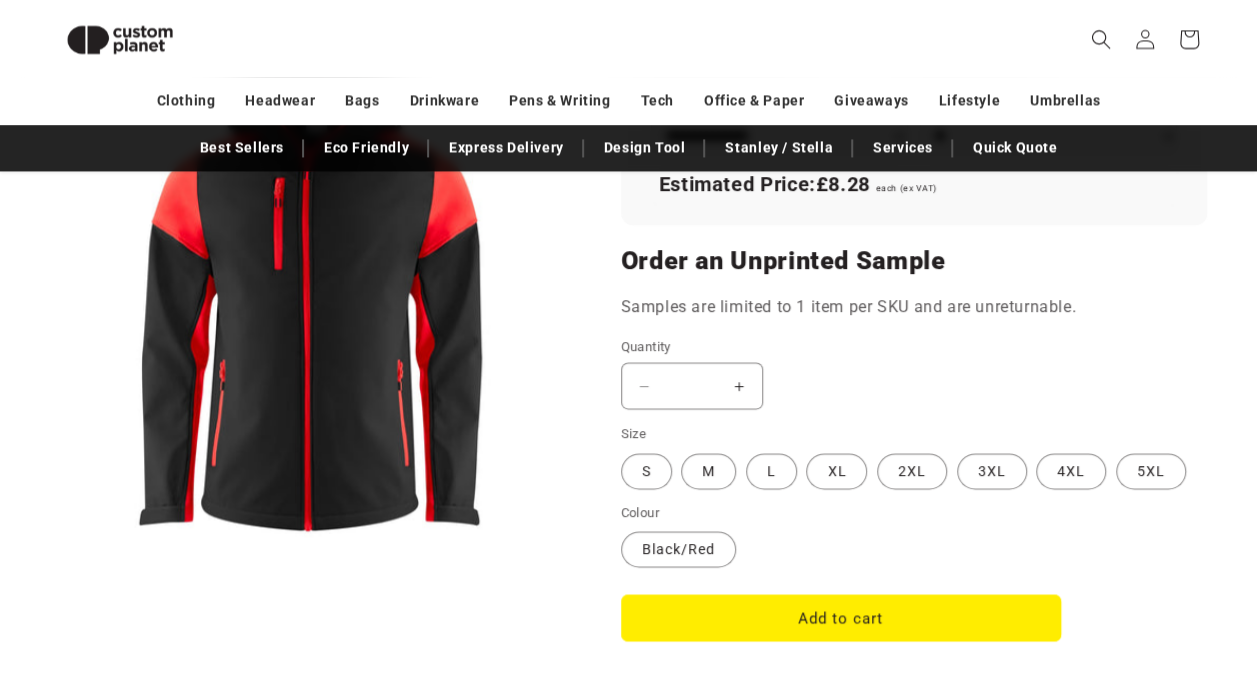 scroll, scrollTop: 1604, scrollLeft: 0, axis: vertical 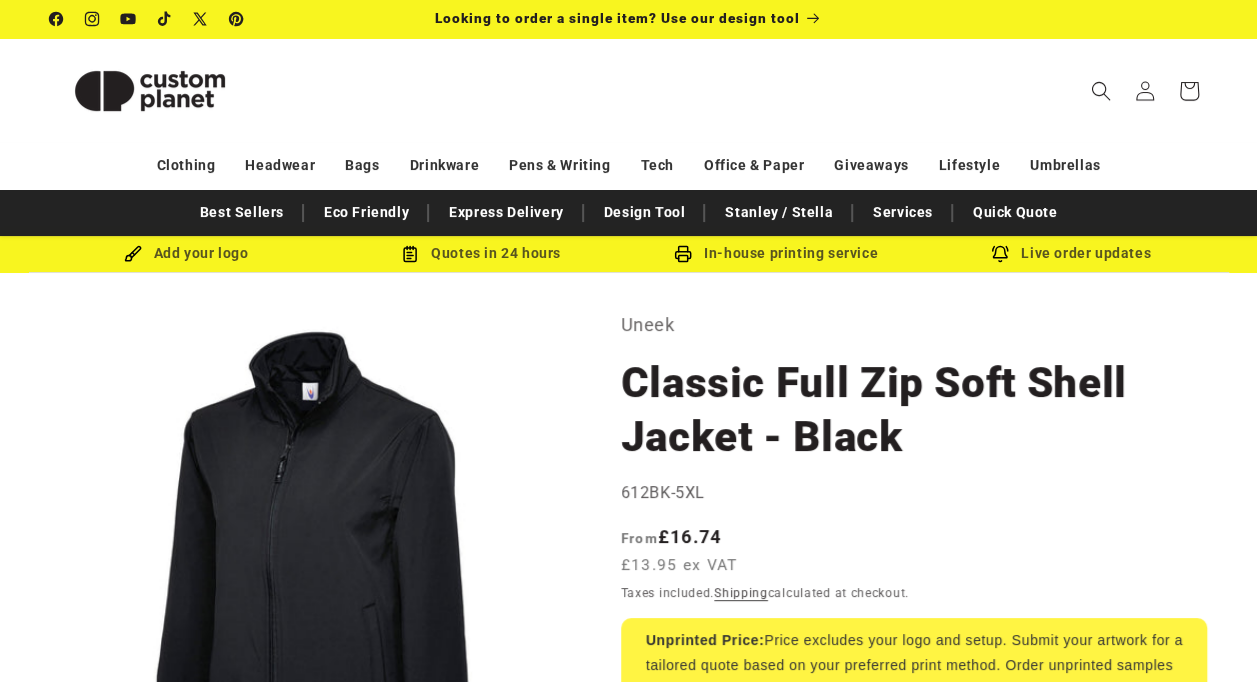 click on "Uneek
Classic Full Zip Soft Shell Jacket - Black
Classic Full Zip Soft Shell Jacket - Black
612BK-5XL
Regular price
From  £16.74
£13.95 ex VAT
Regular price
Sale price
£16.74
Unit price
/
per
Sale
Sold out
Taxes included.
Shipping  calculated at checkout.
Unprinted Price:  Price excludes your logo and setup. Submit your artwork for a tailored quote based on your preferred print method. Order unprinted samples below.
FREE Quote & Visual" at bounding box center [914, 1304] 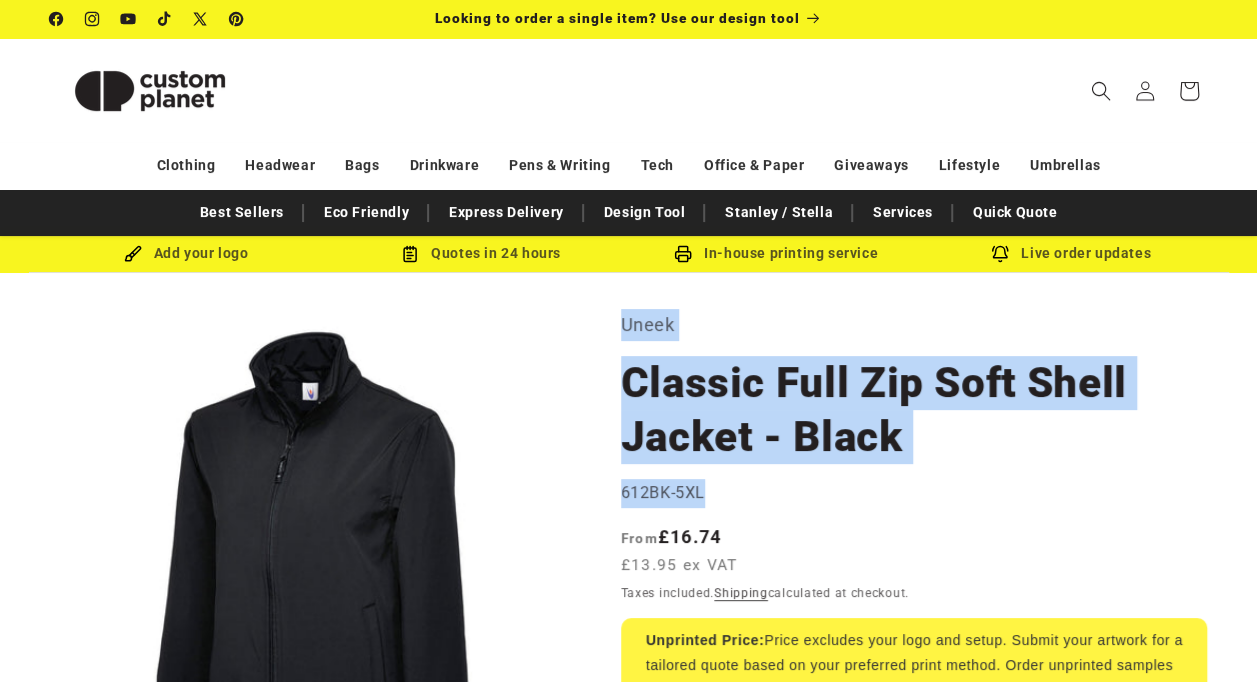 drag, startPoint x: 702, startPoint y: 491, endPoint x: 609, endPoint y: 321, distance: 193.77565 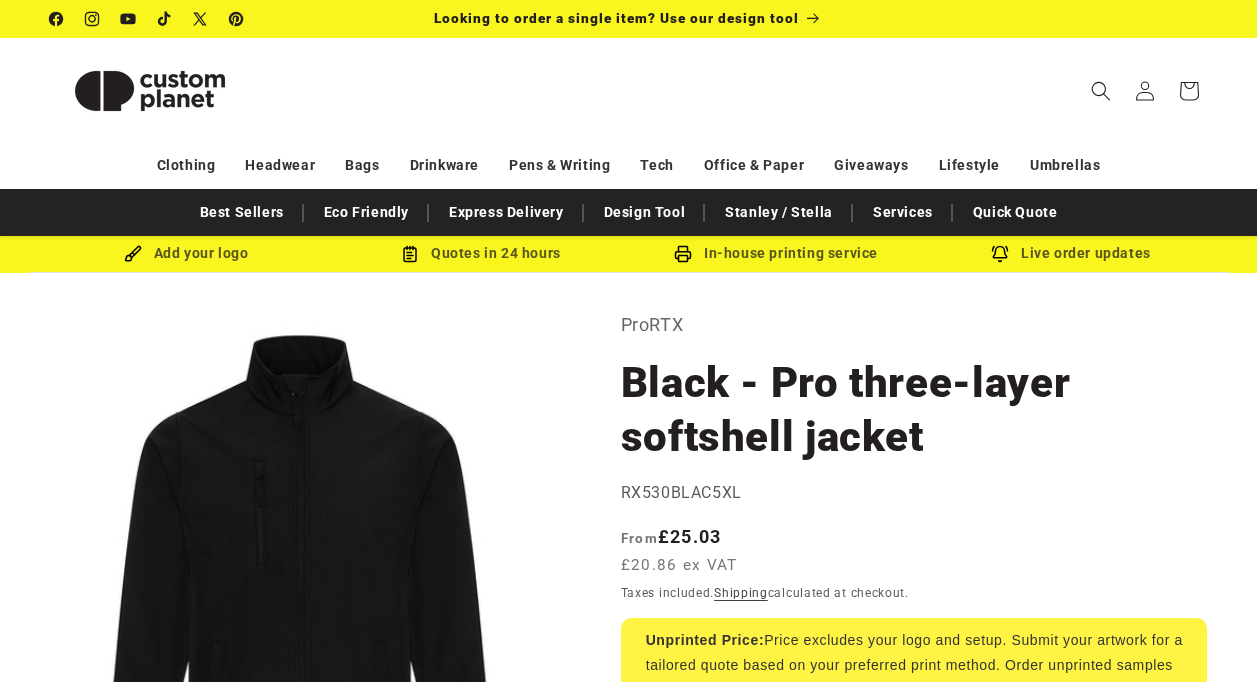 scroll, scrollTop: 0, scrollLeft: 0, axis: both 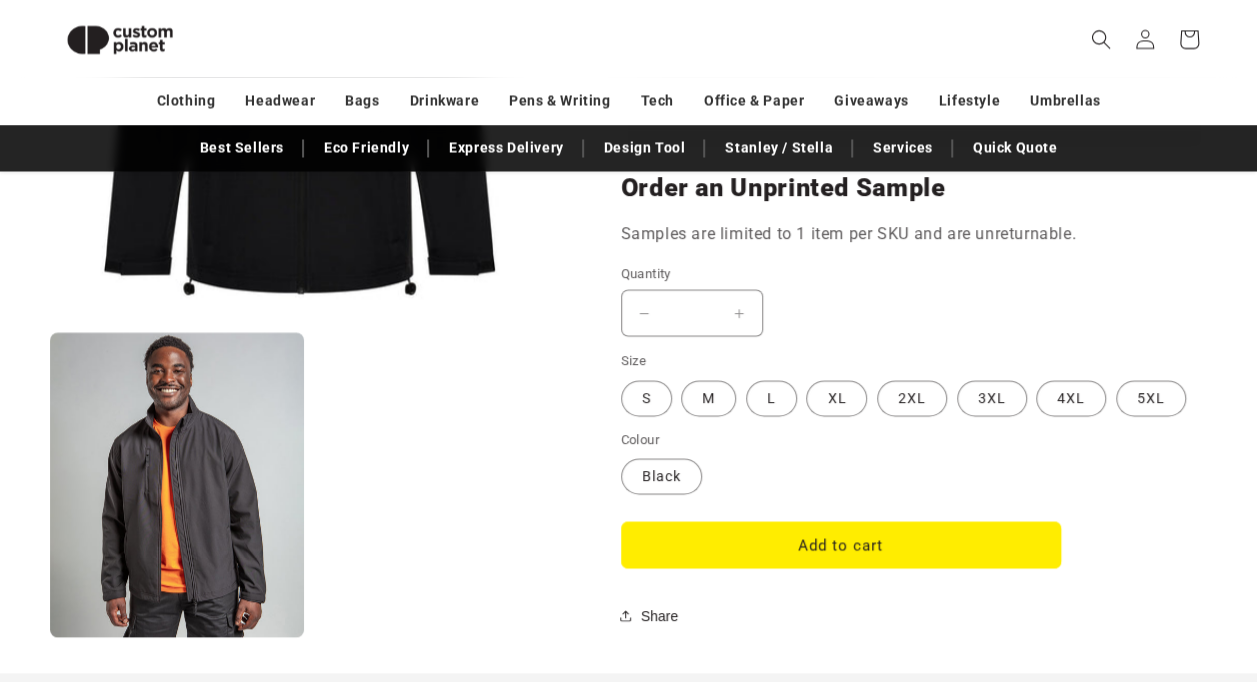 click on "Open media 2 in modal" at bounding box center (50, 637) 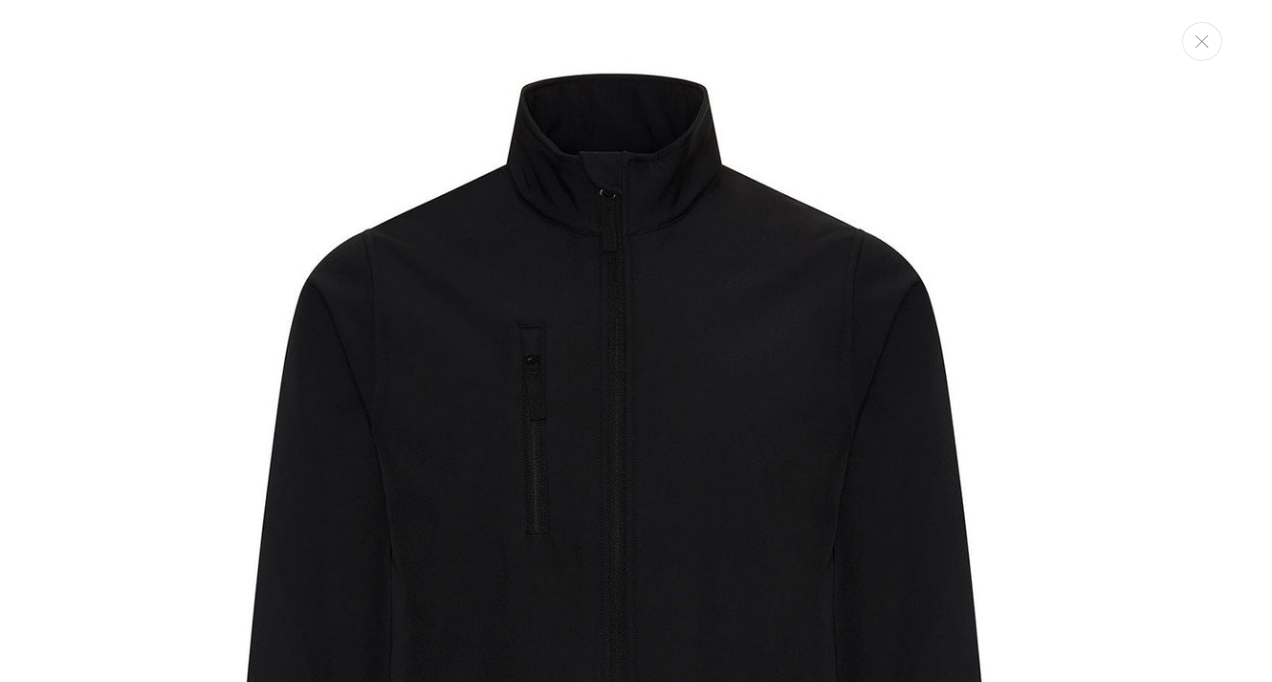 scroll, scrollTop: 1072, scrollLeft: 0, axis: vertical 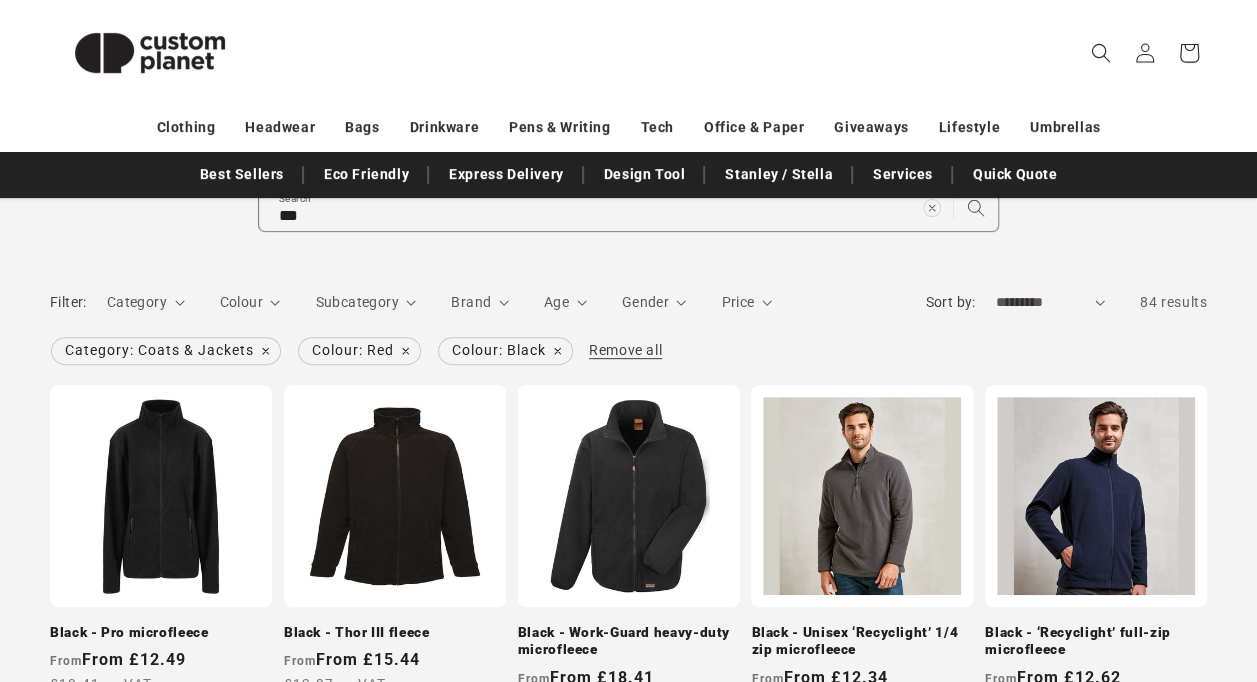 click on "Subcategory" at bounding box center [356, 302] 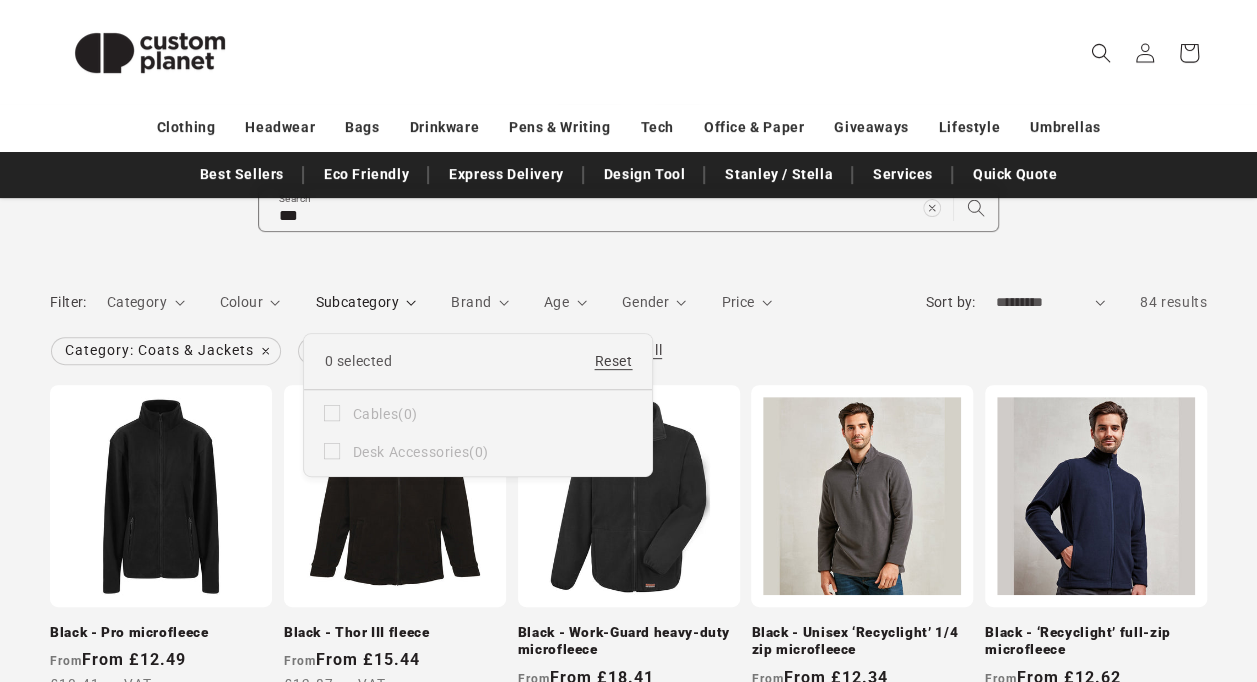 click on "Subcategory" at bounding box center (365, 302) 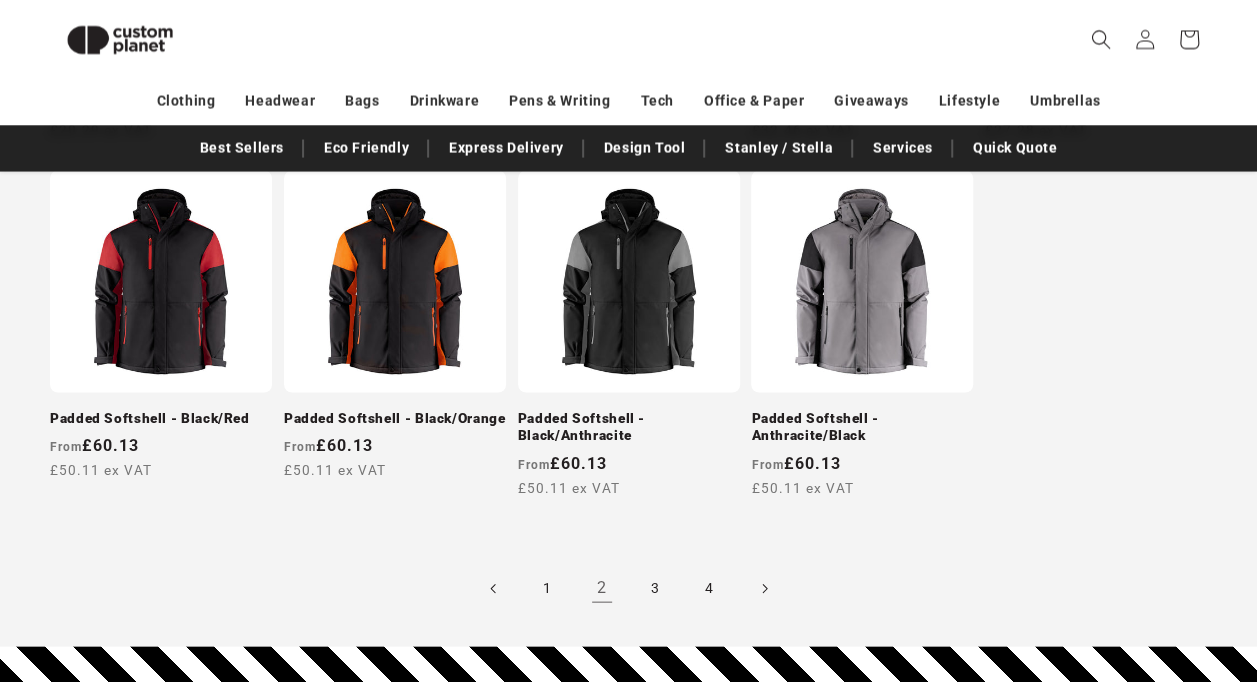 scroll, scrollTop: 1825, scrollLeft: 0, axis: vertical 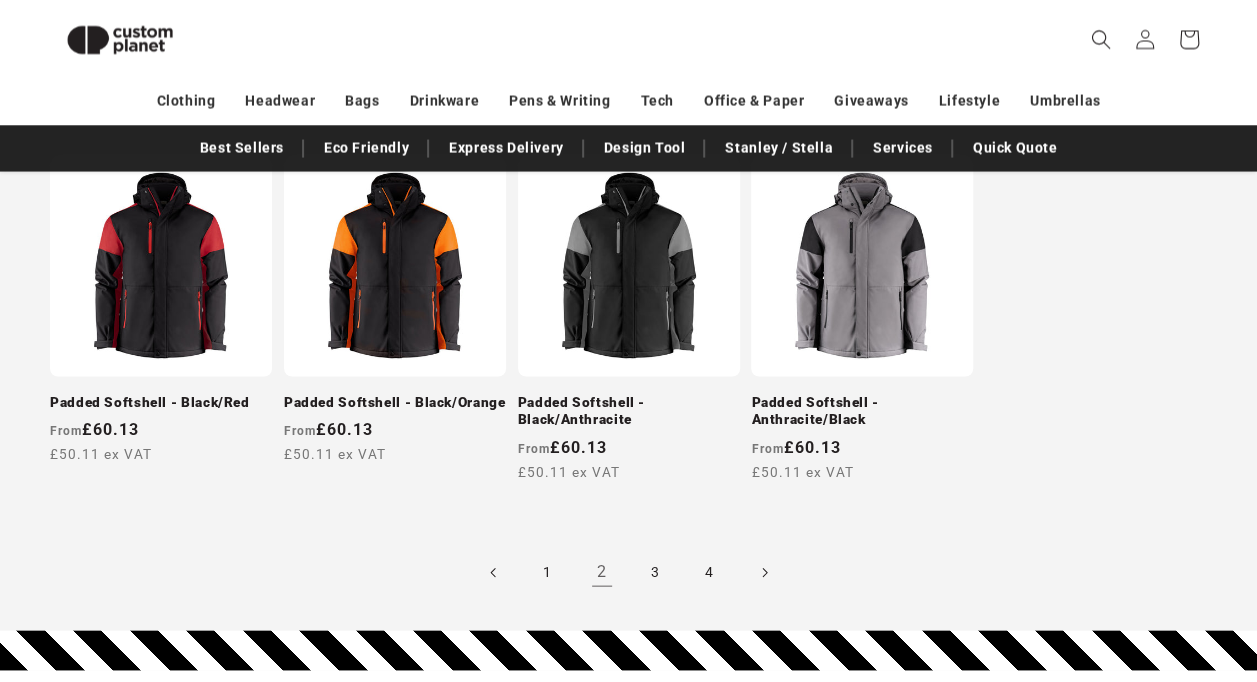 click on "3" at bounding box center [656, 572] 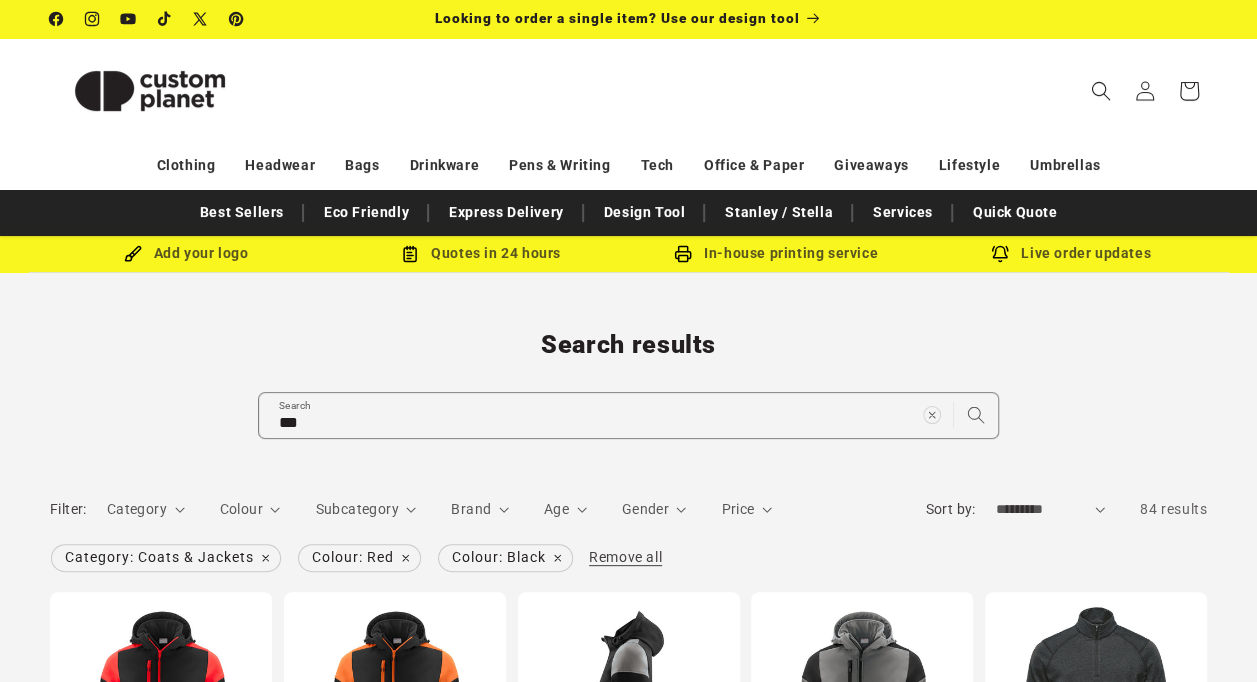 scroll, scrollTop: 229, scrollLeft: 0, axis: vertical 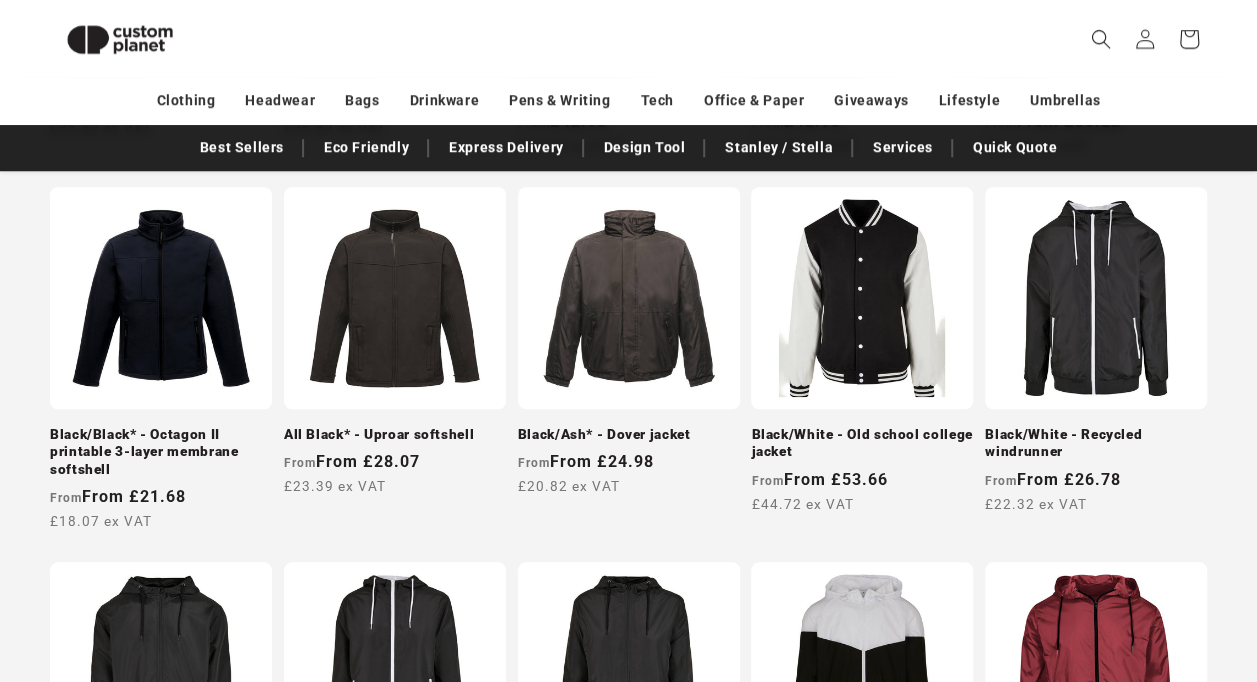 click on "Black/Ash* - Dover jacket" at bounding box center (629, 435) 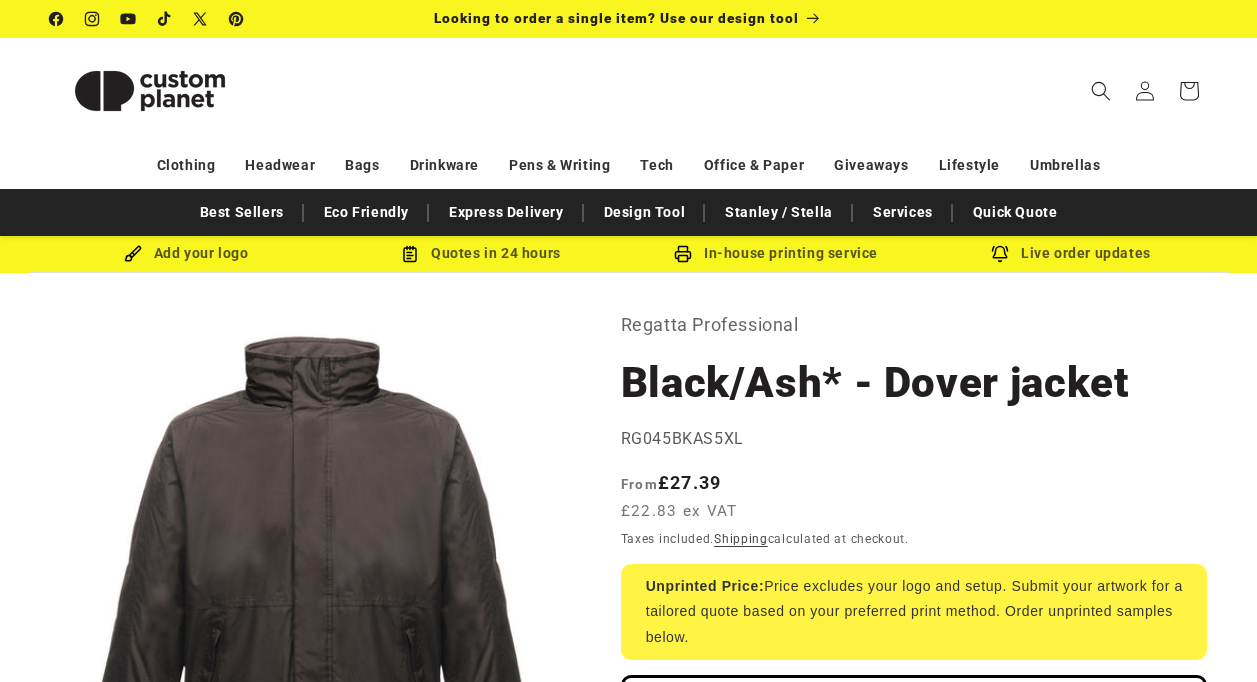 scroll, scrollTop: 0, scrollLeft: 0, axis: both 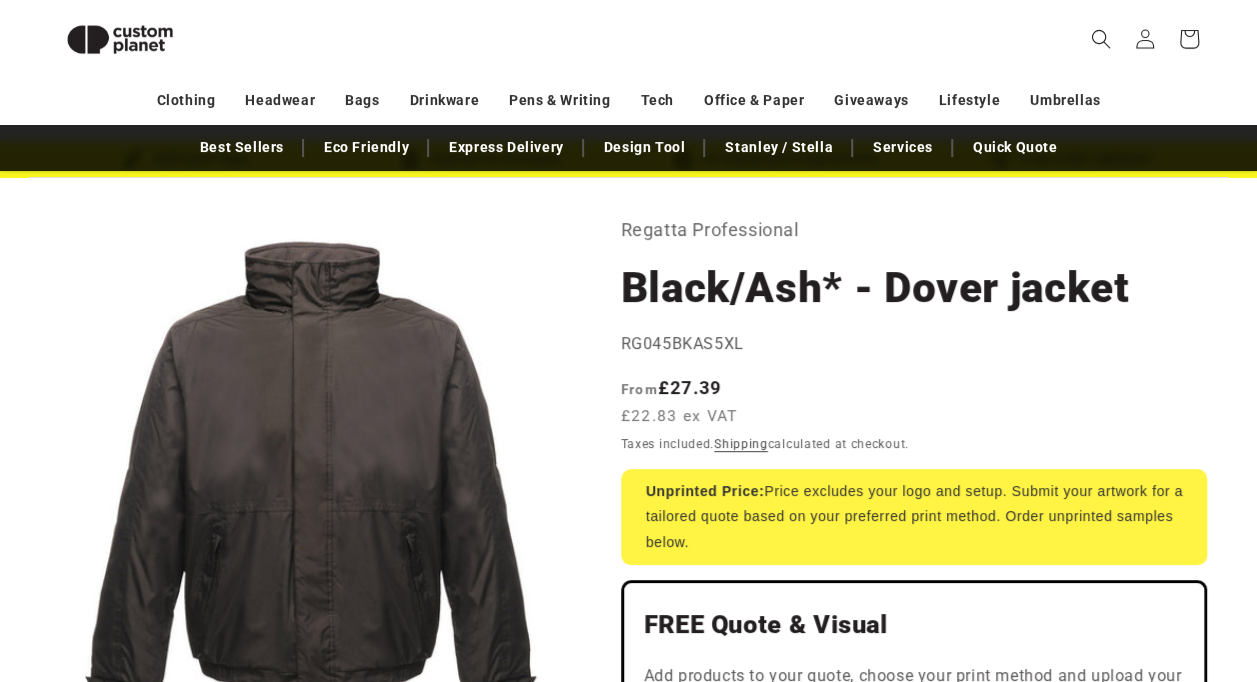 click on "From  £27.39
£22.83 ex VAT" at bounding box center (684, 401) 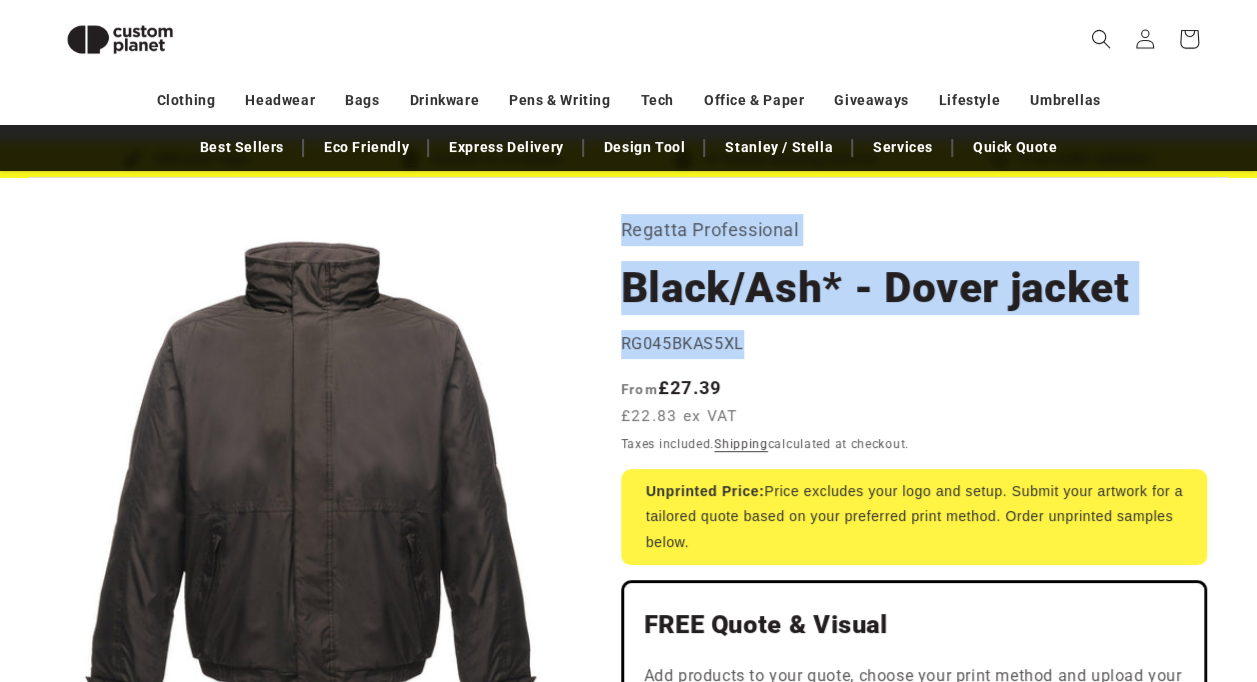 drag, startPoint x: 745, startPoint y: 342, endPoint x: 608, endPoint y: 219, distance: 184.11409 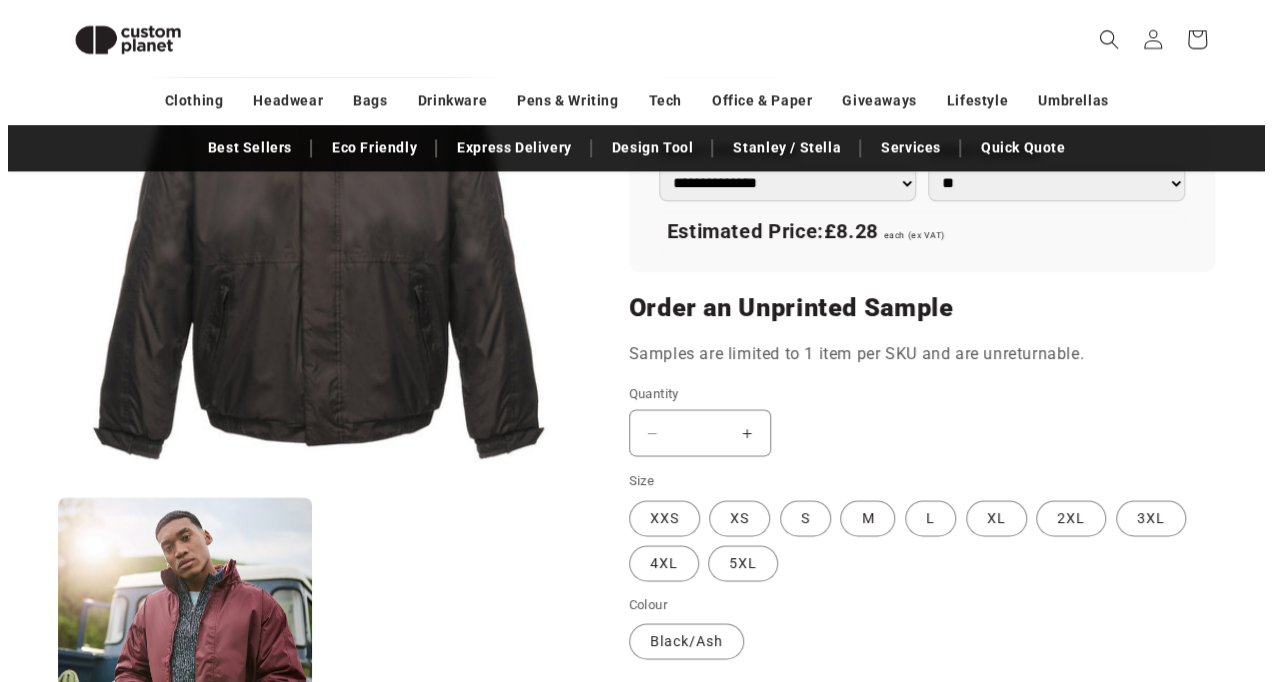 scroll, scrollTop: 1433, scrollLeft: 0, axis: vertical 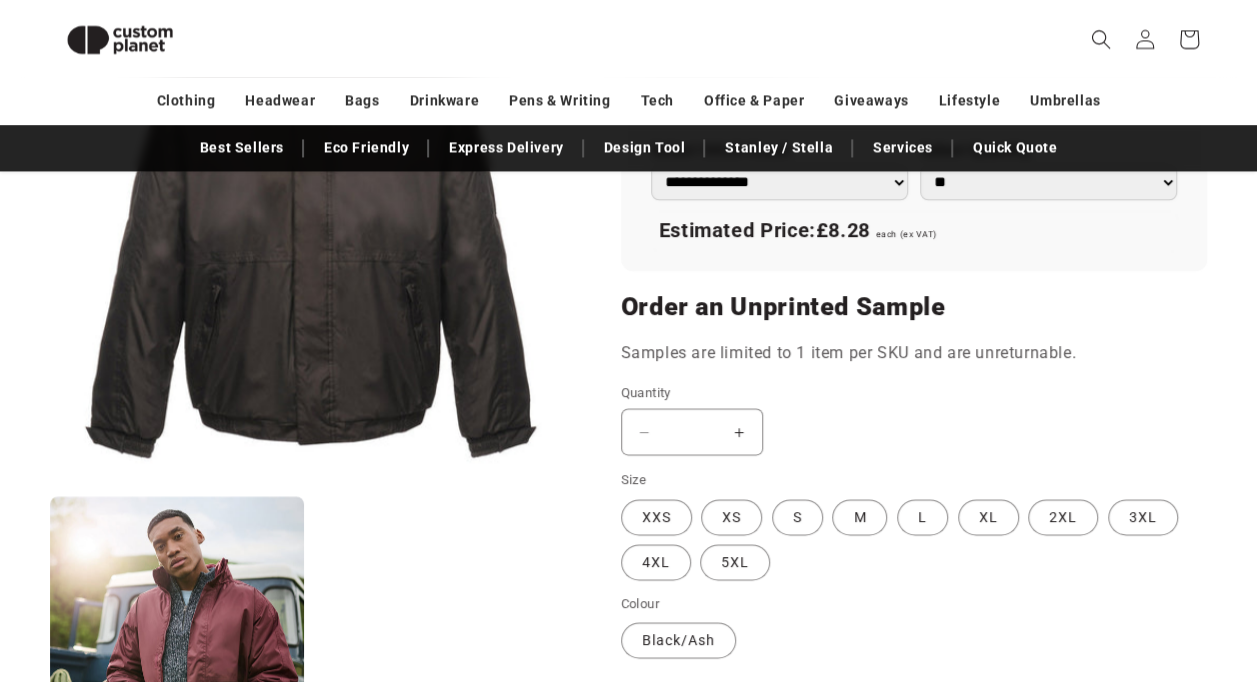 click on "Open media 2 in modal" at bounding box center [50, 801] 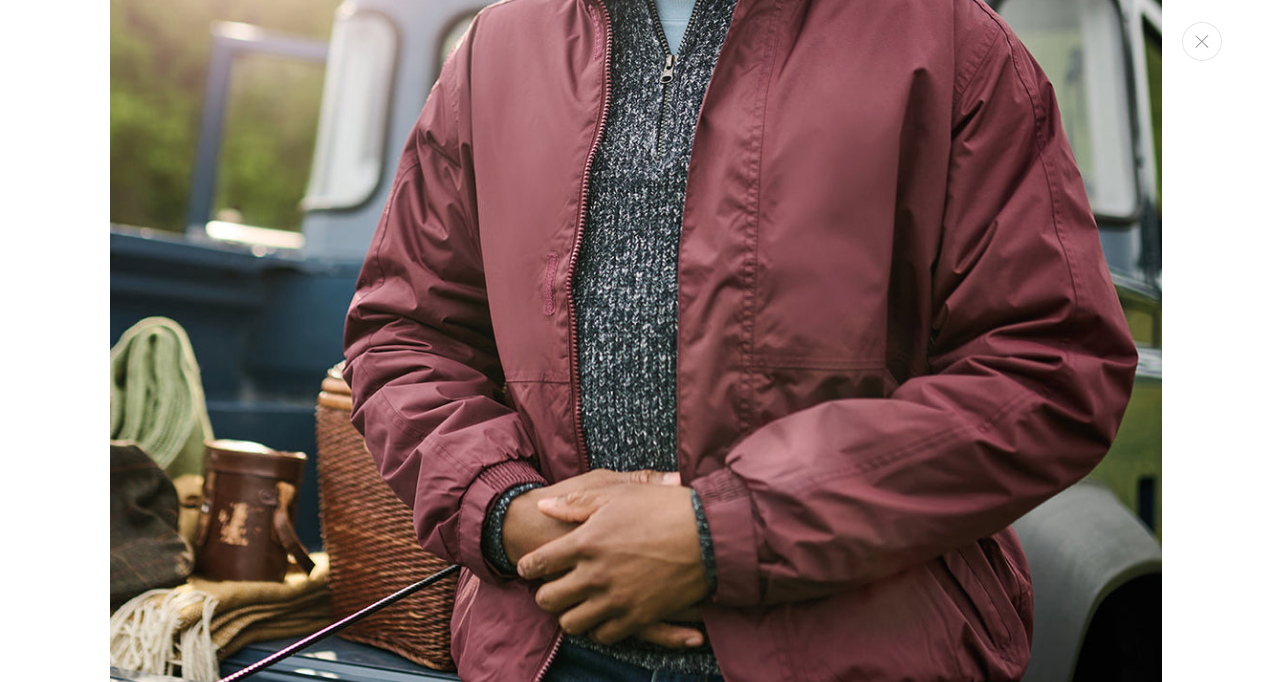 scroll, scrollTop: 1438, scrollLeft: 0, axis: vertical 